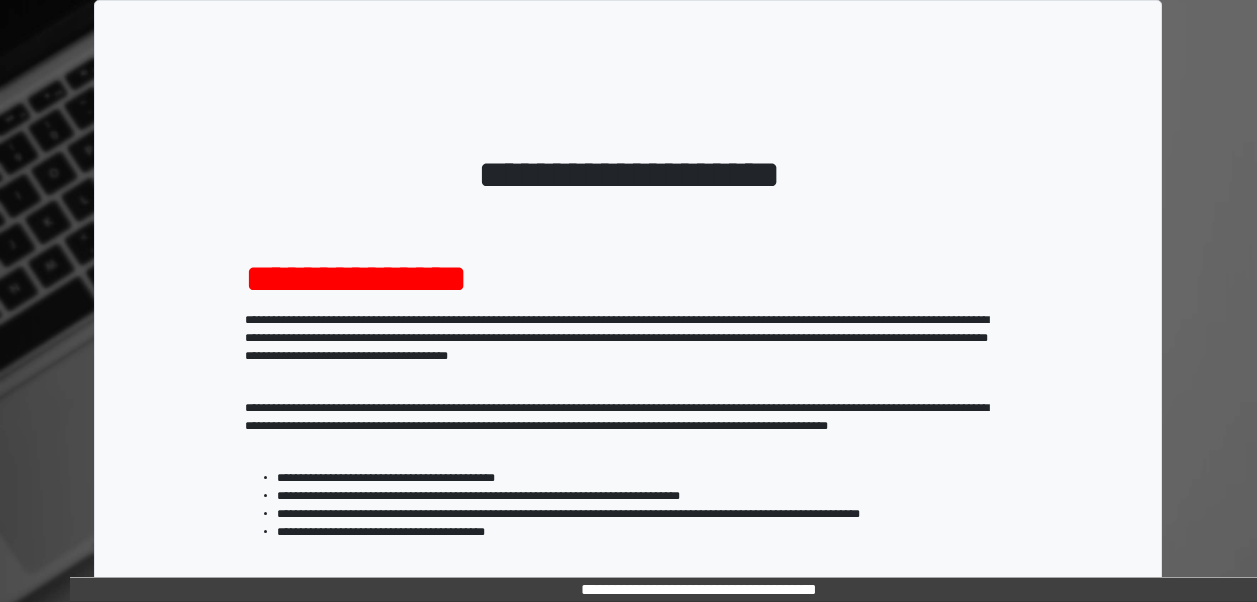 scroll, scrollTop: 0, scrollLeft: 0, axis: both 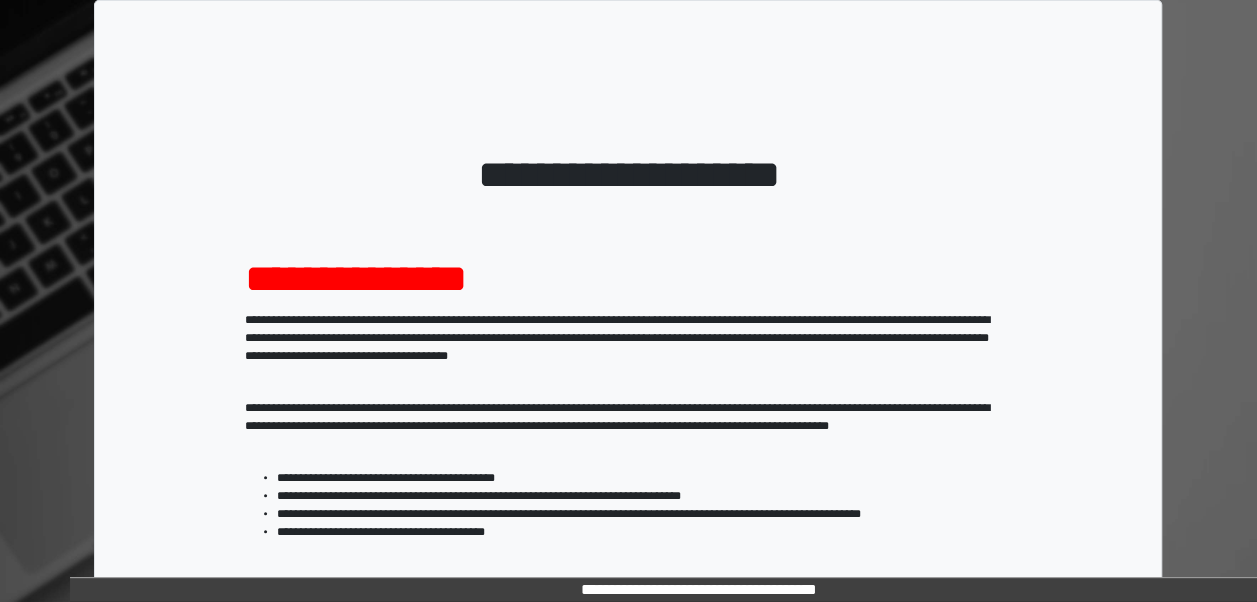 click on "**********" at bounding box center [356, 278] 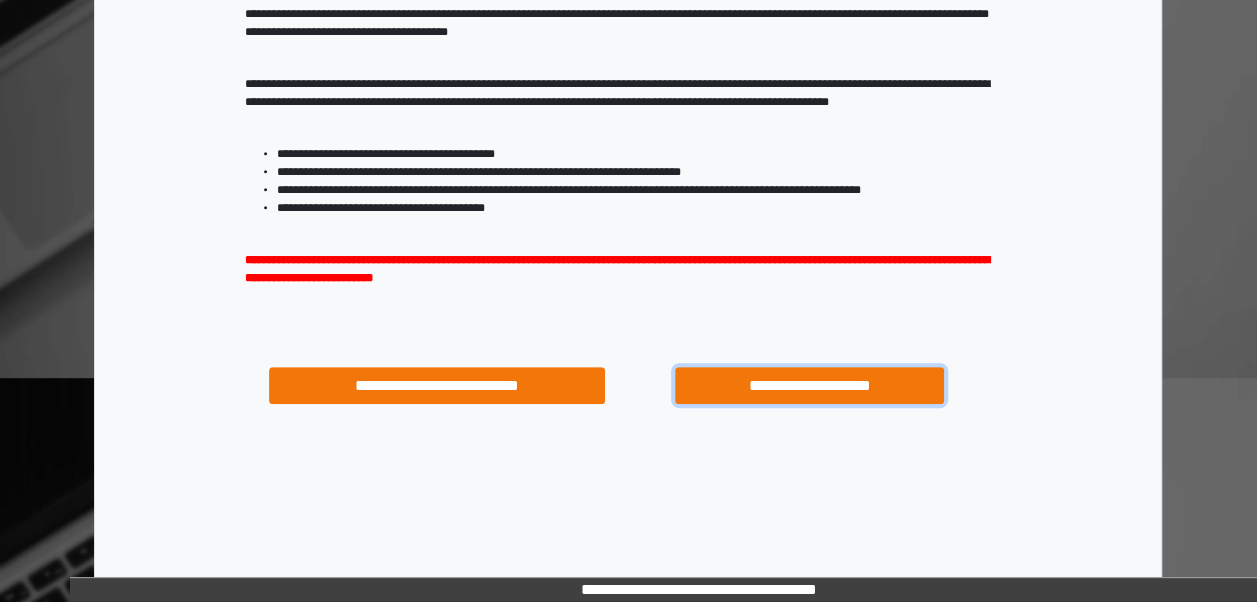 click on "**********" at bounding box center [809, 385] 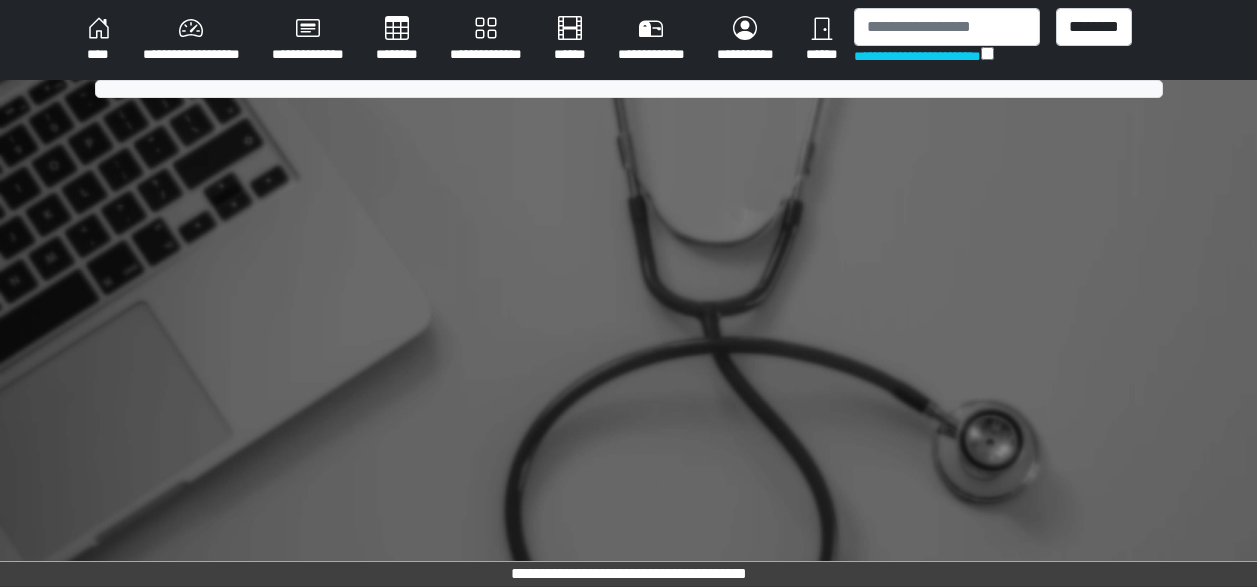 scroll, scrollTop: 0, scrollLeft: 0, axis: both 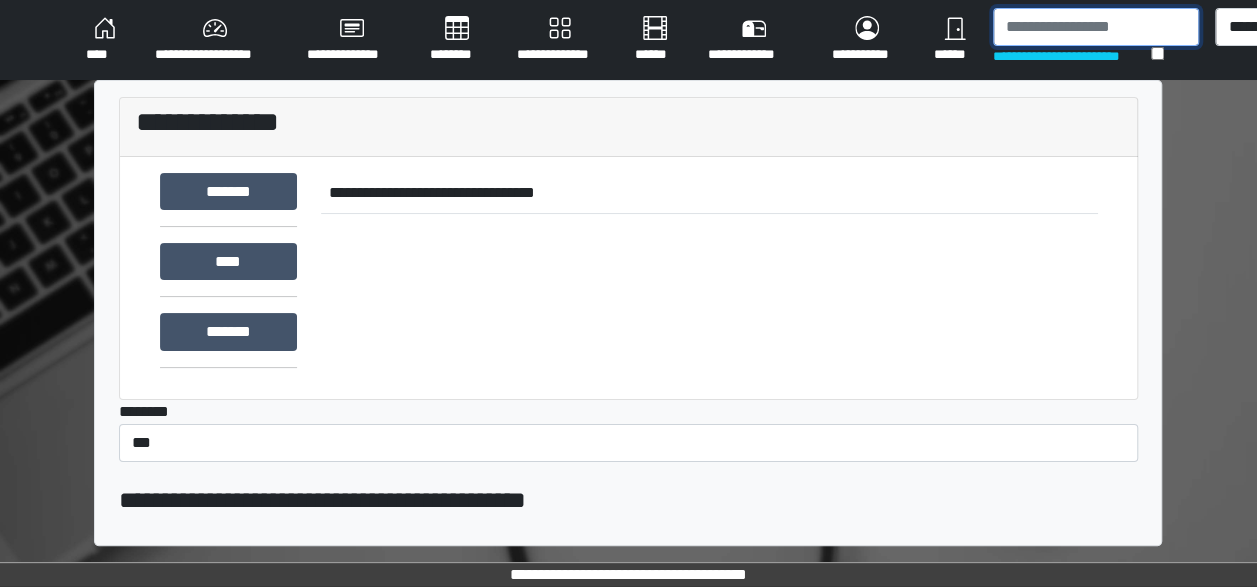 click at bounding box center (1096, 27) 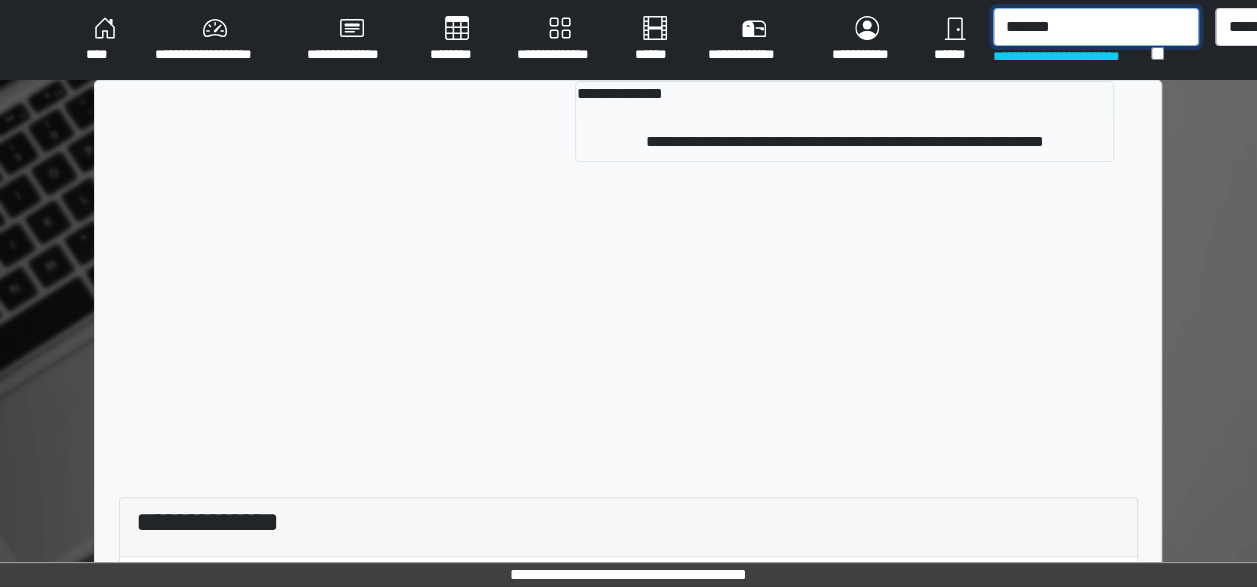 type on "*******" 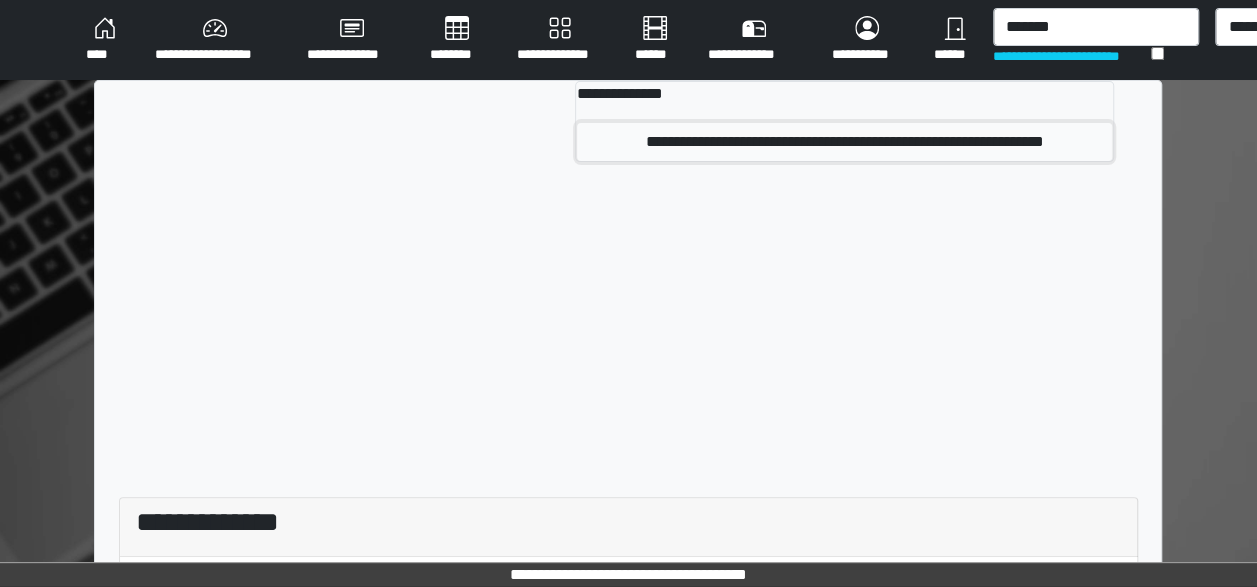 click on "**********" at bounding box center (844, 142) 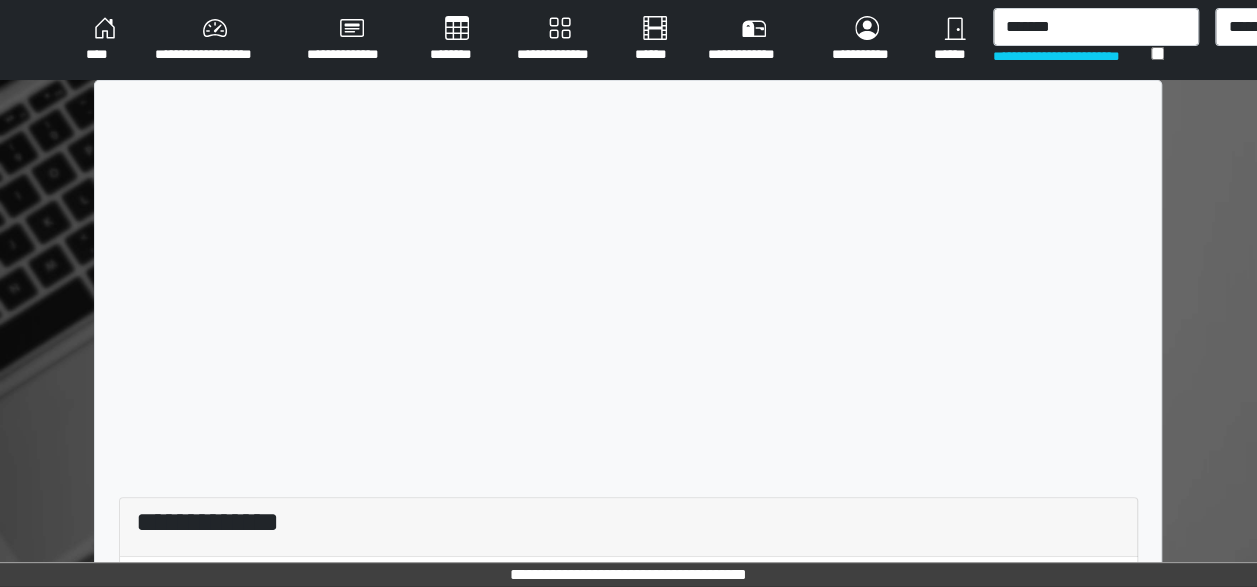 type 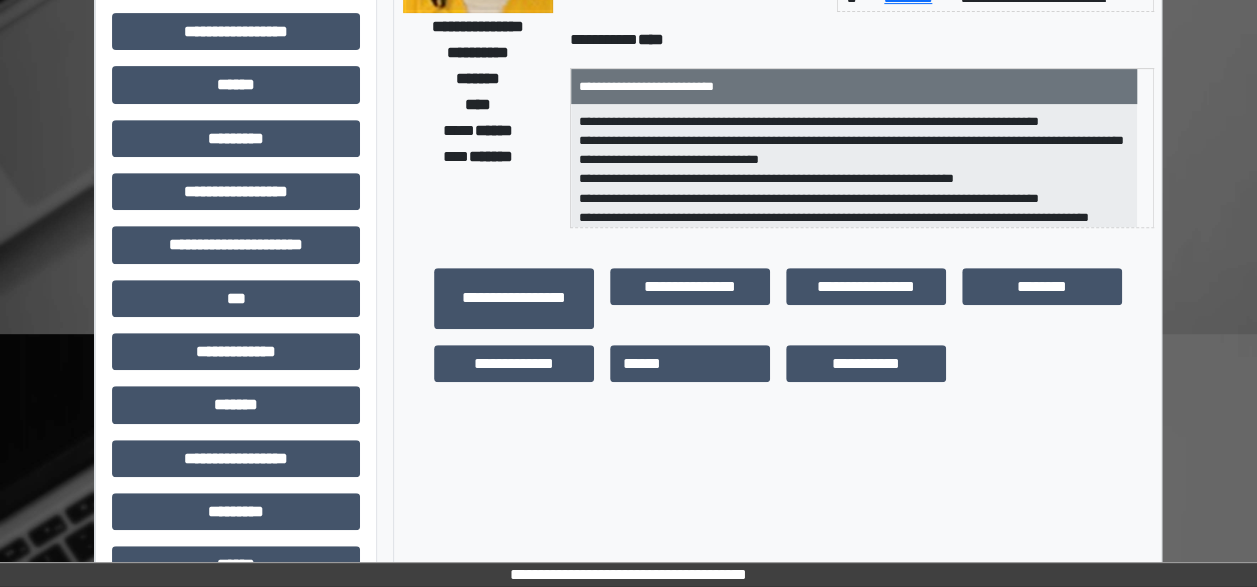 scroll, scrollTop: 114, scrollLeft: 0, axis: vertical 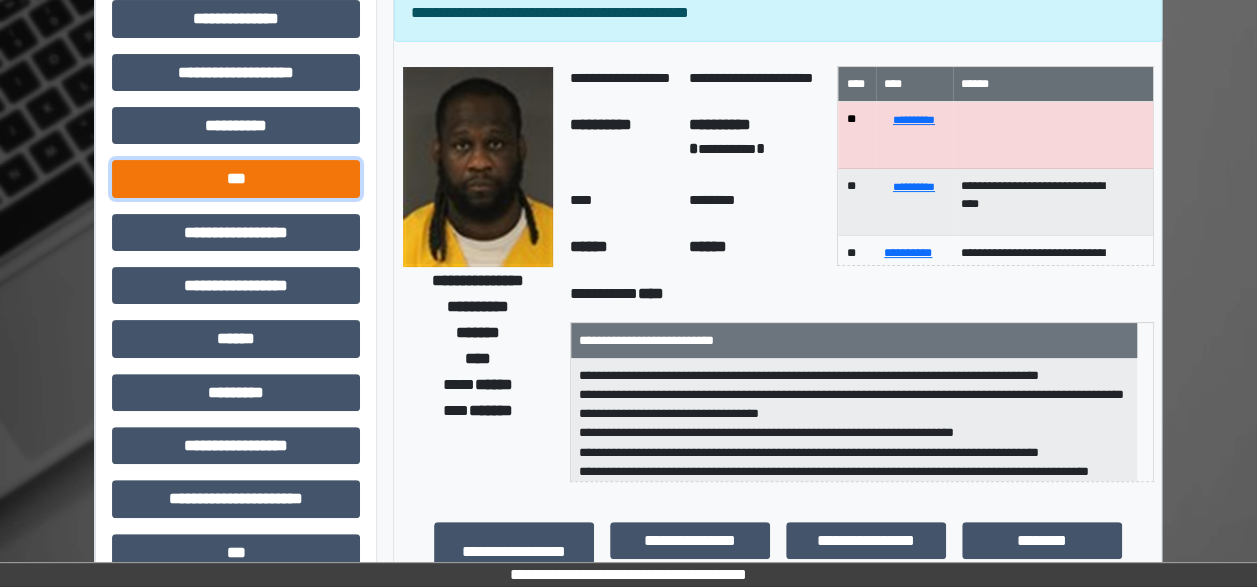 click on "***" at bounding box center [236, 178] 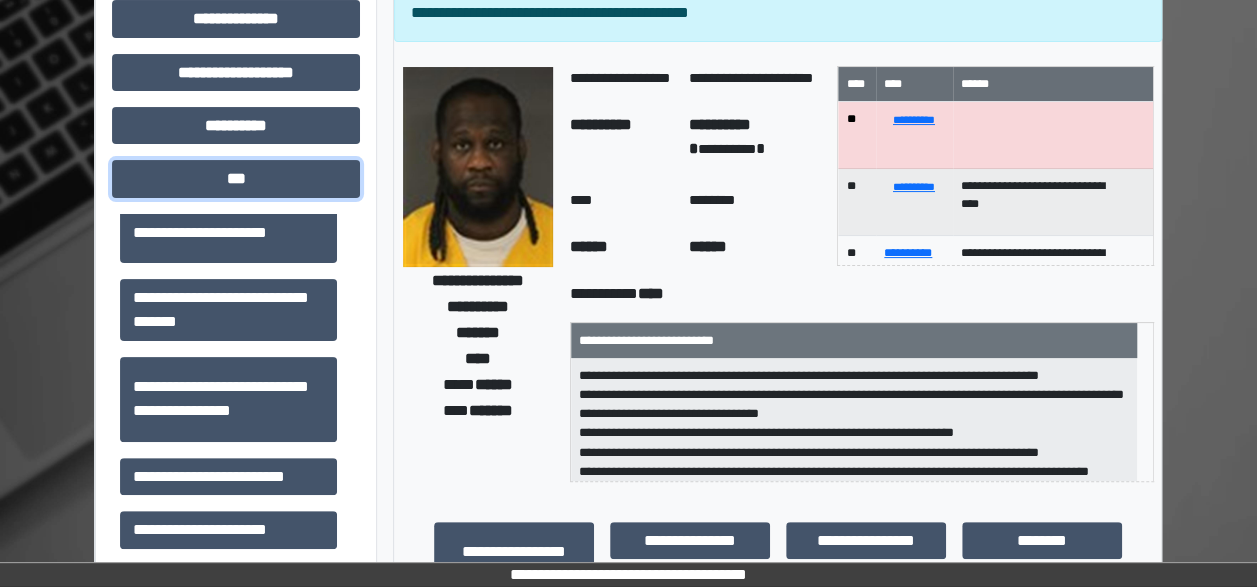 scroll, scrollTop: 98, scrollLeft: 0, axis: vertical 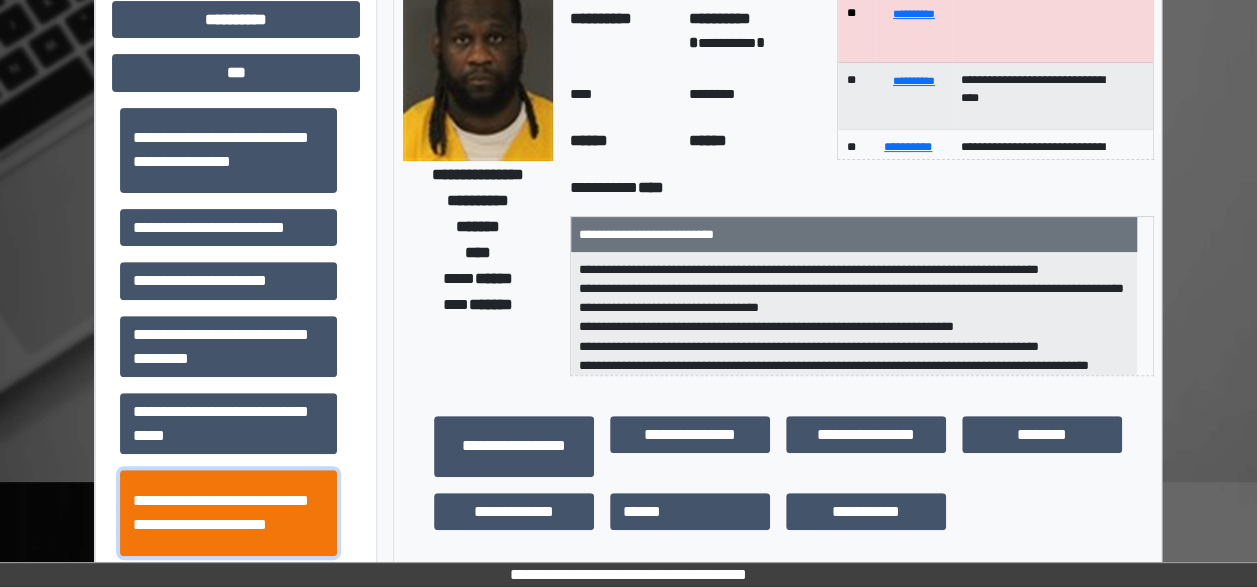 click on "**********" at bounding box center [228, 512] 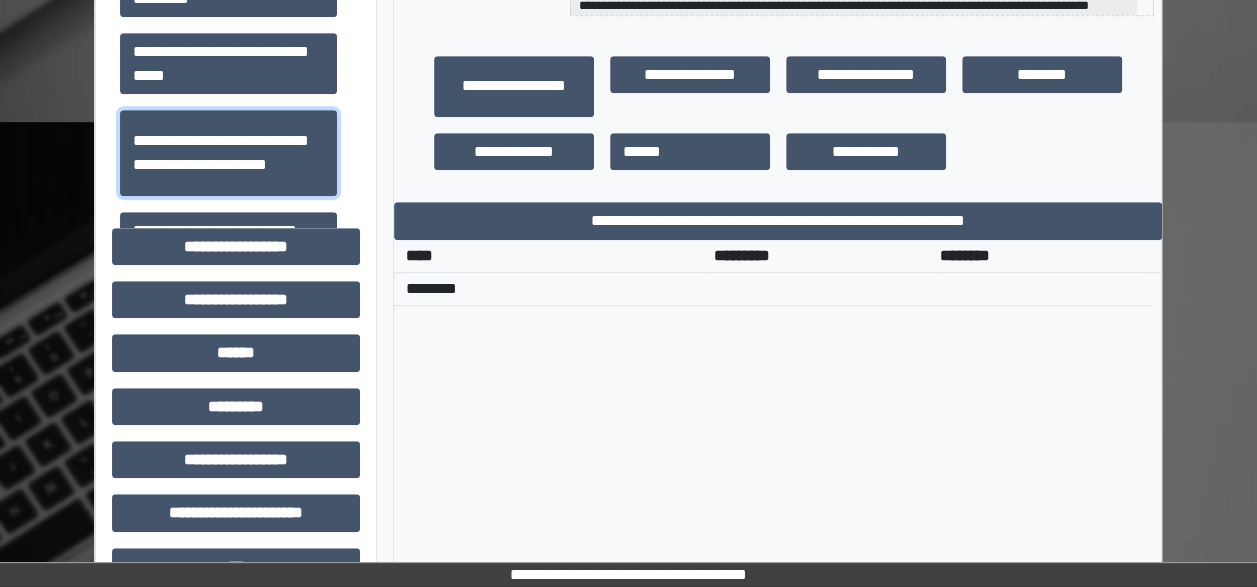 scroll, scrollTop: 578, scrollLeft: 0, axis: vertical 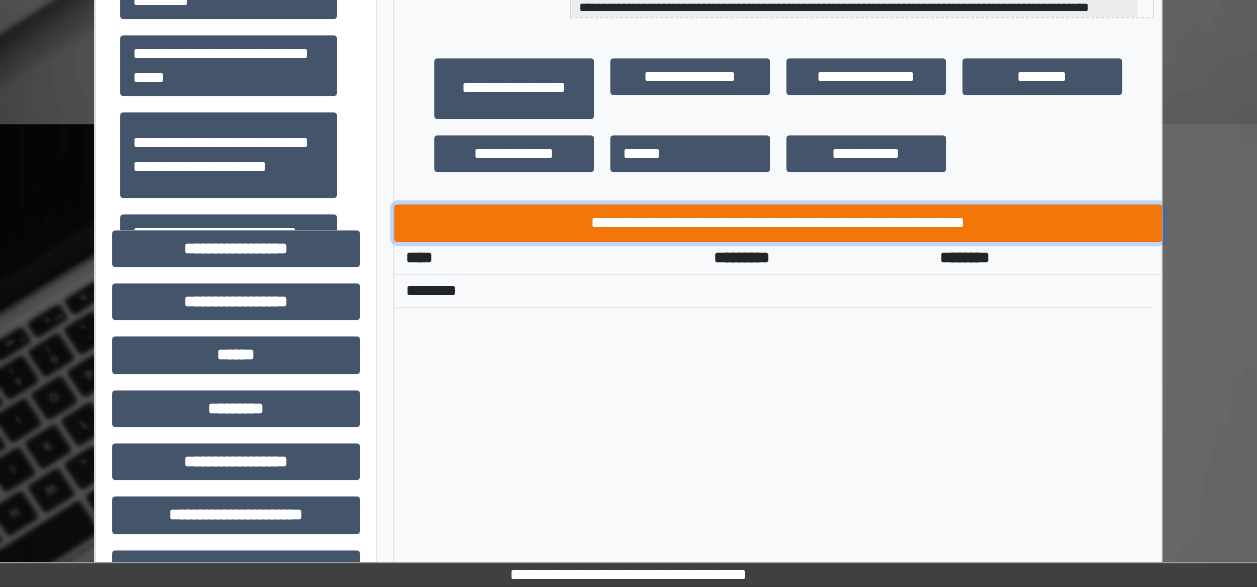 click on "**********" at bounding box center [778, 222] 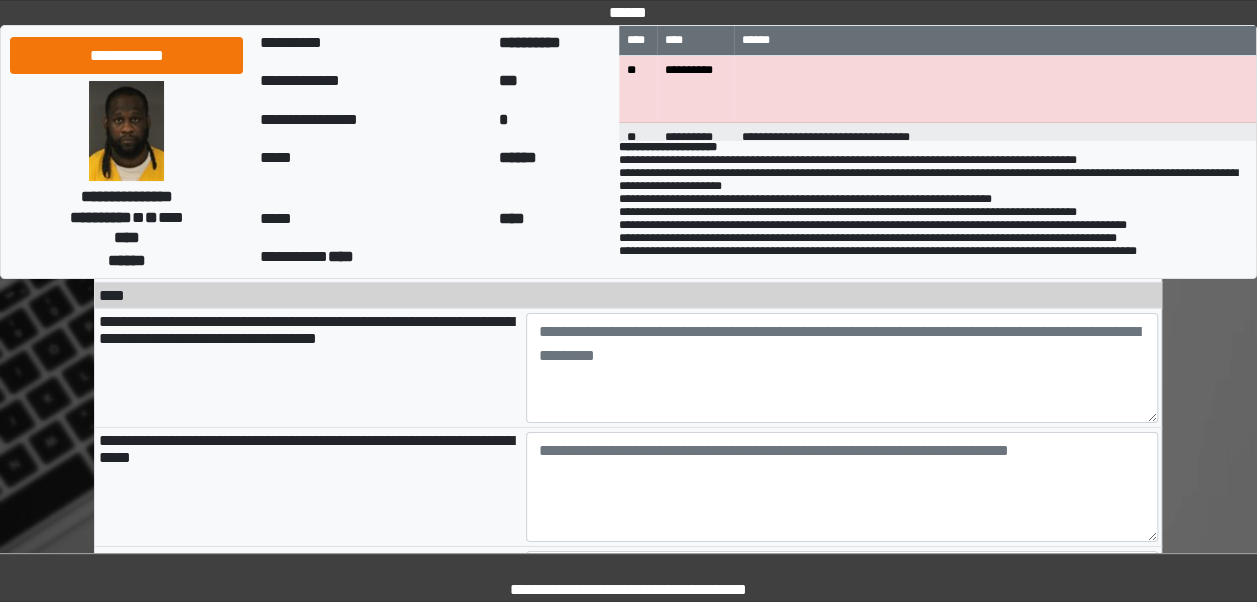 scroll, scrollTop: 3242, scrollLeft: 0, axis: vertical 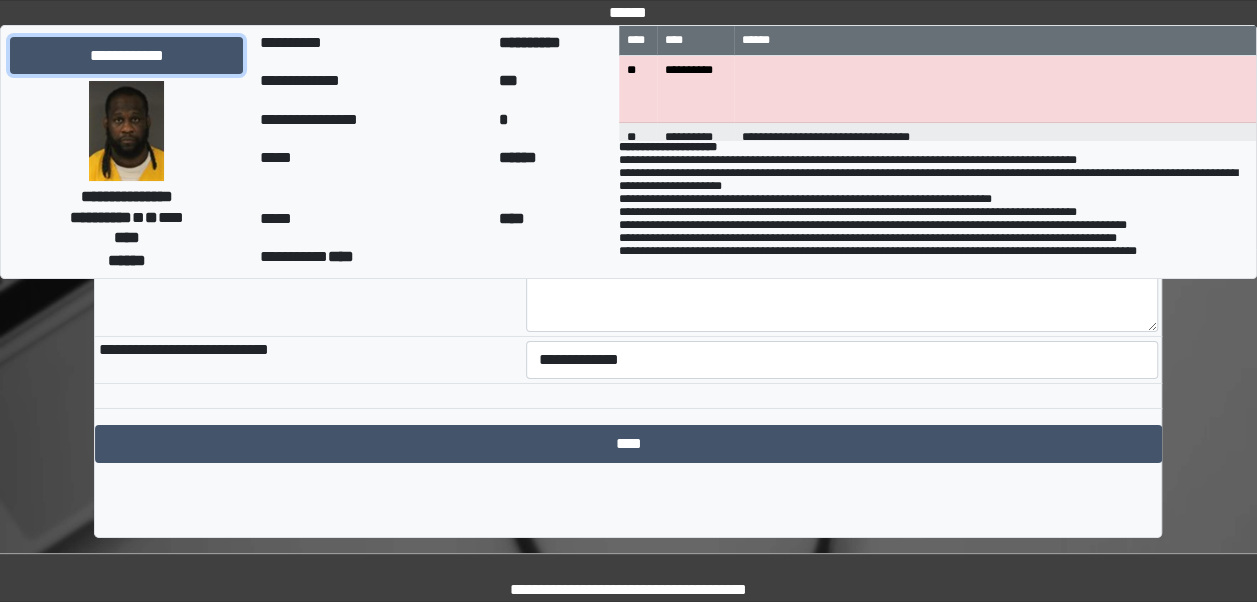 click on "**********" at bounding box center [126, 55] 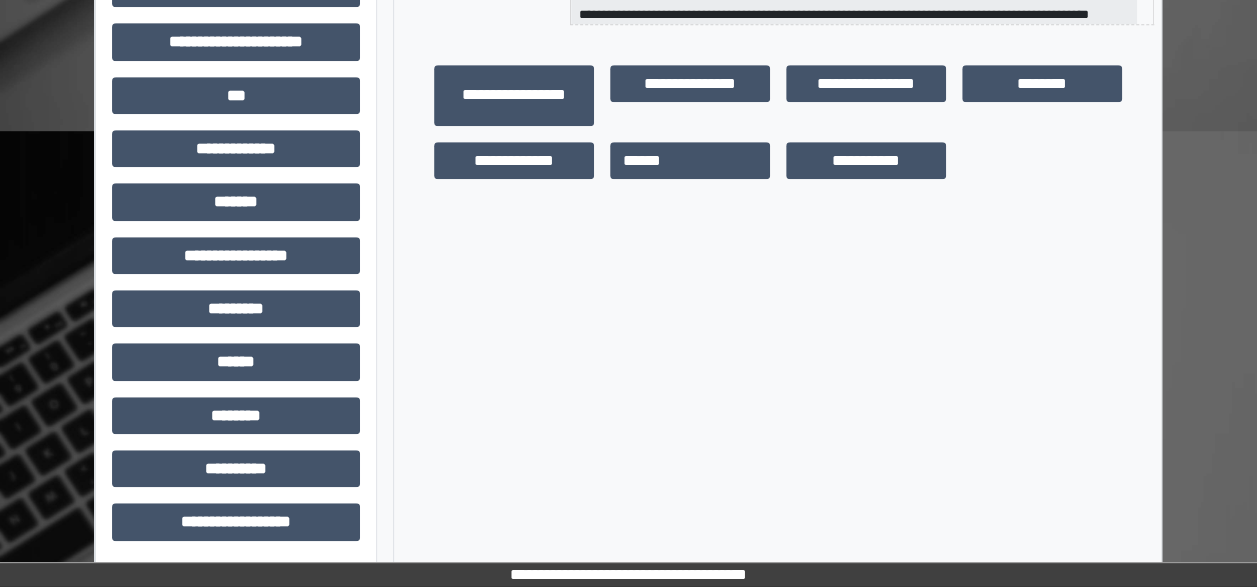 scroll, scrollTop: 574, scrollLeft: 0, axis: vertical 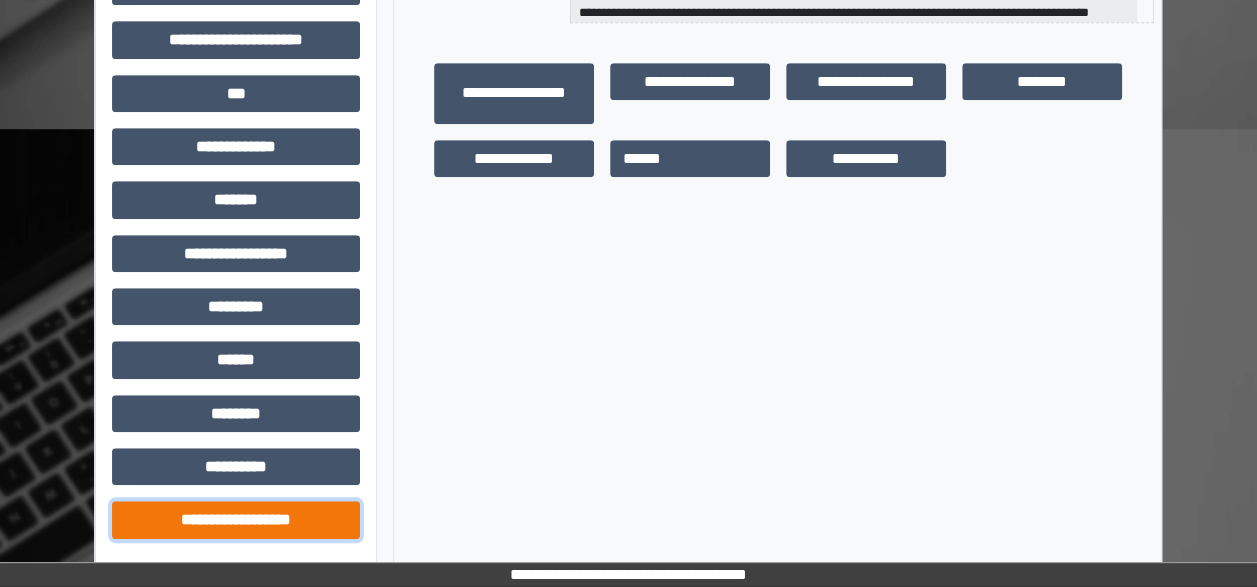 click on "**********" at bounding box center [236, 519] 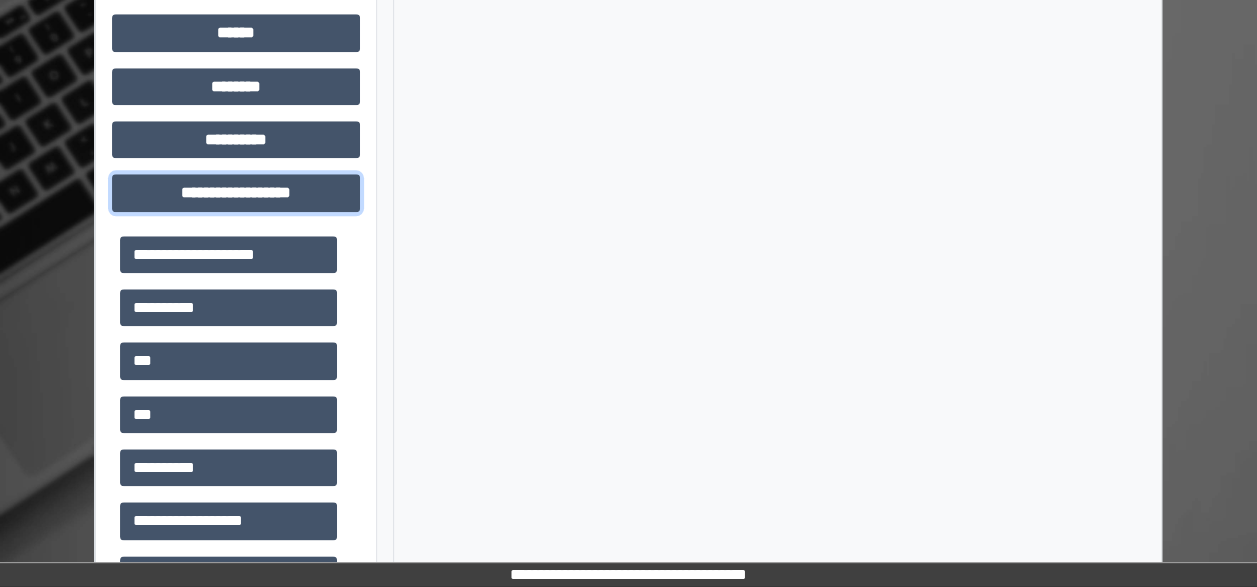 scroll, scrollTop: 910, scrollLeft: 0, axis: vertical 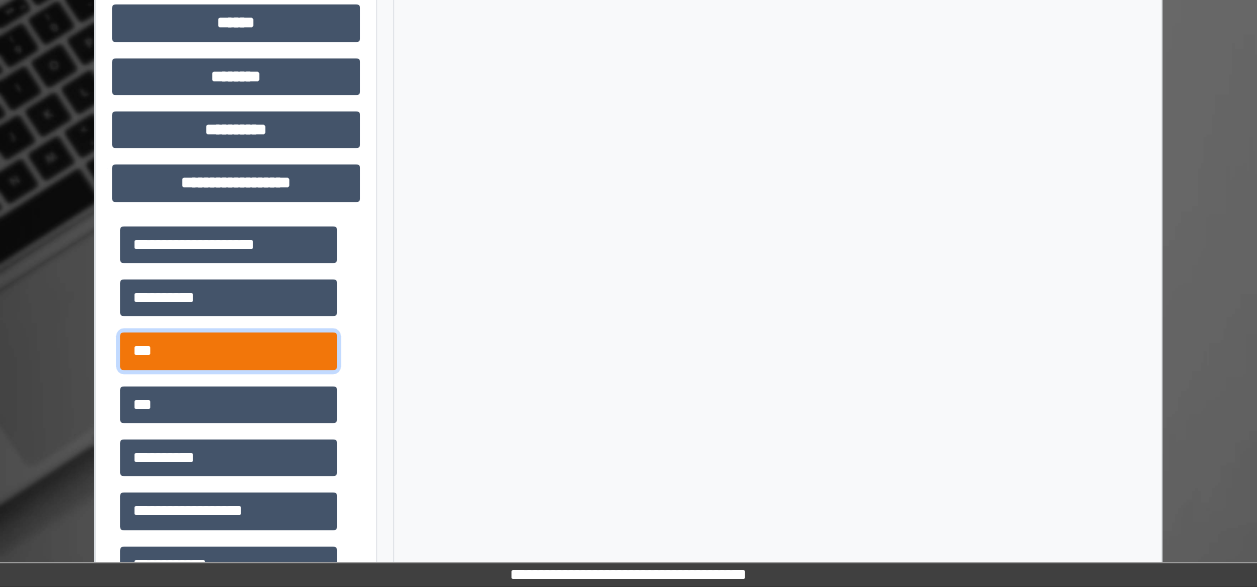 click on "***" at bounding box center [228, 350] 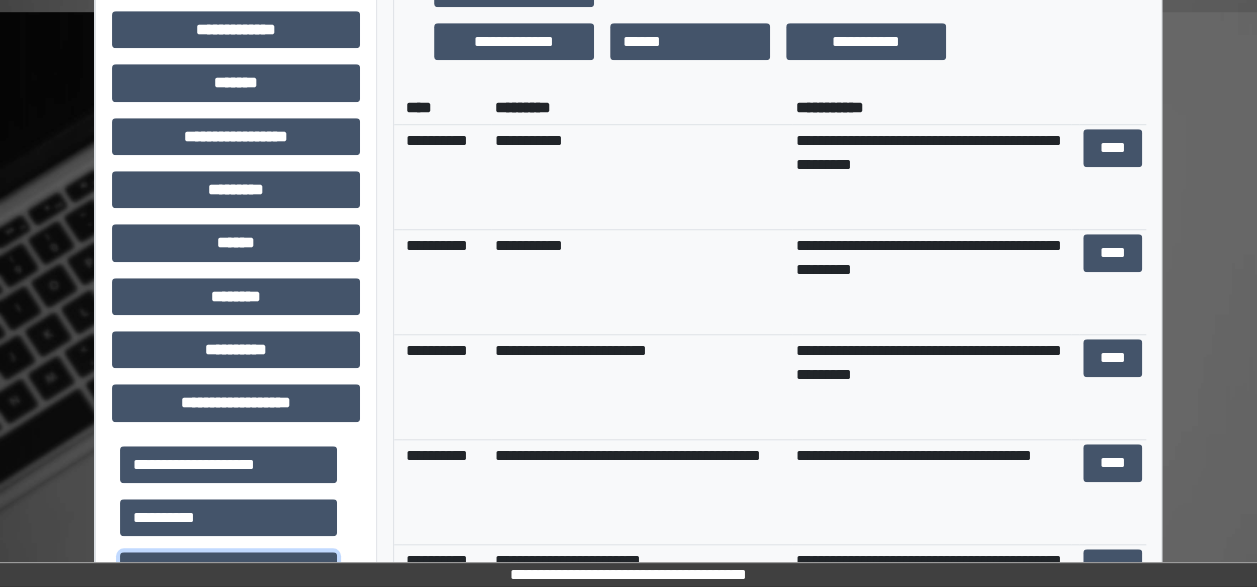 scroll, scrollTop: 708, scrollLeft: 0, axis: vertical 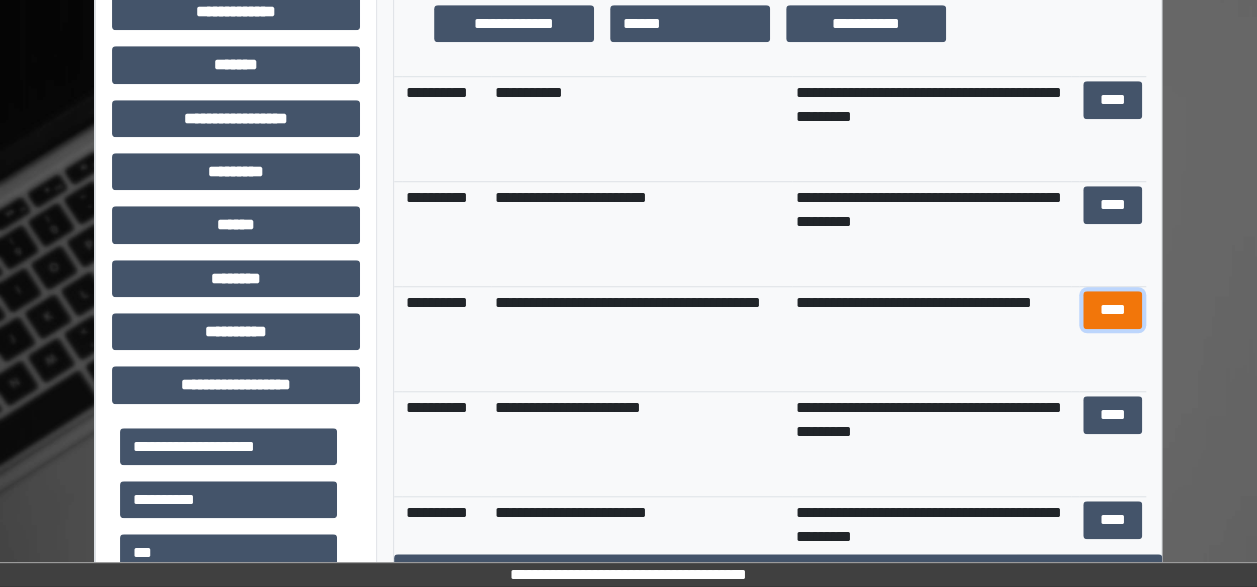 click on "****" at bounding box center (1112, 309) 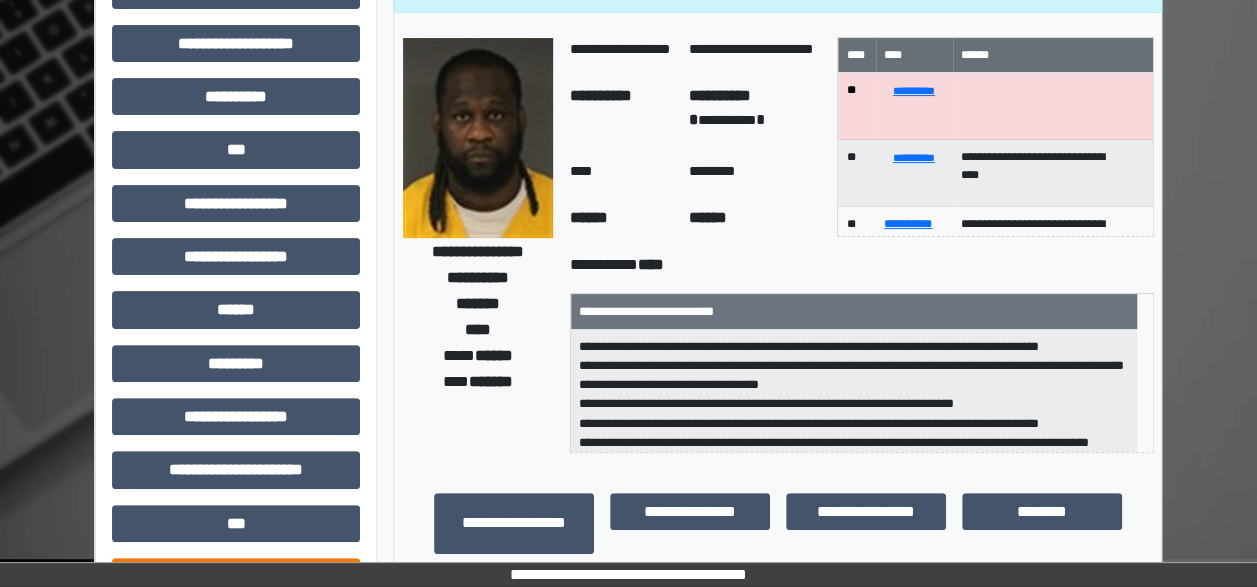 scroll, scrollTop: 0, scrollLeft: 0, axis: both 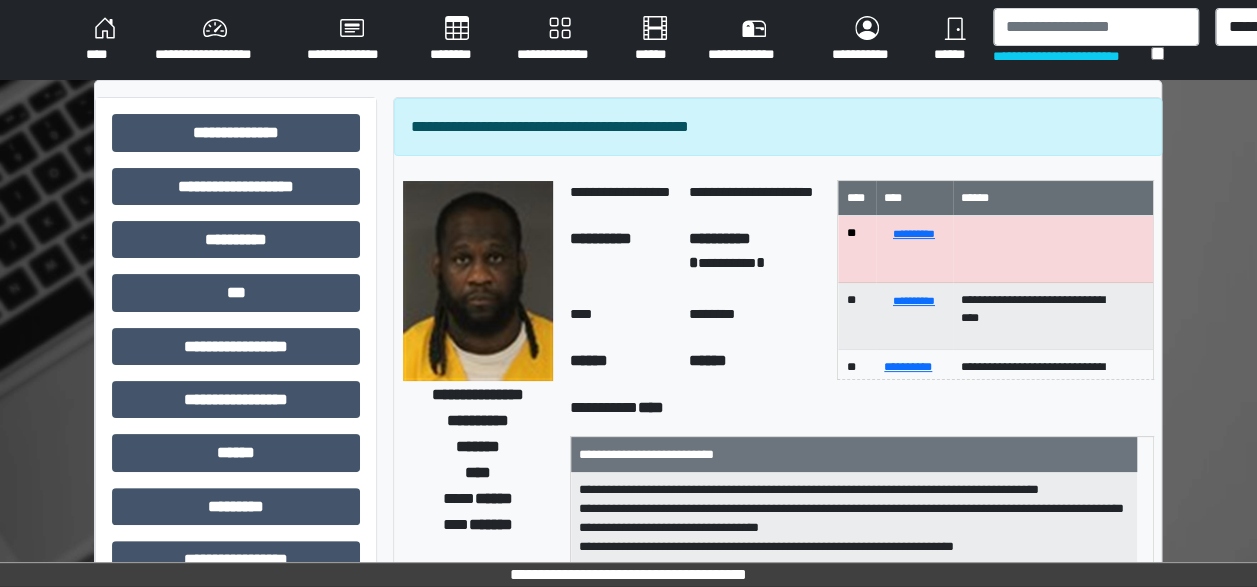 click on "****" at bounding box center [104, 40] 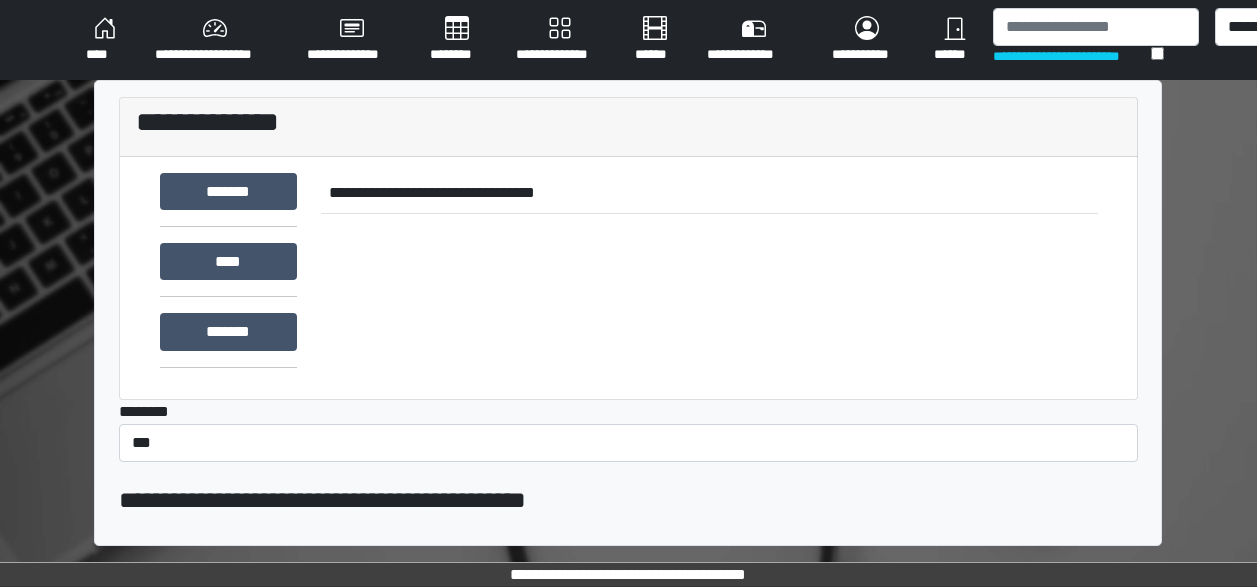 scroll, scrollTop: 0, scrollLeft: 0, axis: both 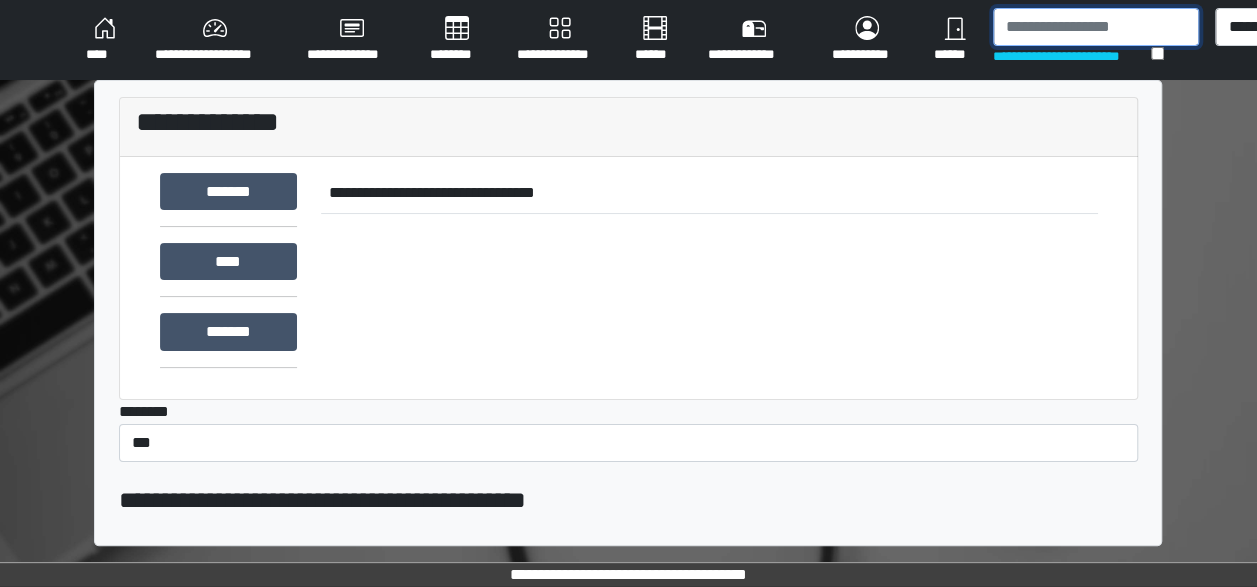 click at bounding box center (1096, 27) 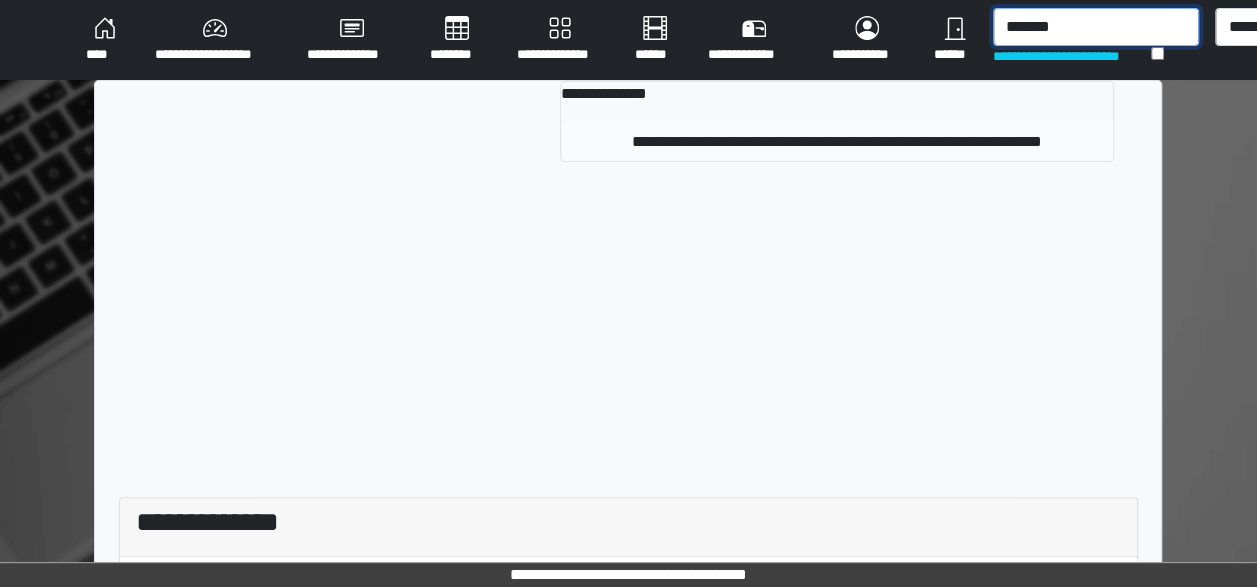 type on "*******" 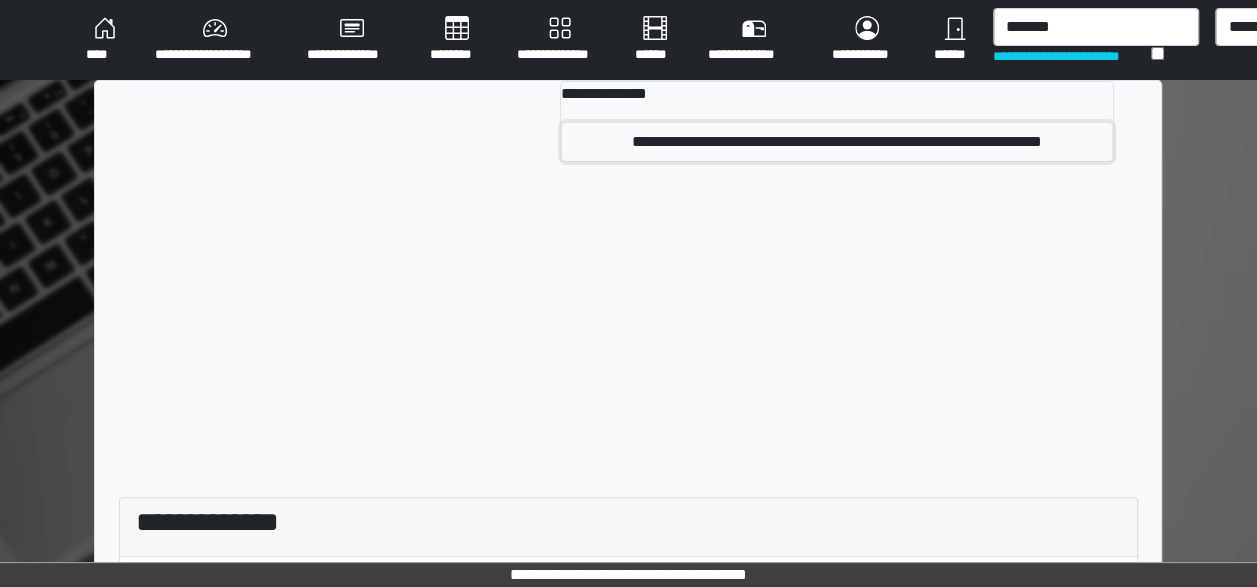 click on "**********" at bounding box center [837, 142] 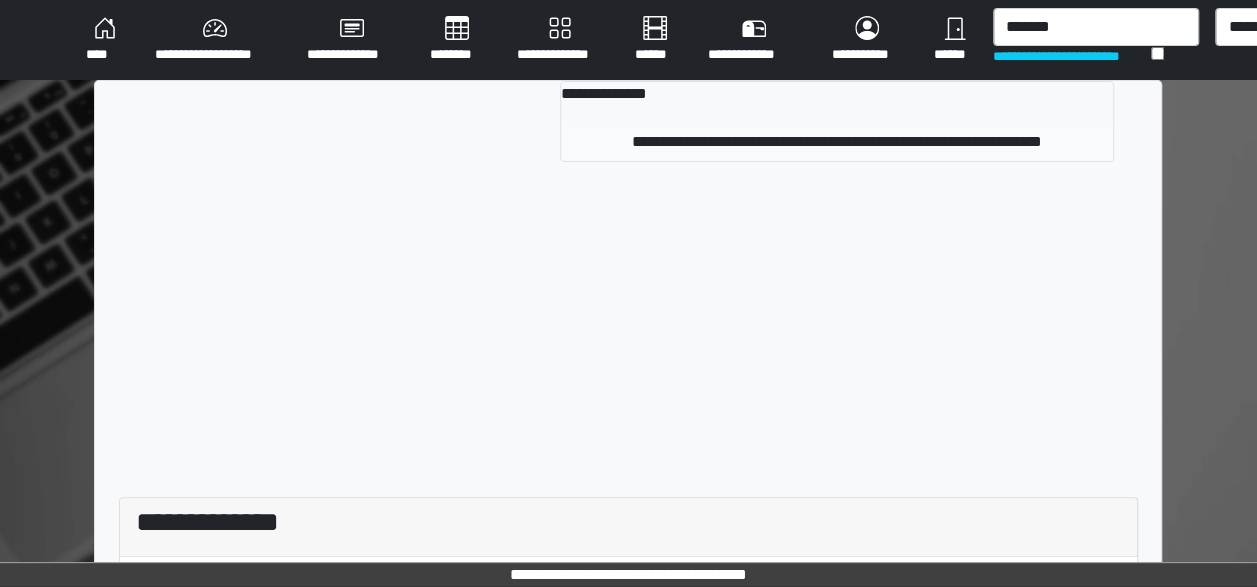 type 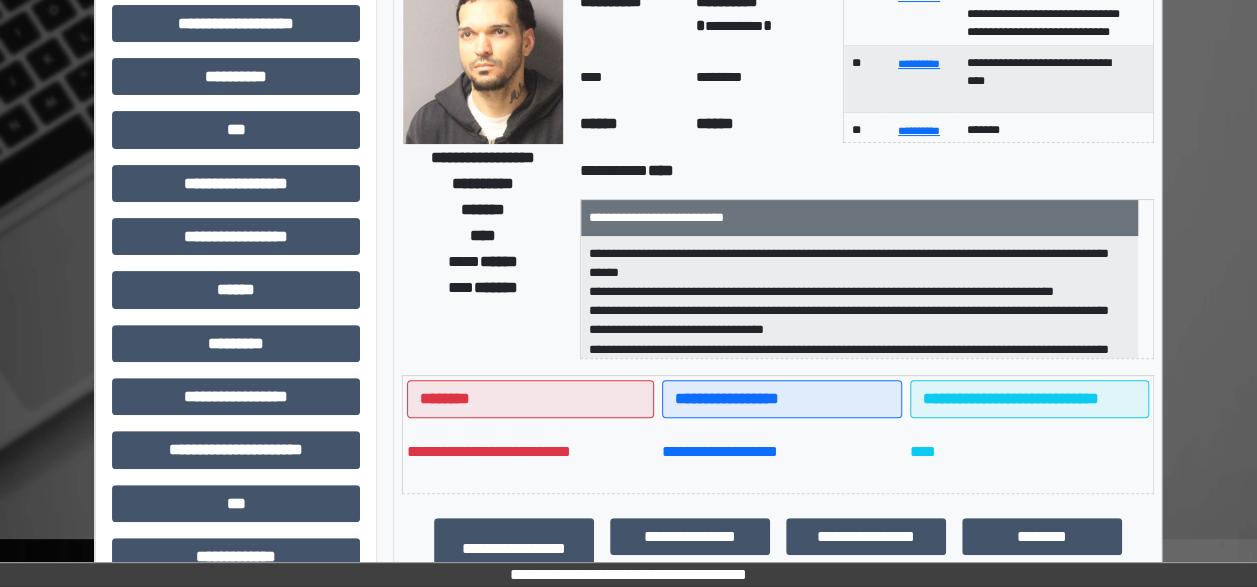 scroll, scrollTop: 168, scrollLeft: 0, axis: vertical 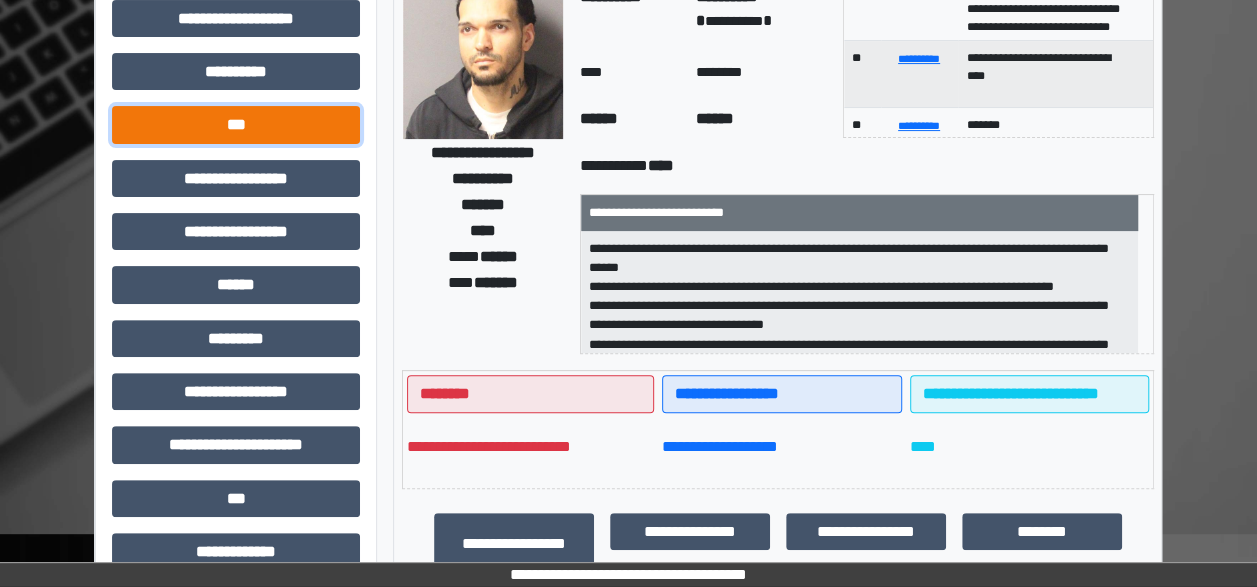 click on "***" at bounding box center [236, 124] 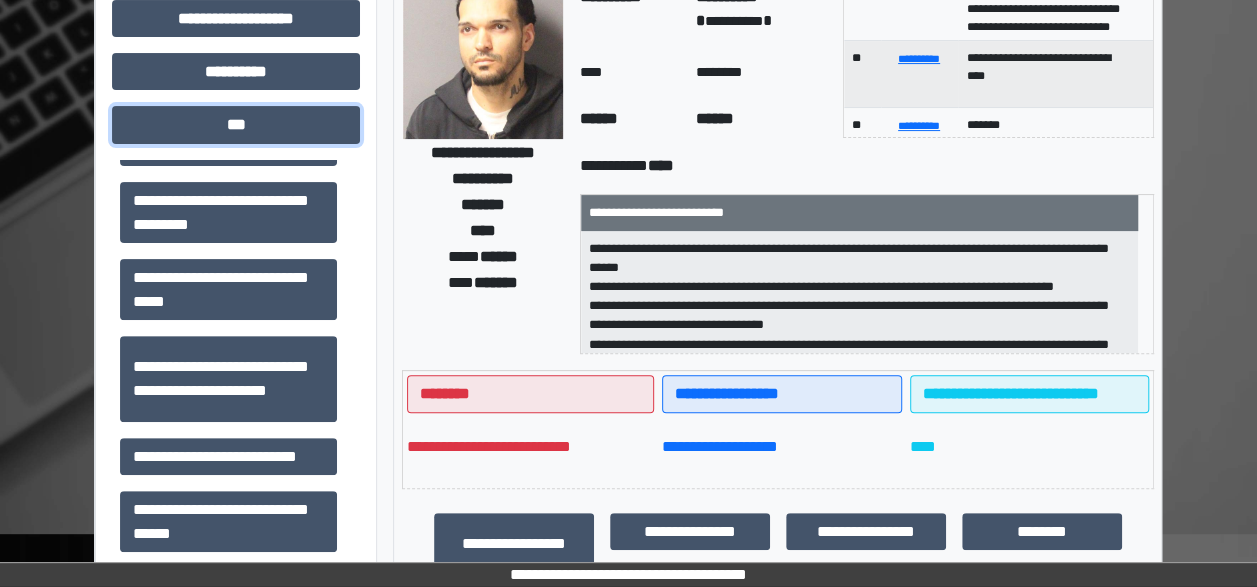 scroll, scrollTop: 469, scrollLeft: 0, axis: vertical 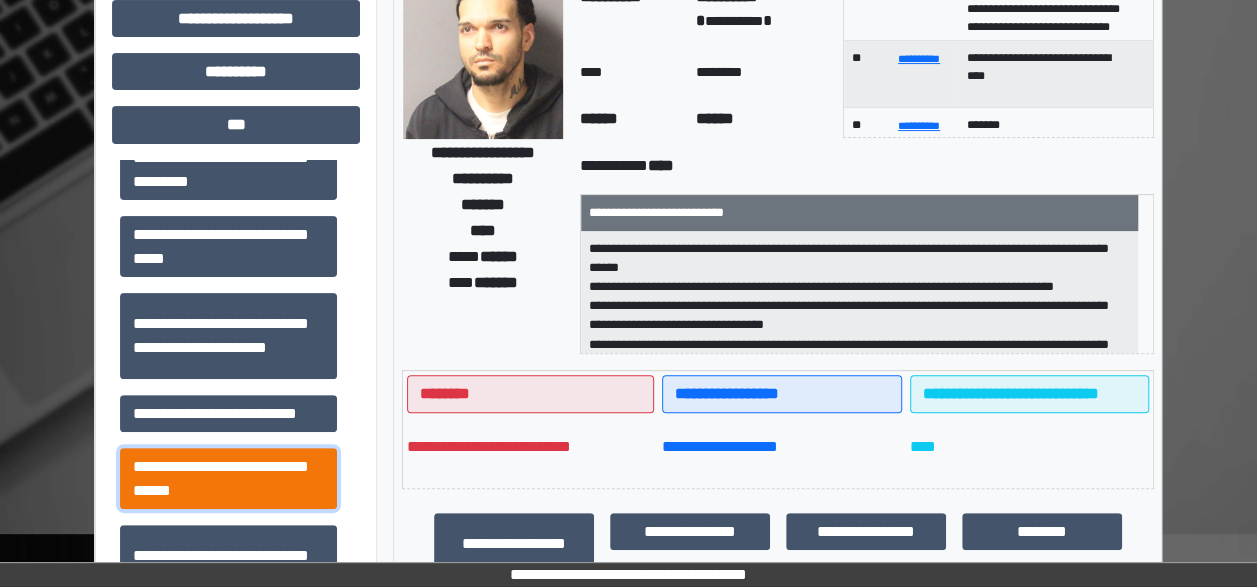 click on "**********" at bounding box center [228, 478] 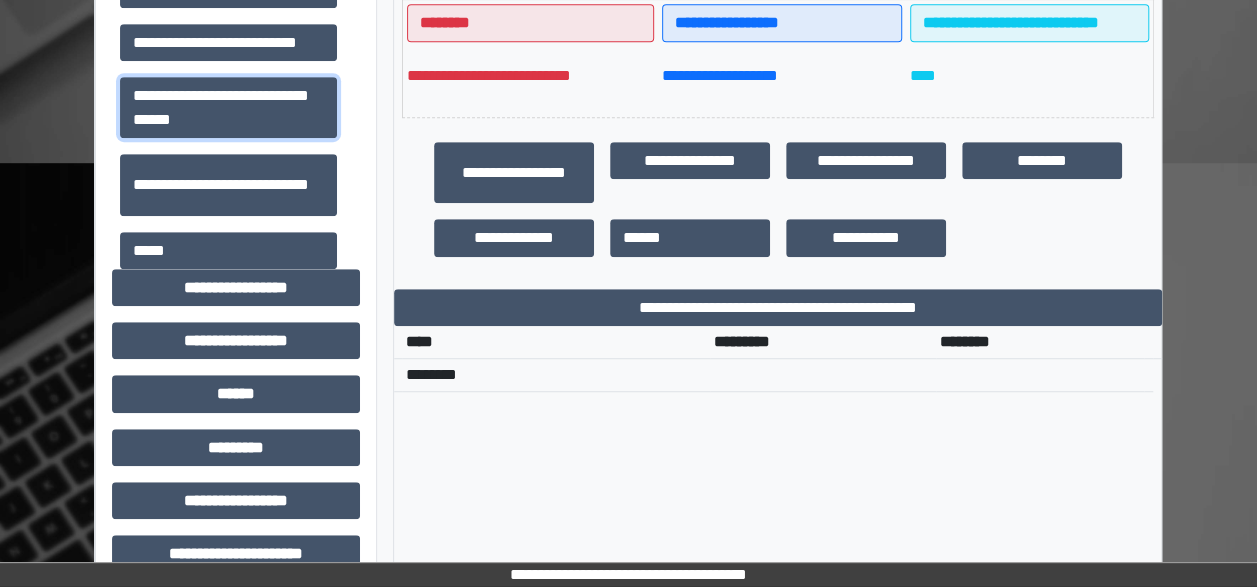 scroll, scrollTop: 562, scrollLeft: 0, axis: vertical 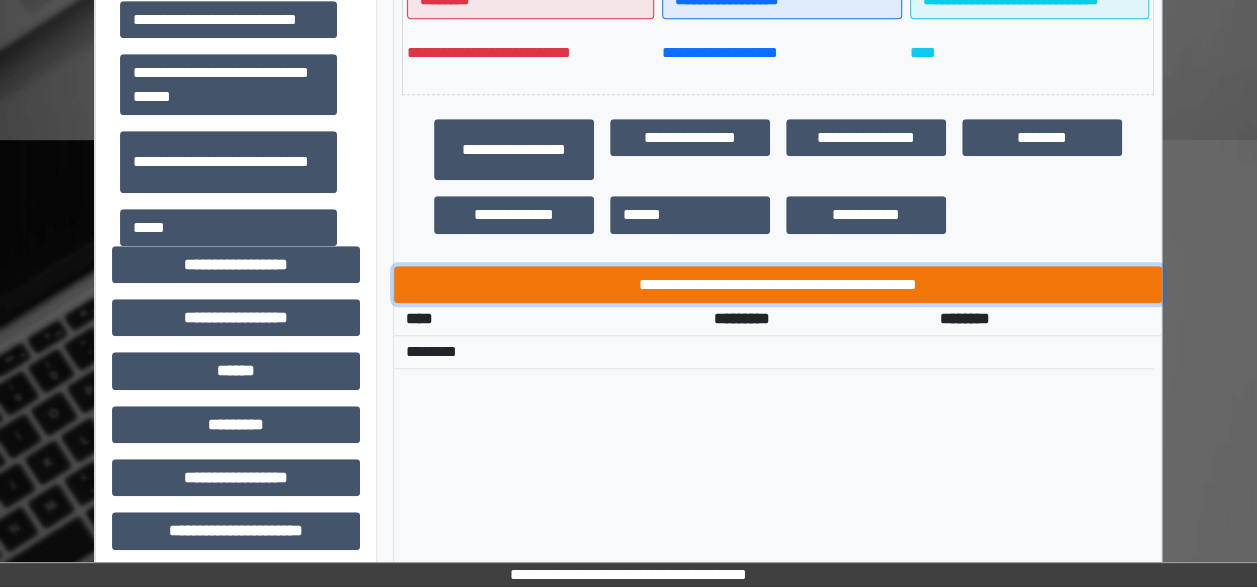 click on "**********" at bounding box center (778, 284) 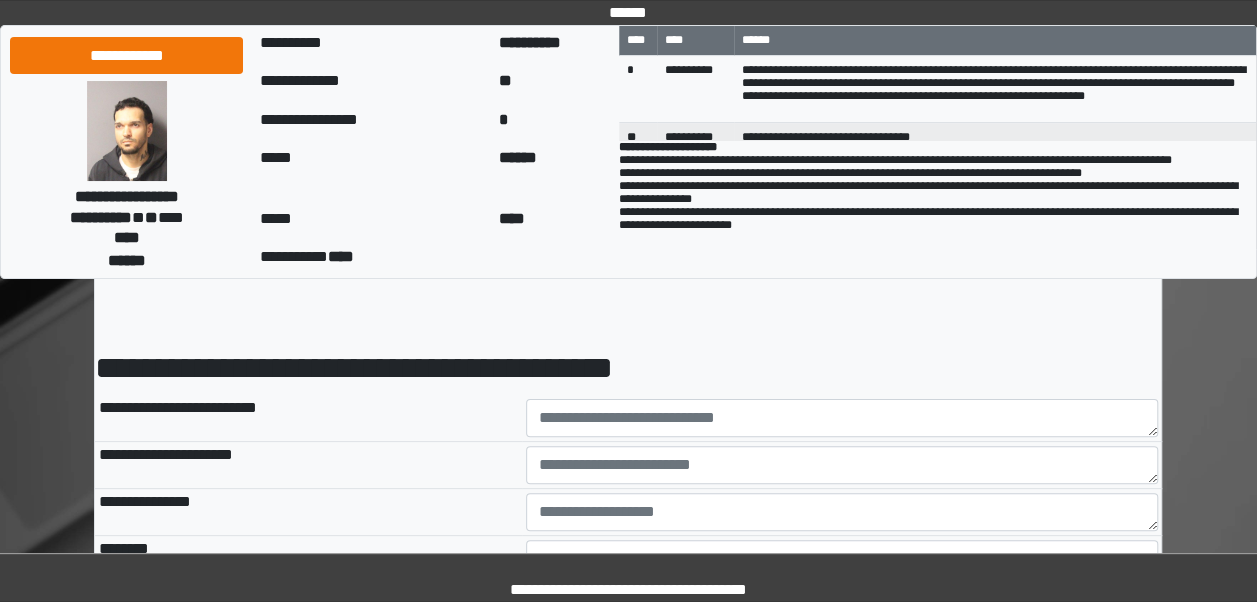 scroll, scrollTop: 52, scrollLeft: 0, axis: vertical 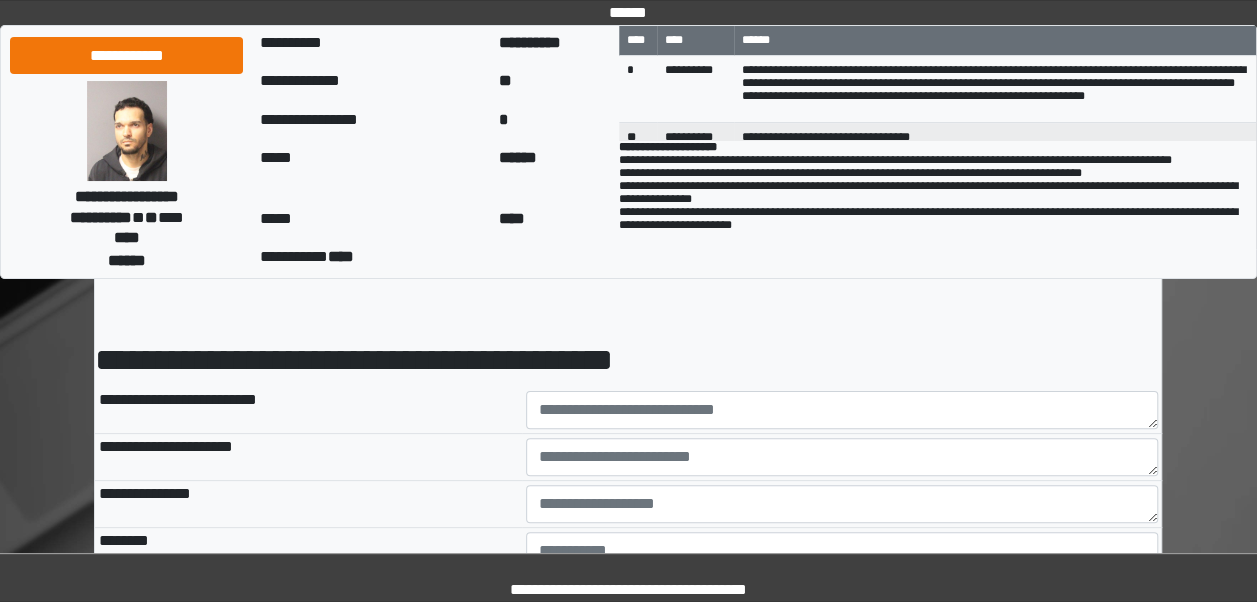 click at bounding box center (842, 410) 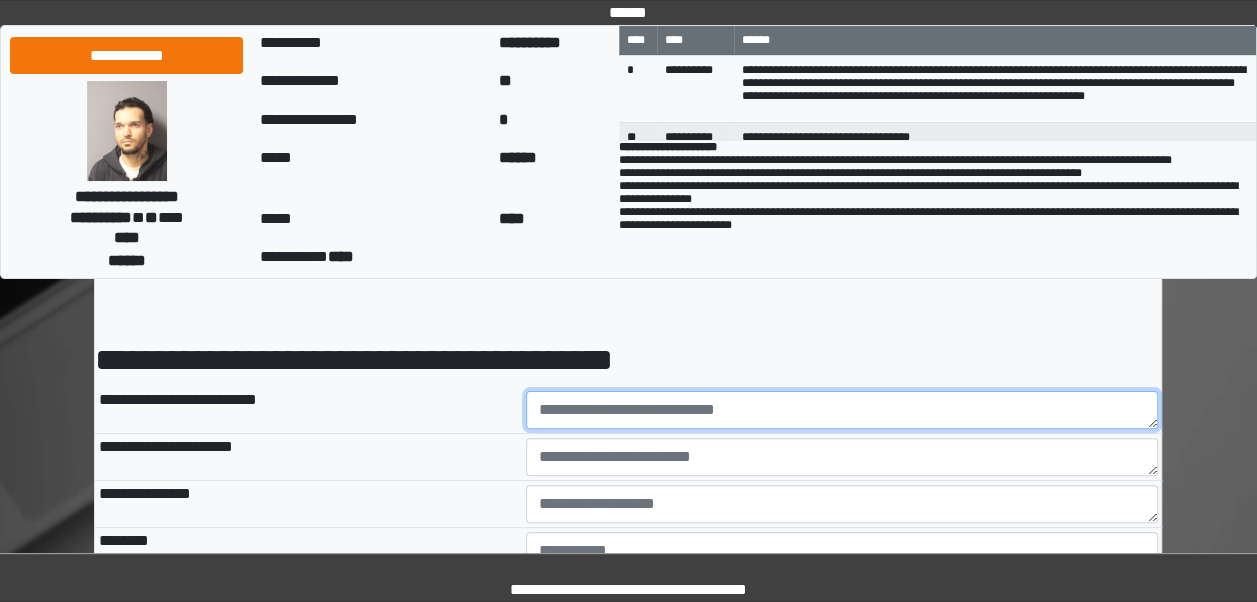 click at bounding box center (842, 410) 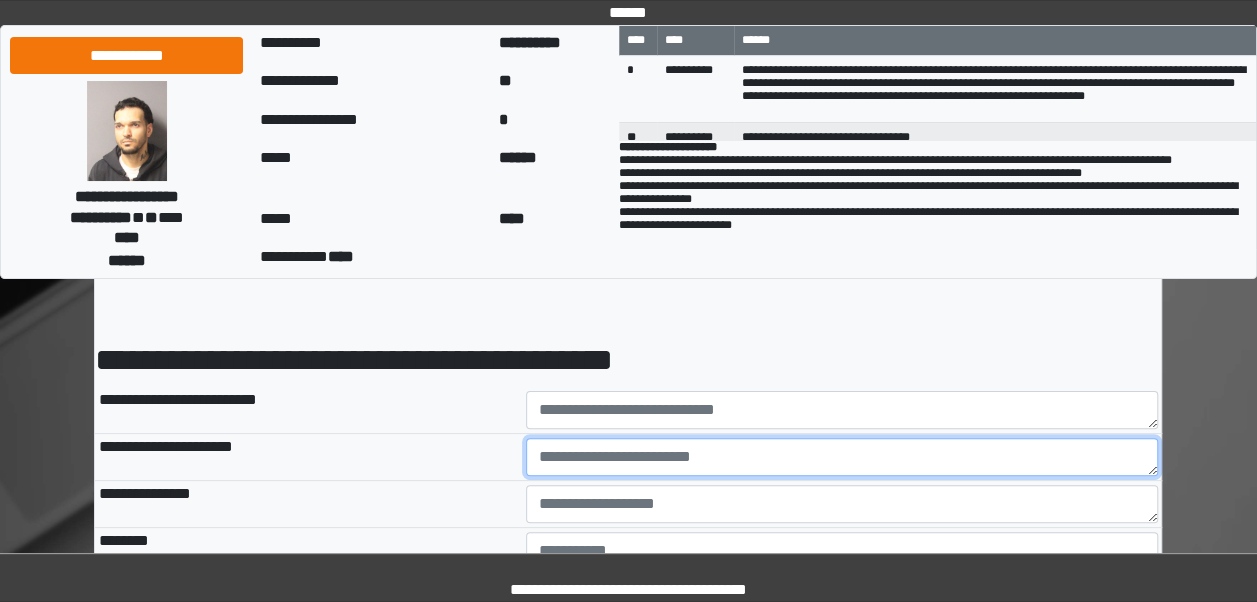 click at bounding box center (842, 457) 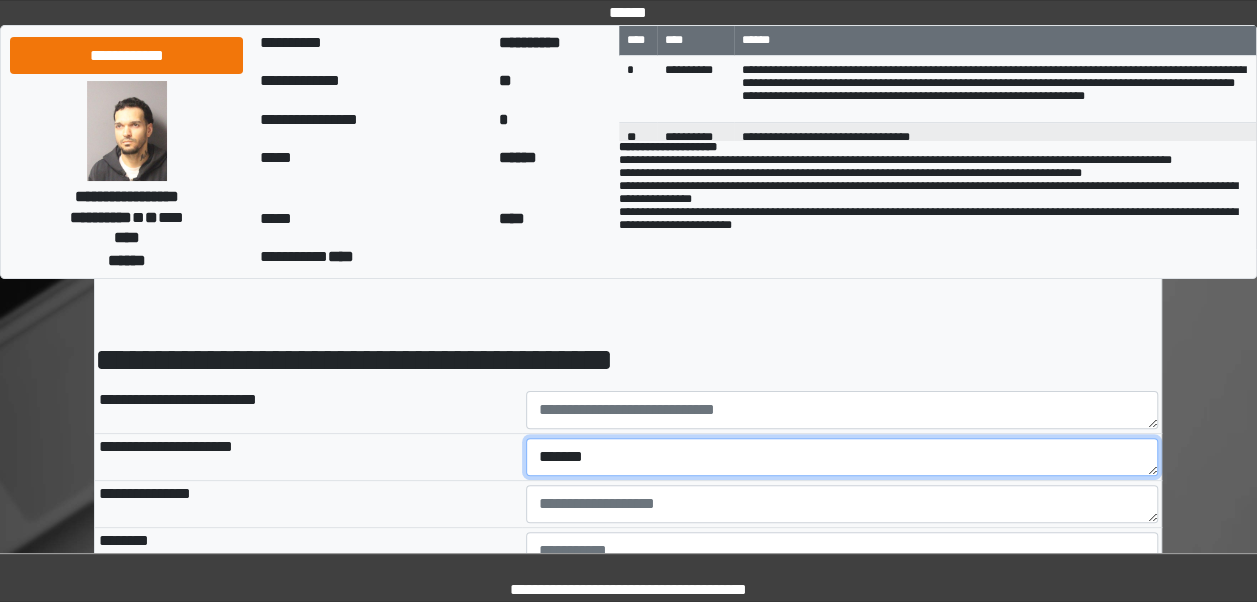 type on "*******" 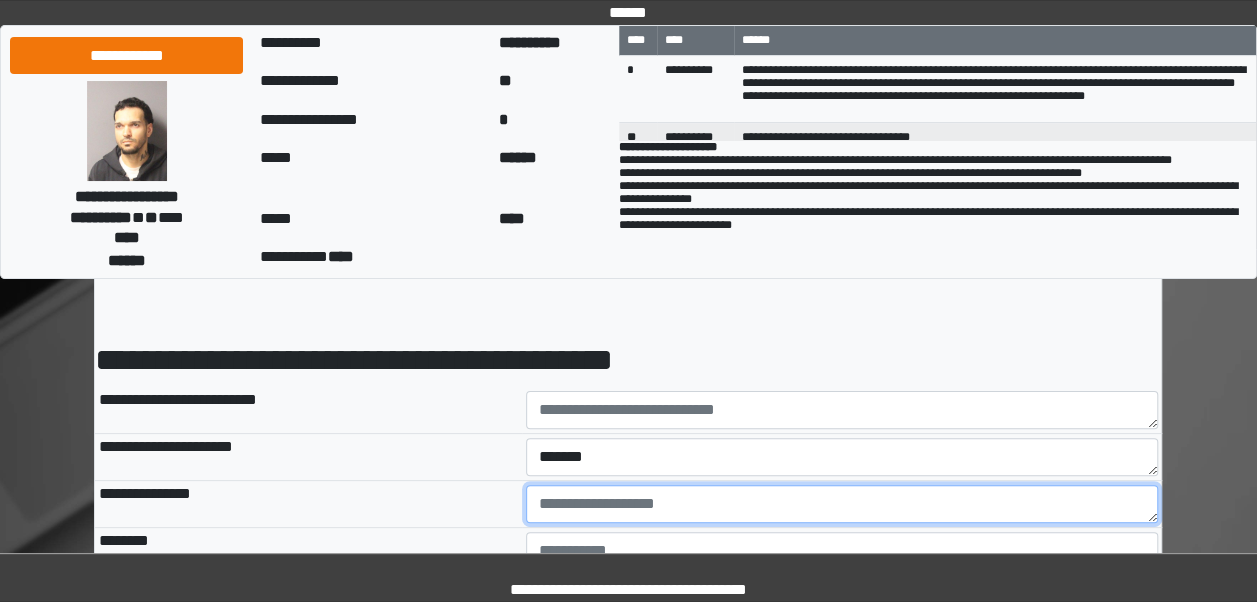 click at bounding box center (842, 504) 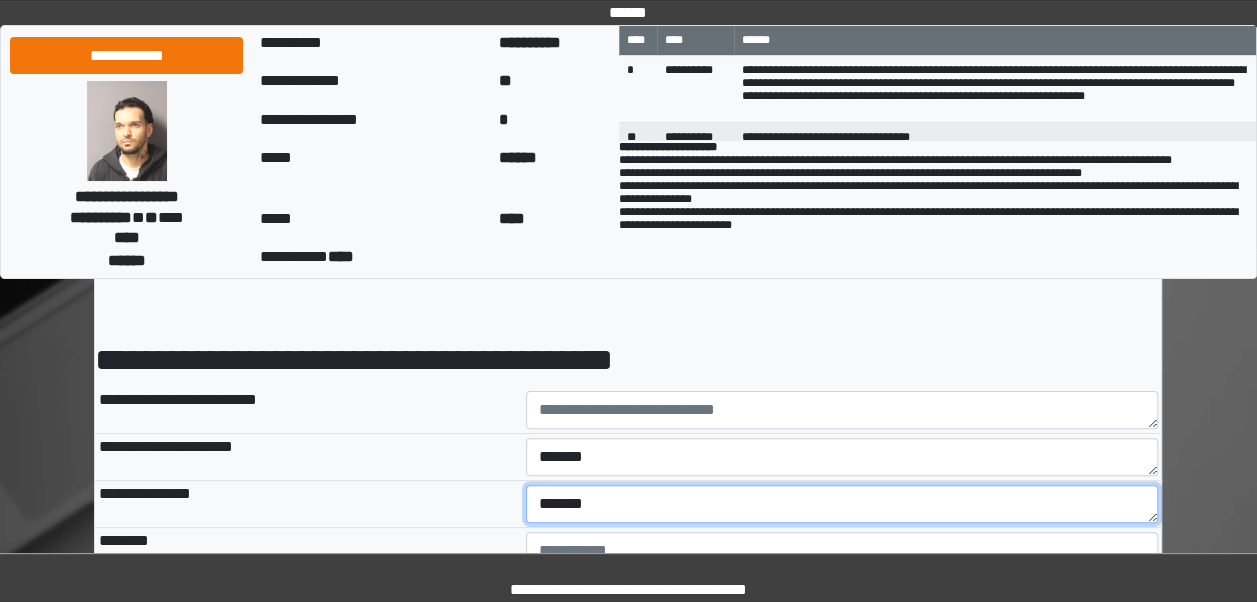 type on "*******" 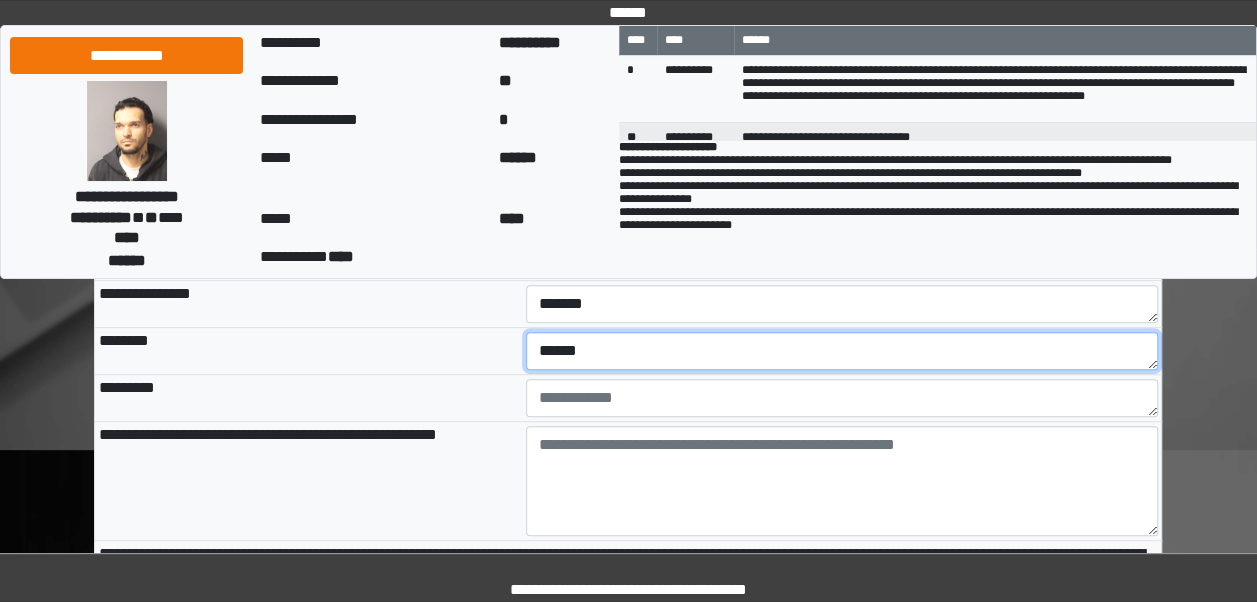 scroll, scrollTop: 254, scrollLeft: 0, axis: vertical 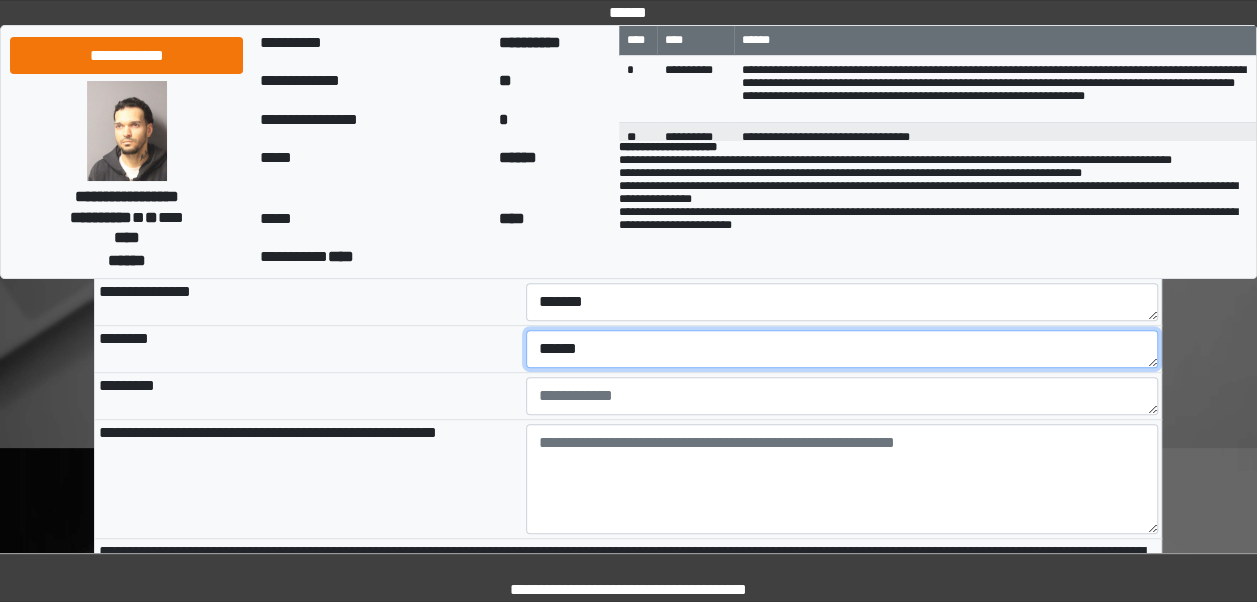 type on "******" 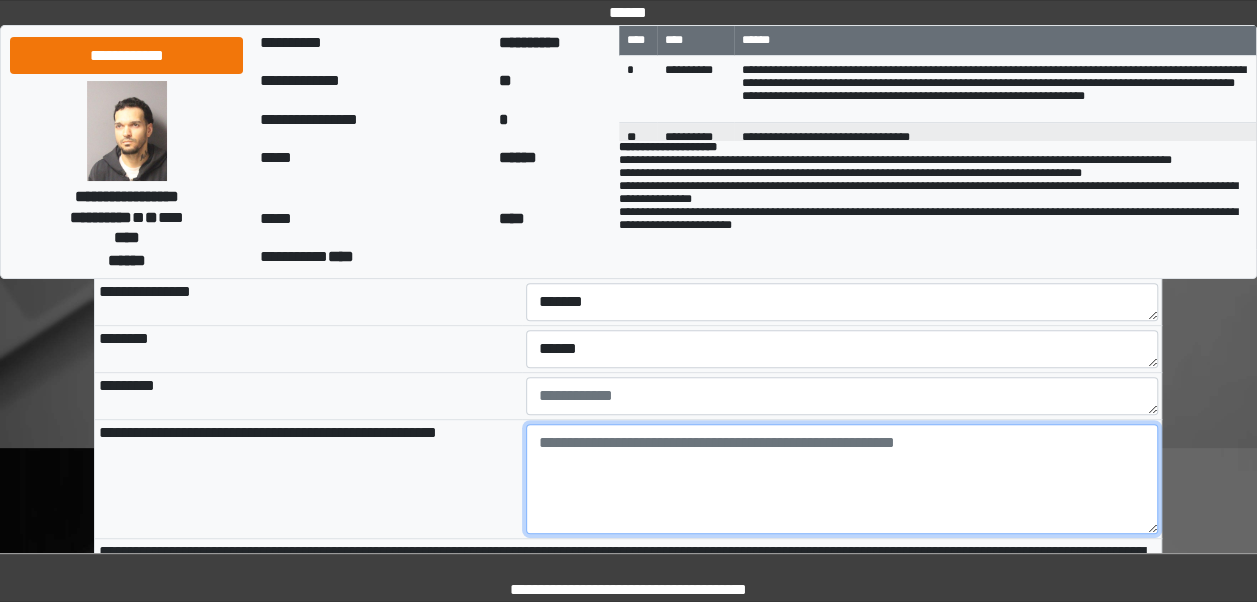 click at bounding box center (842, 479) 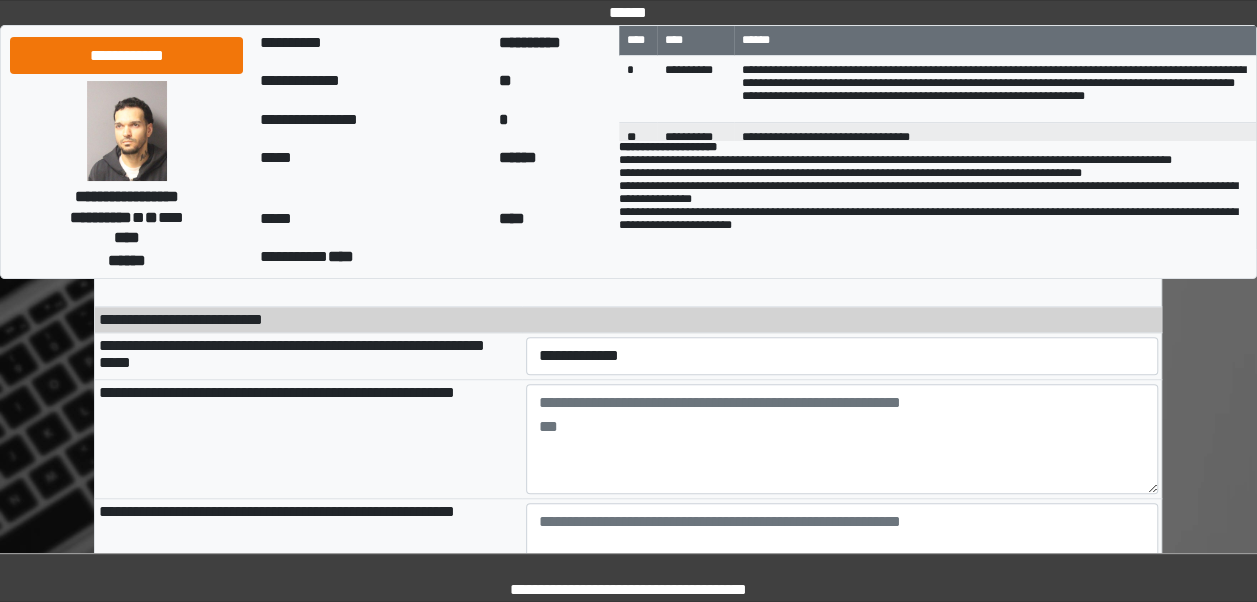 scroll, scrollTop: 595, scrollLeft: 0, axis: vertical 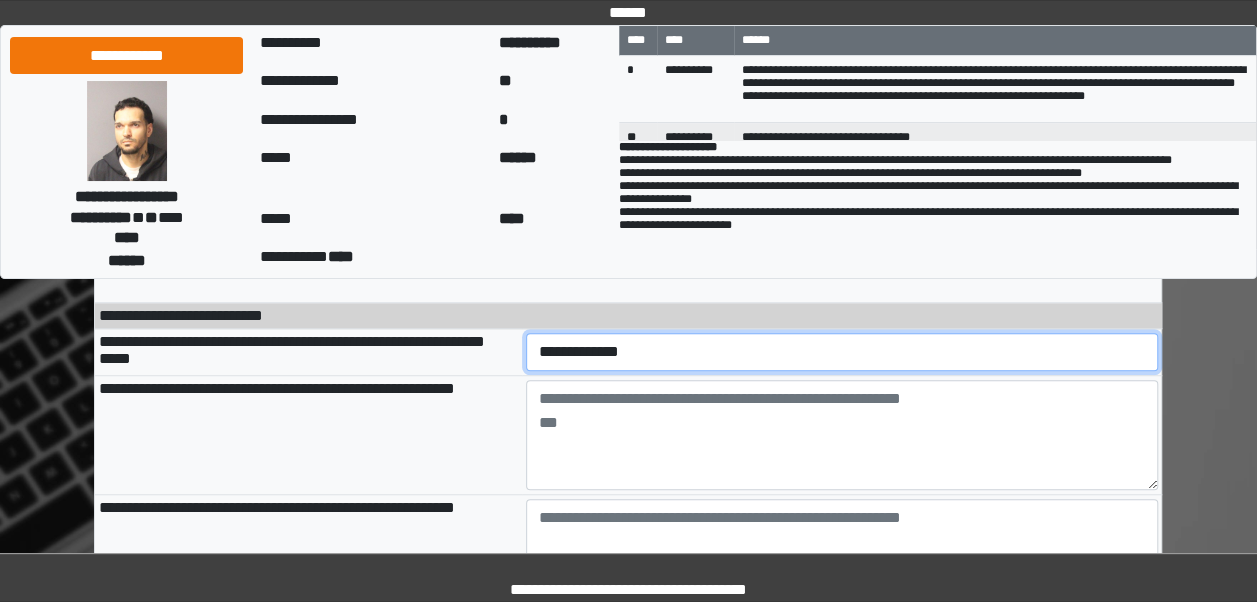 click on "**********" at bounding box center [842, 351] 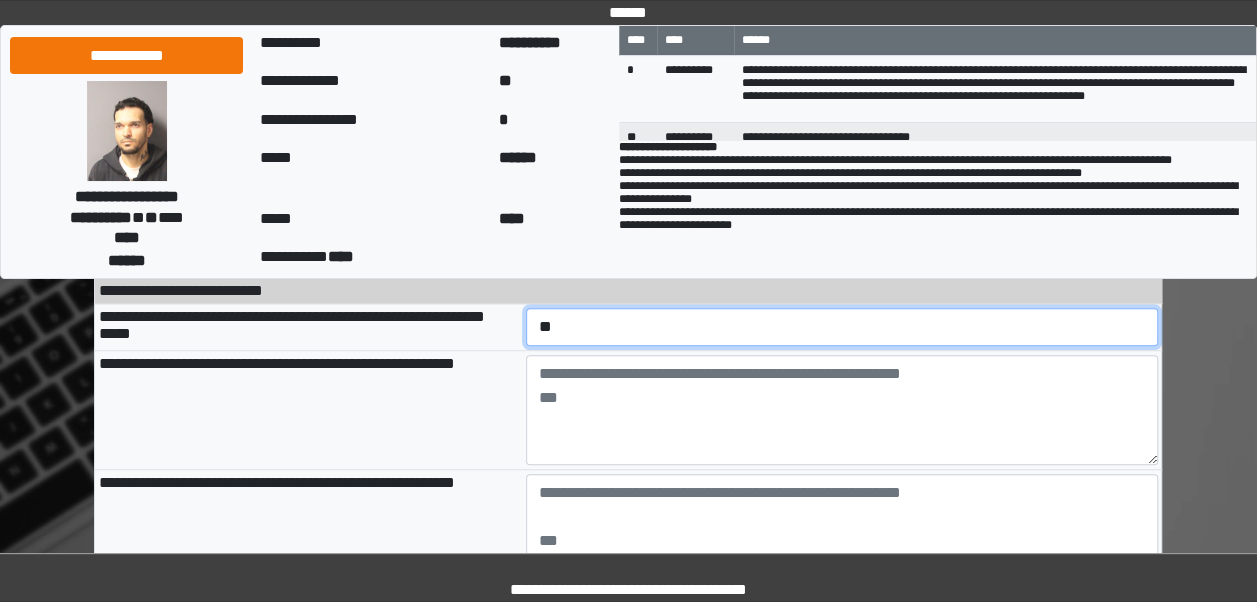 scroll, scrollTop: 621, scrollLeft: 0, axis: vertical 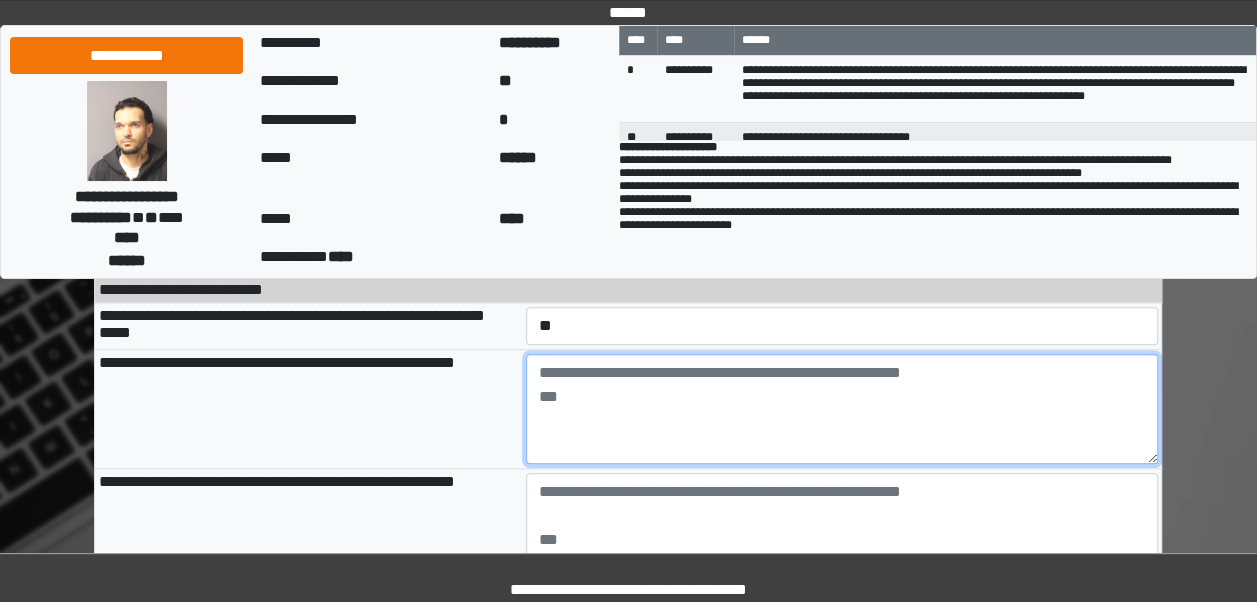 click at bounding box center (842, 409) 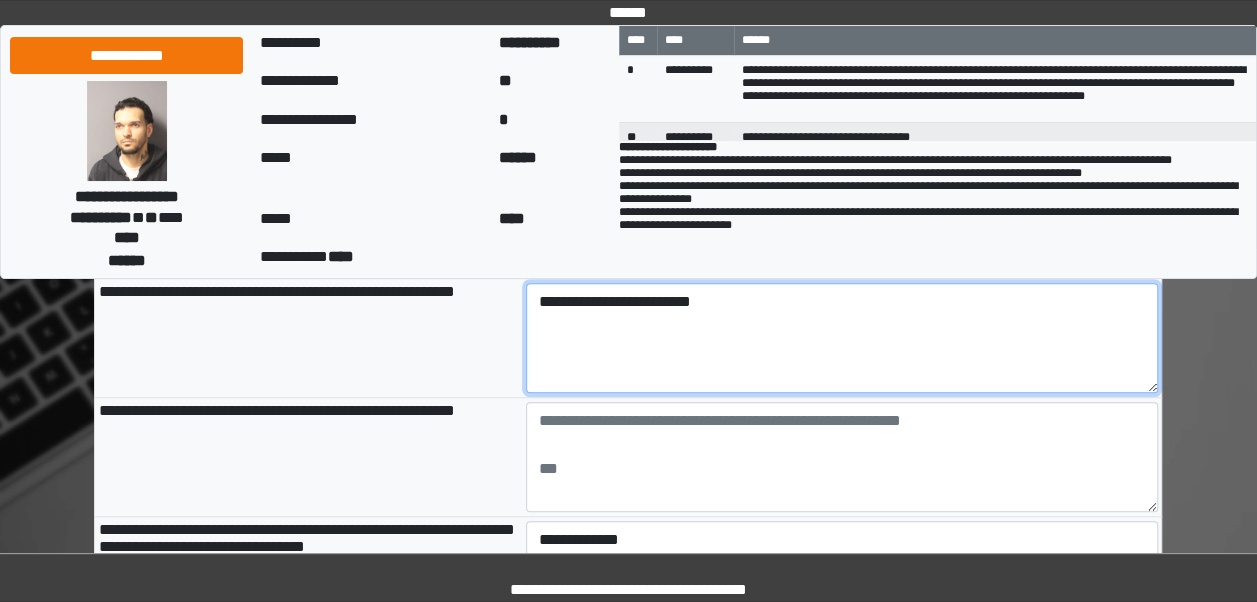 scroll, scrollTop: 685, scrollLeft: 0, axis: vertical 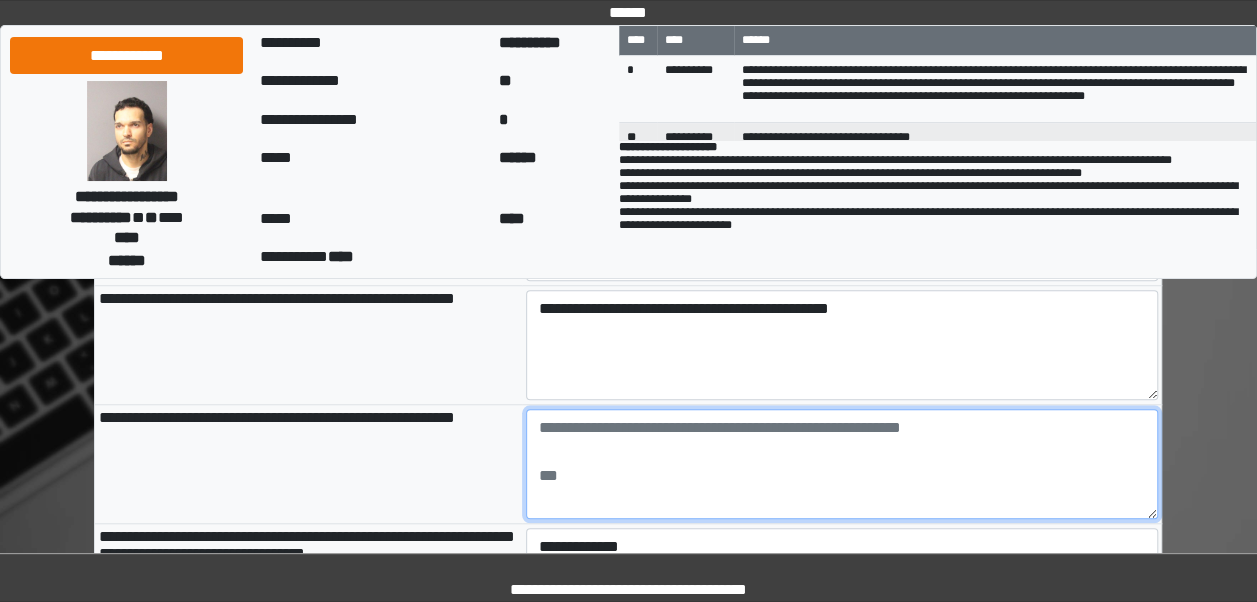 click at bounding box center [842, 464] 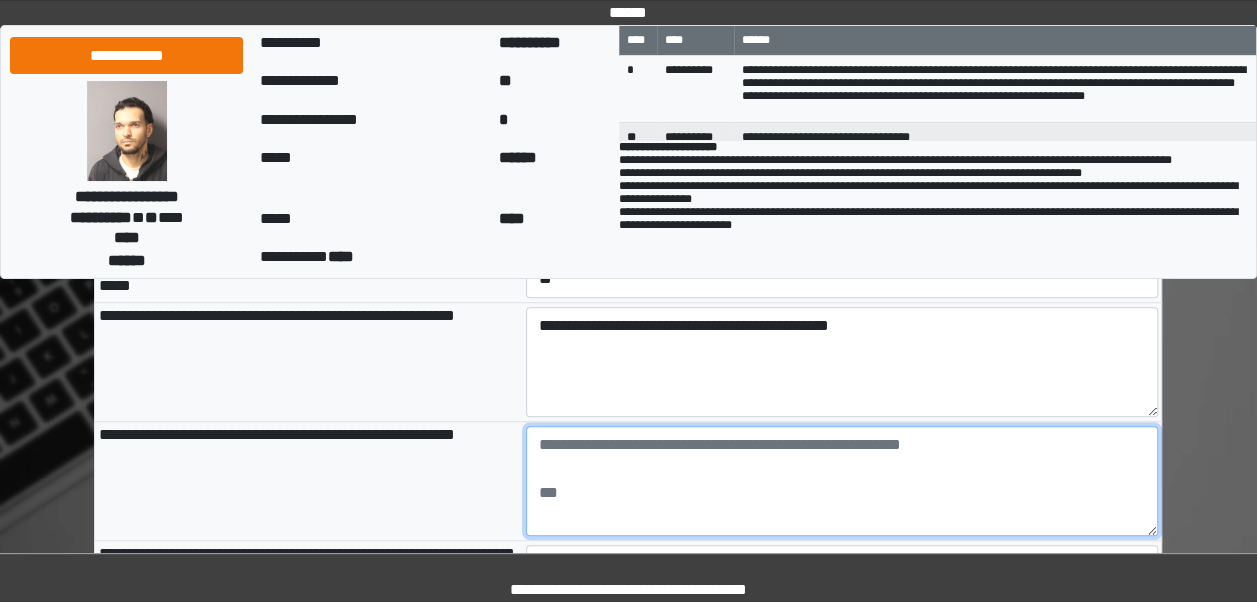 scroll, scrollTop: 667, scrollLeft: 0, axis: vertical 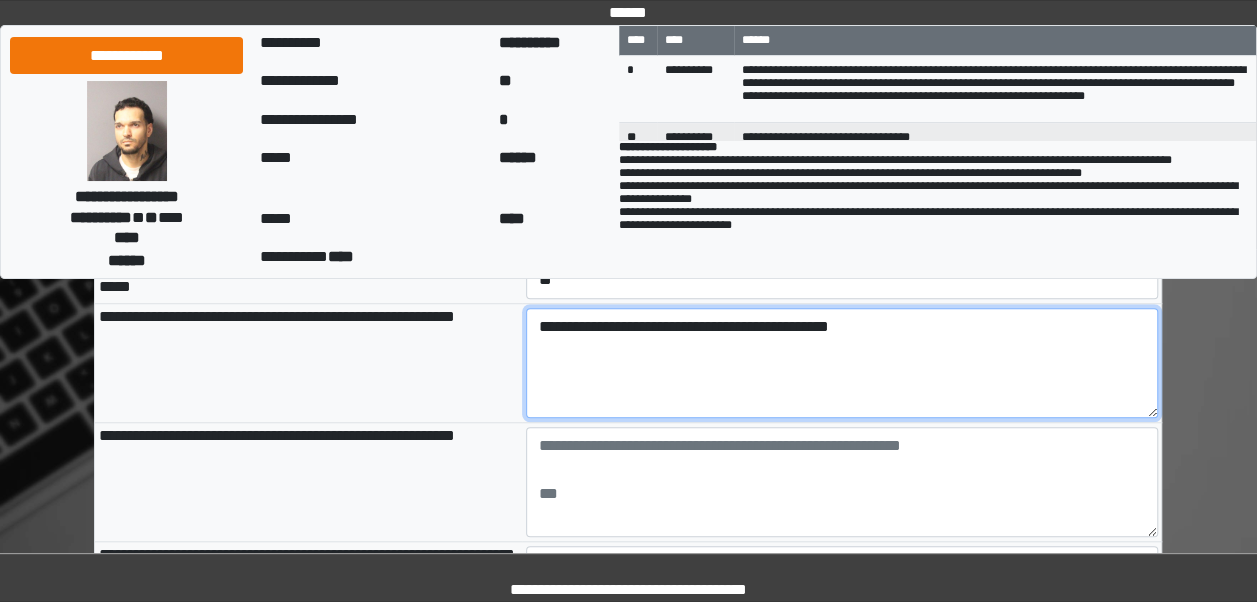 click on "**********" at bounding box center (842, 363) 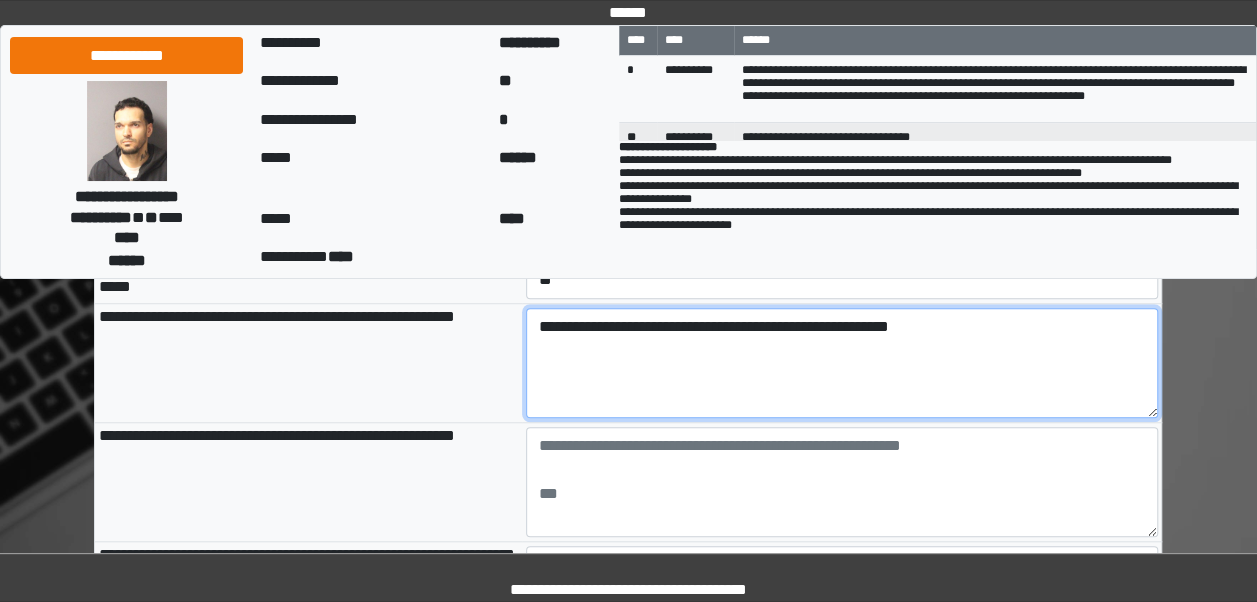 click on "**********" at bounding box center (842, 363) 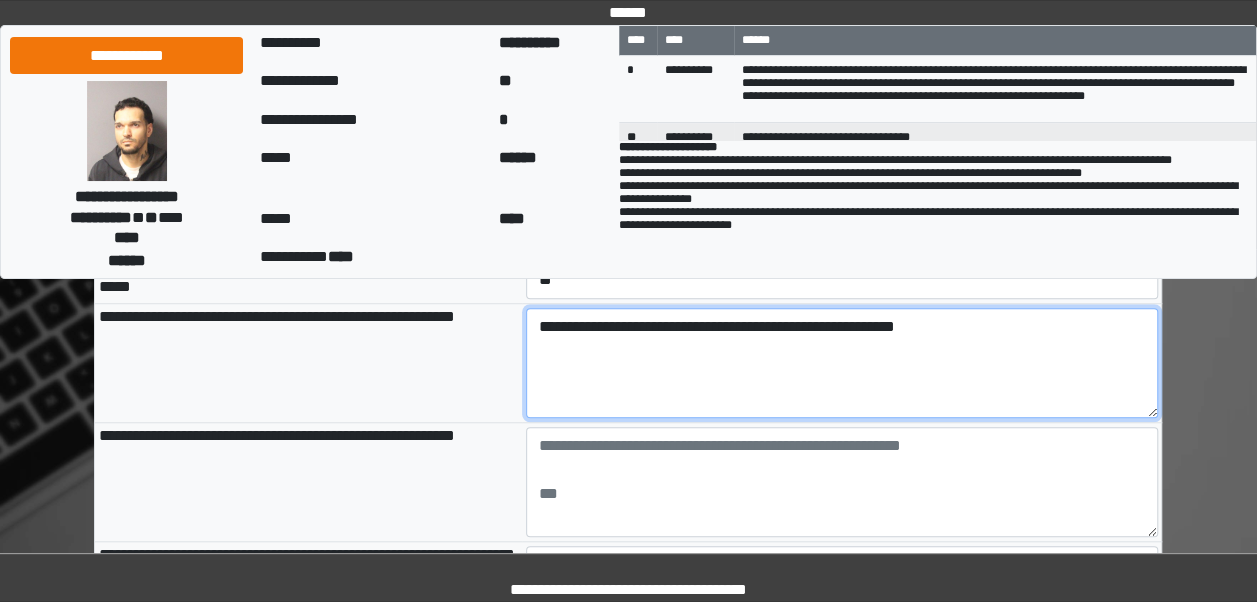 click on "**********" at bounding box center [842, 363] 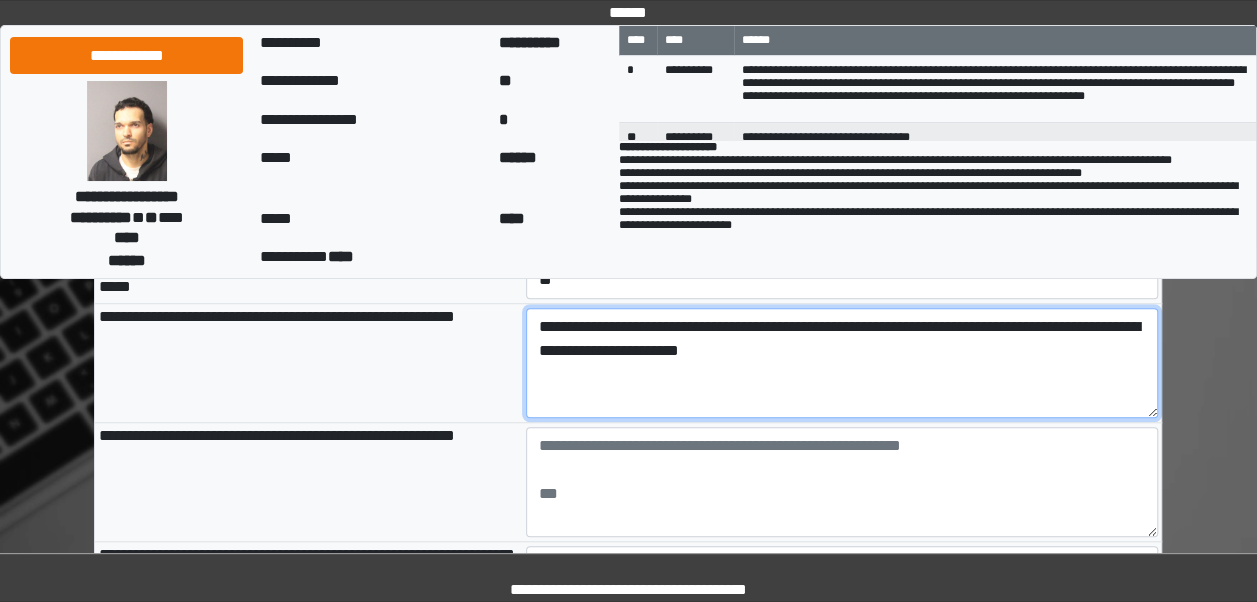 type on "**********" 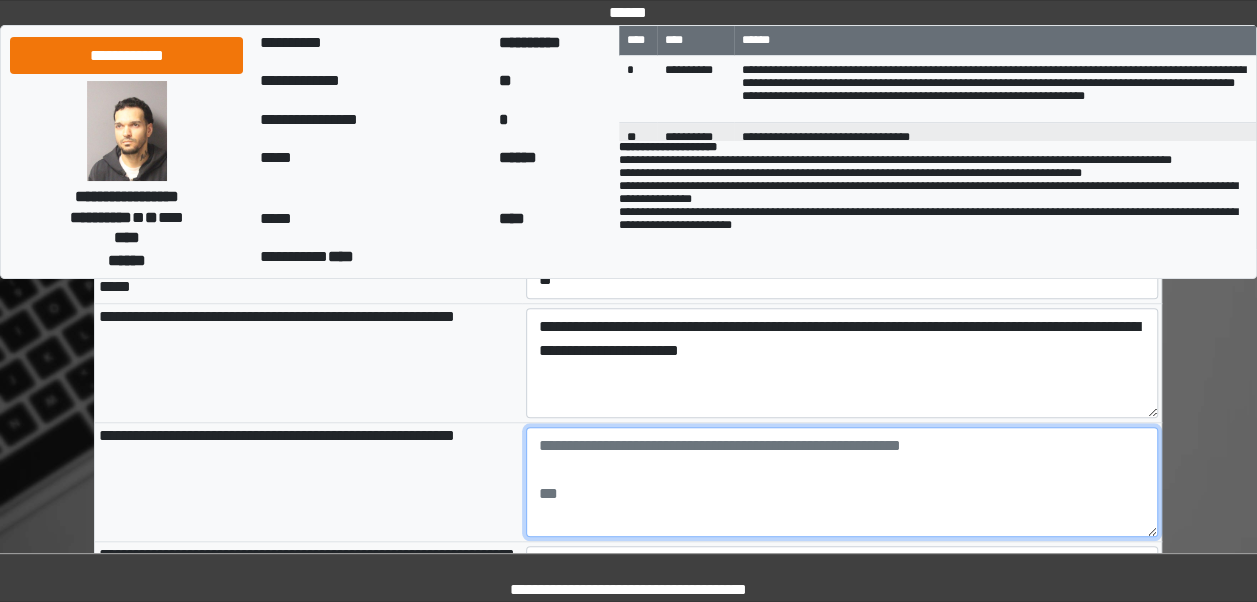 click at bounding box center [842, 482] 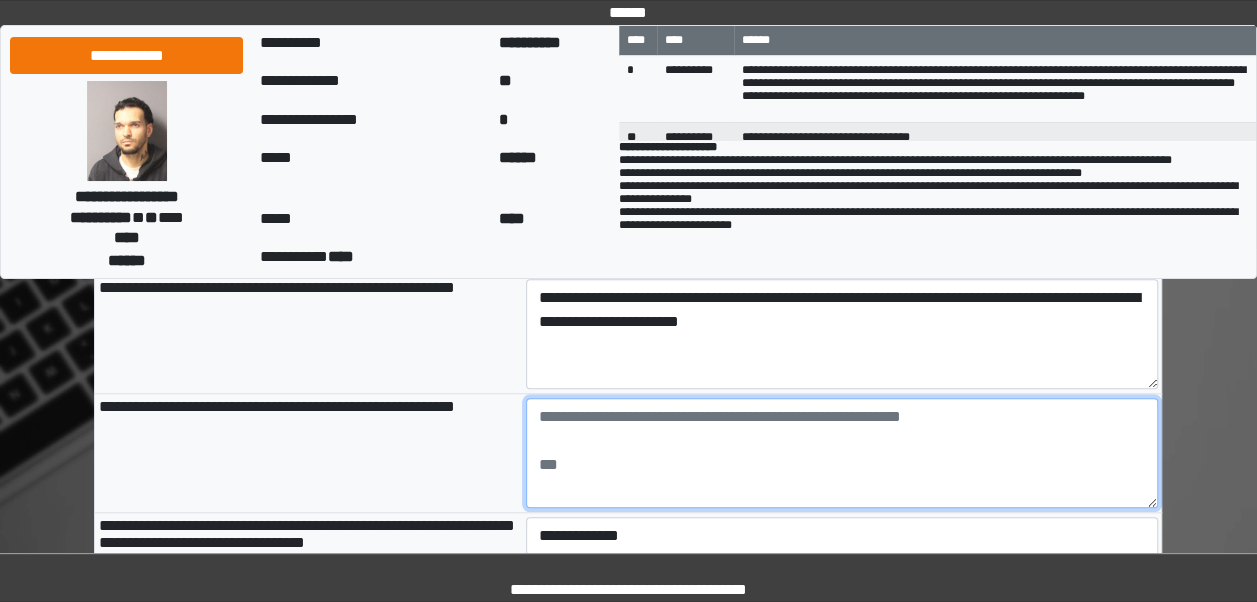 scroll, scrollTop: 690, scrollLeft: 0, axis: vertical 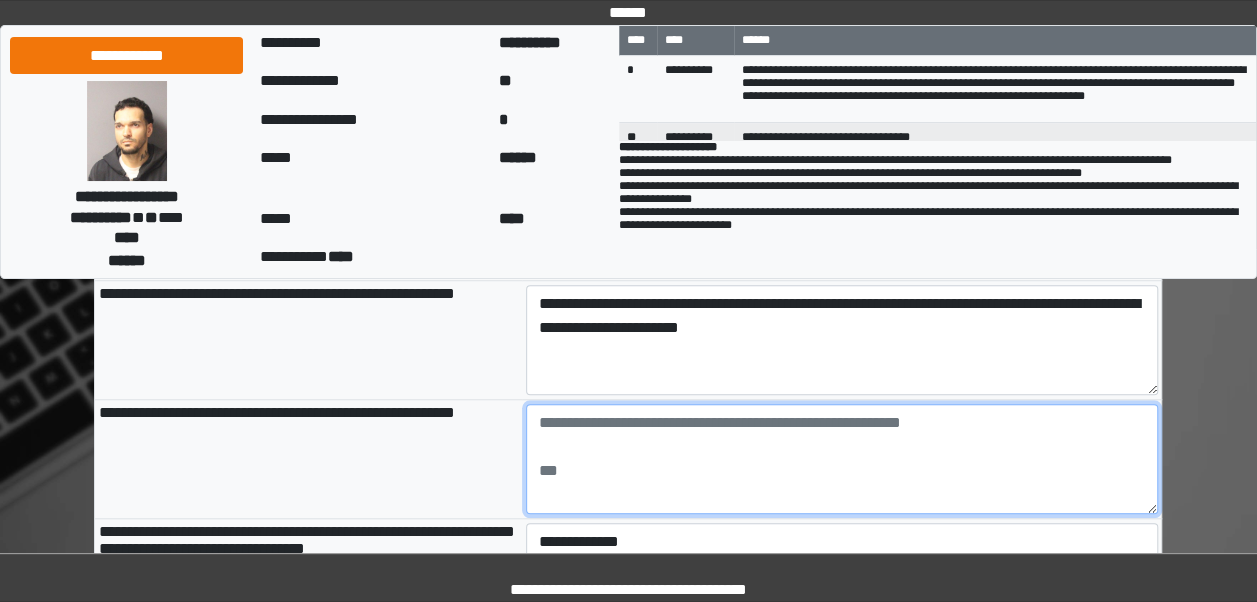 click at bounding box center [842, 459] 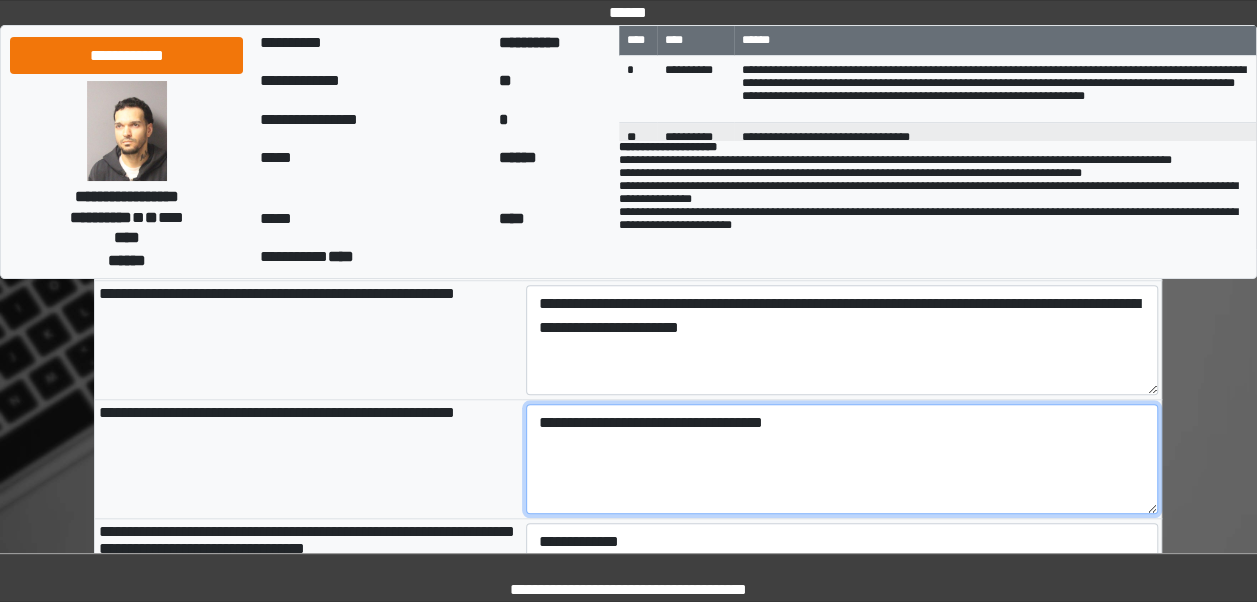 click on "**********" at bounding box center [842, 459] 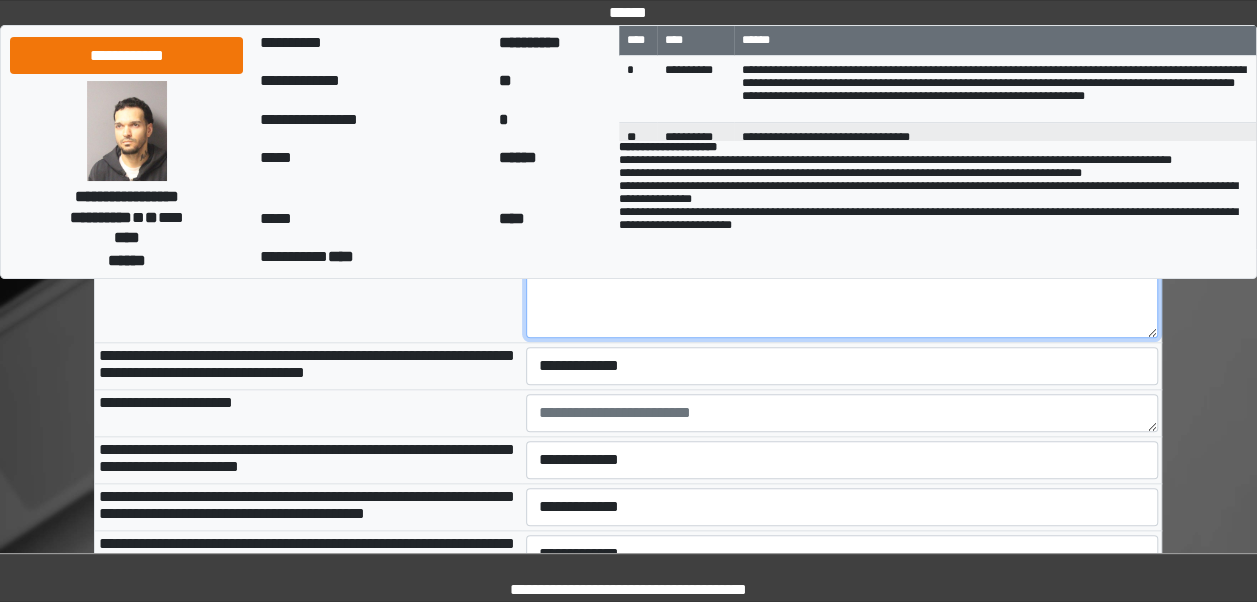 scroll, scrollTop: 870, scrollLeft: 0, axis: vertical 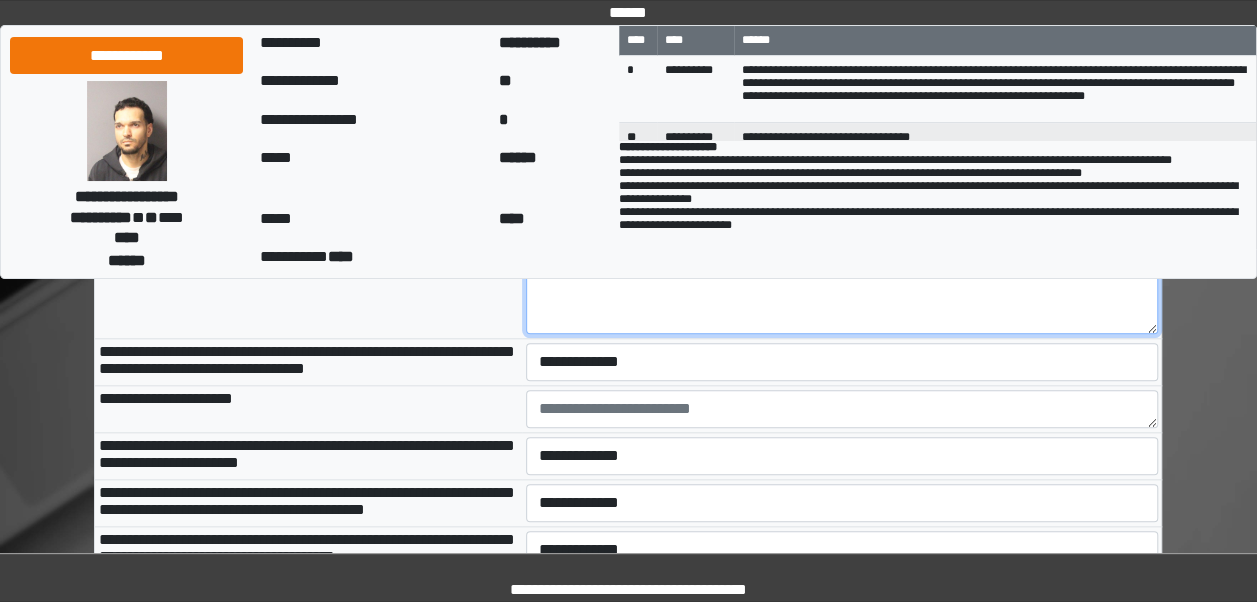 type on "**********" 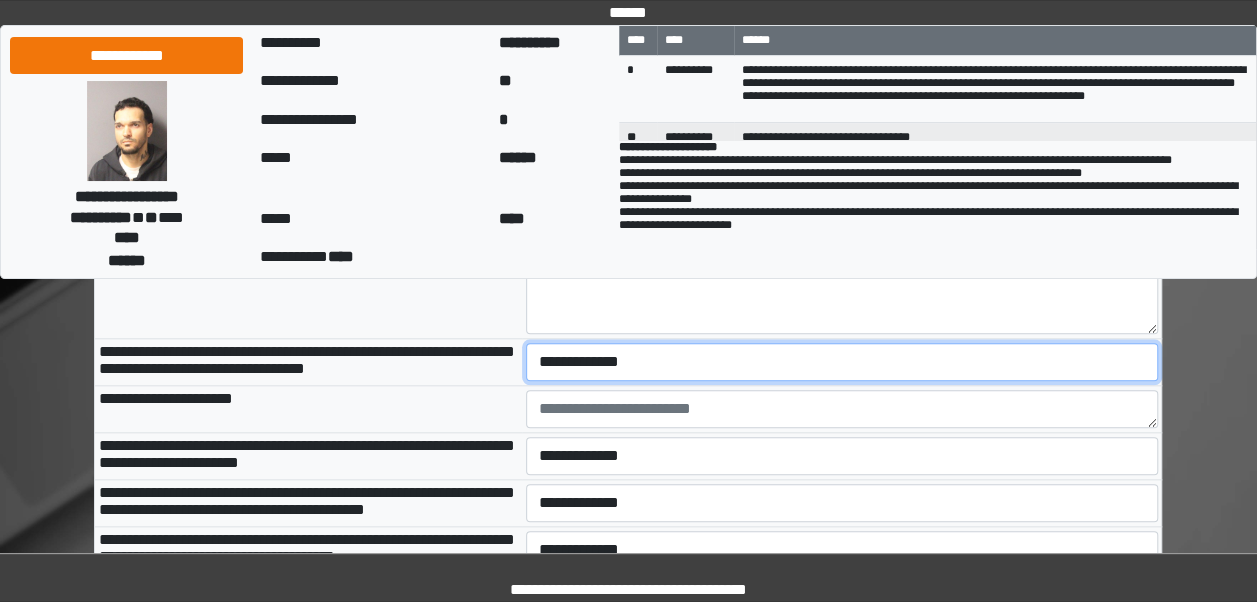 click on "**********" at bounding box center [842, 362] 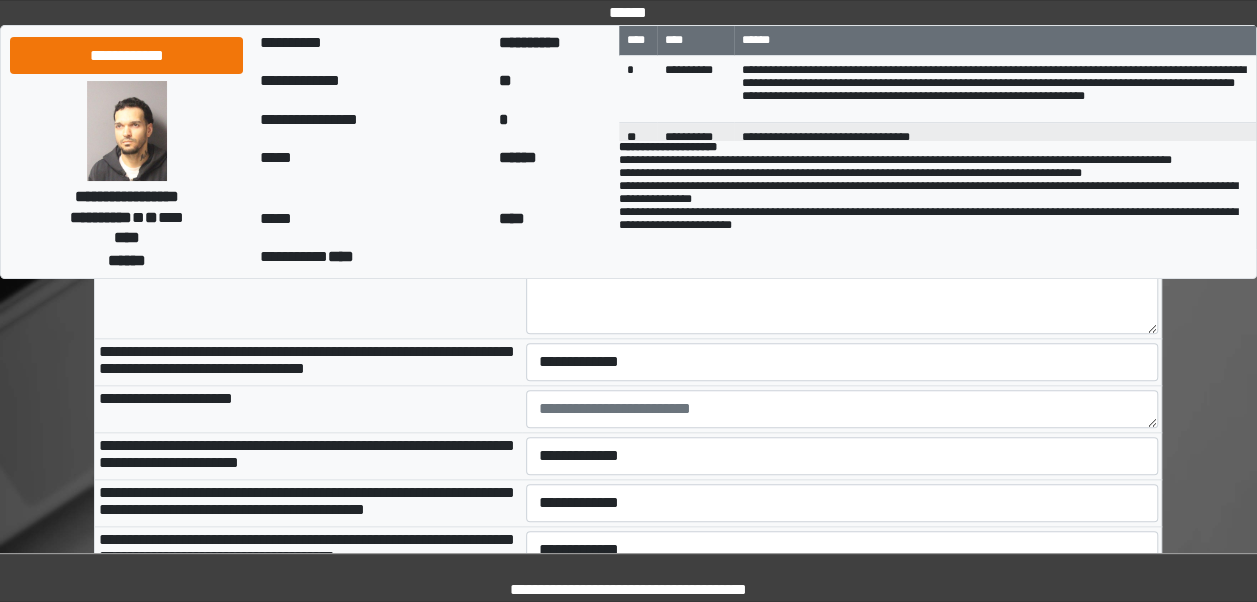 click on "**********" at bounding box center (308, 361) 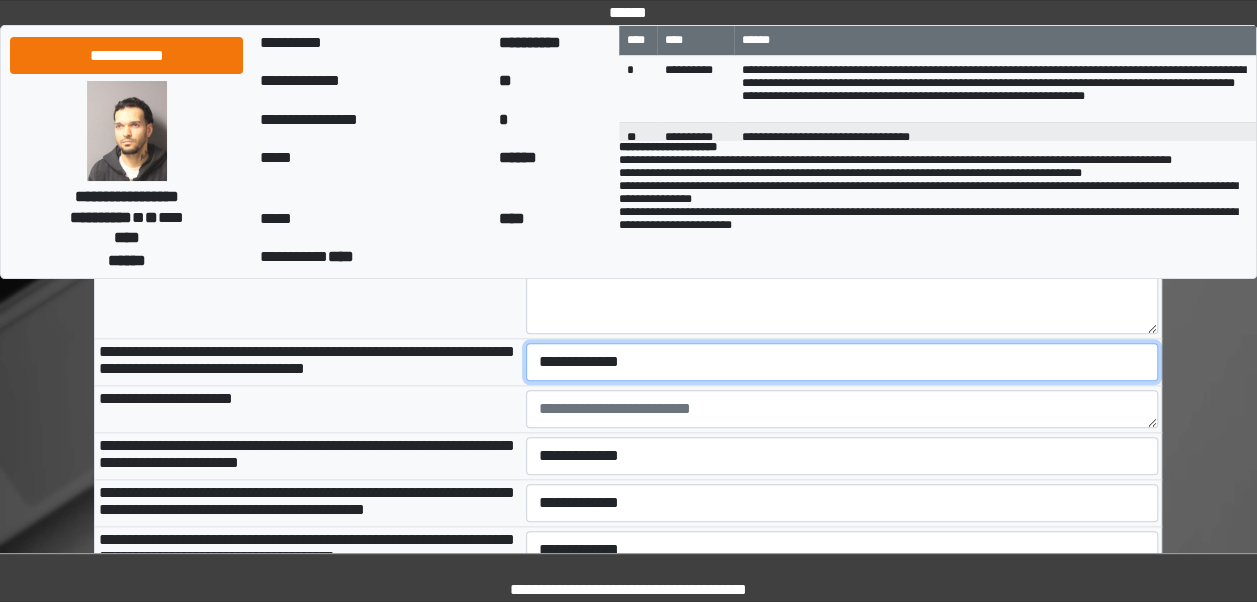 click on "**********" at bounding box center (842, 362) 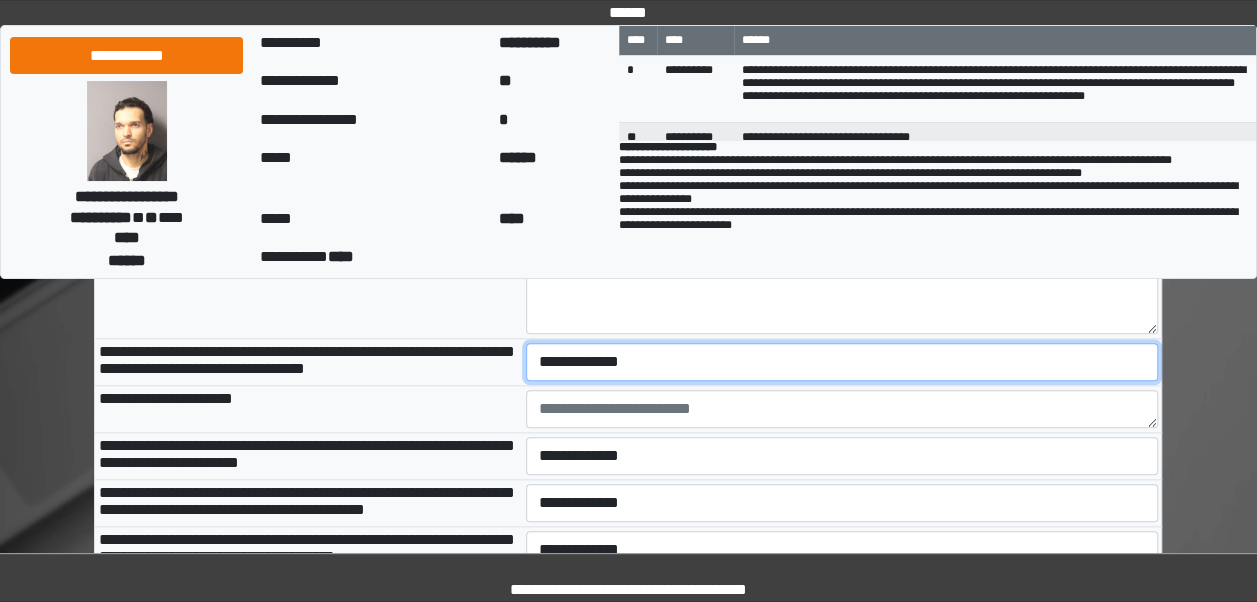select on "***" 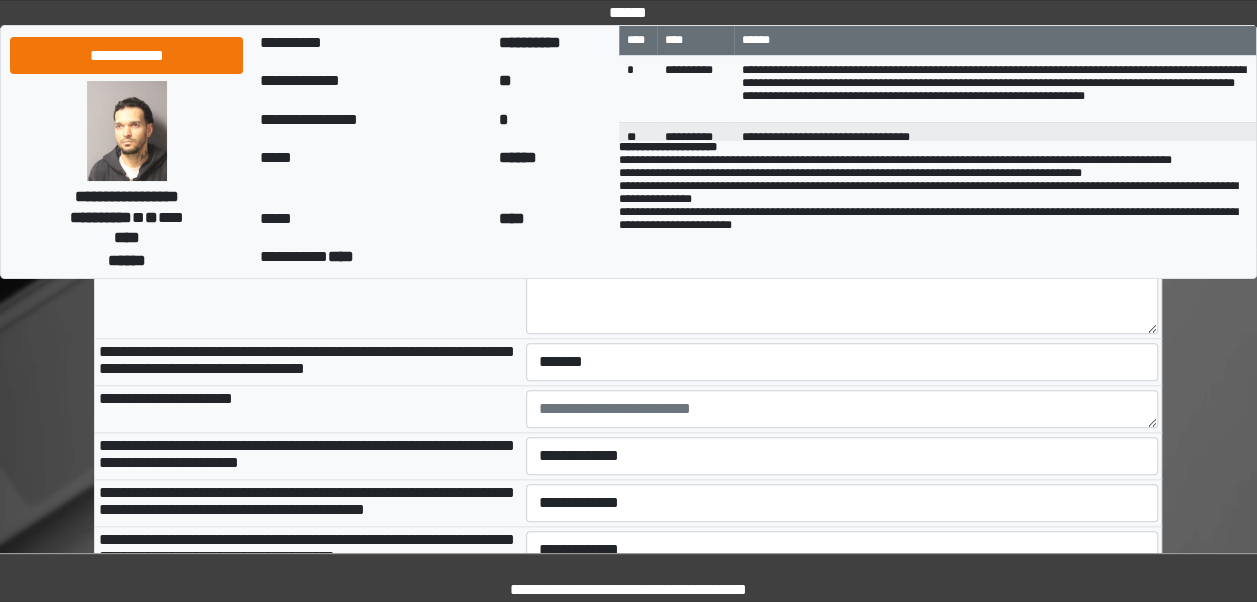 click on "**********" at bounding box center (308, 361) 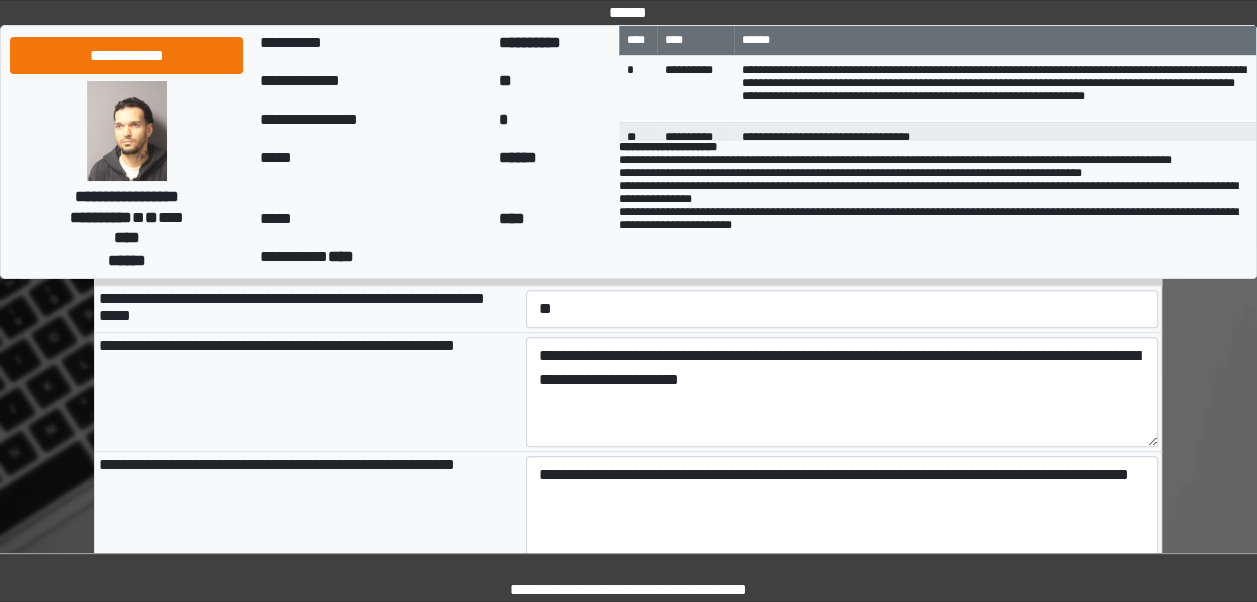 scroll, scrollTop: 637, scrollLeft: 0, axis: vertical 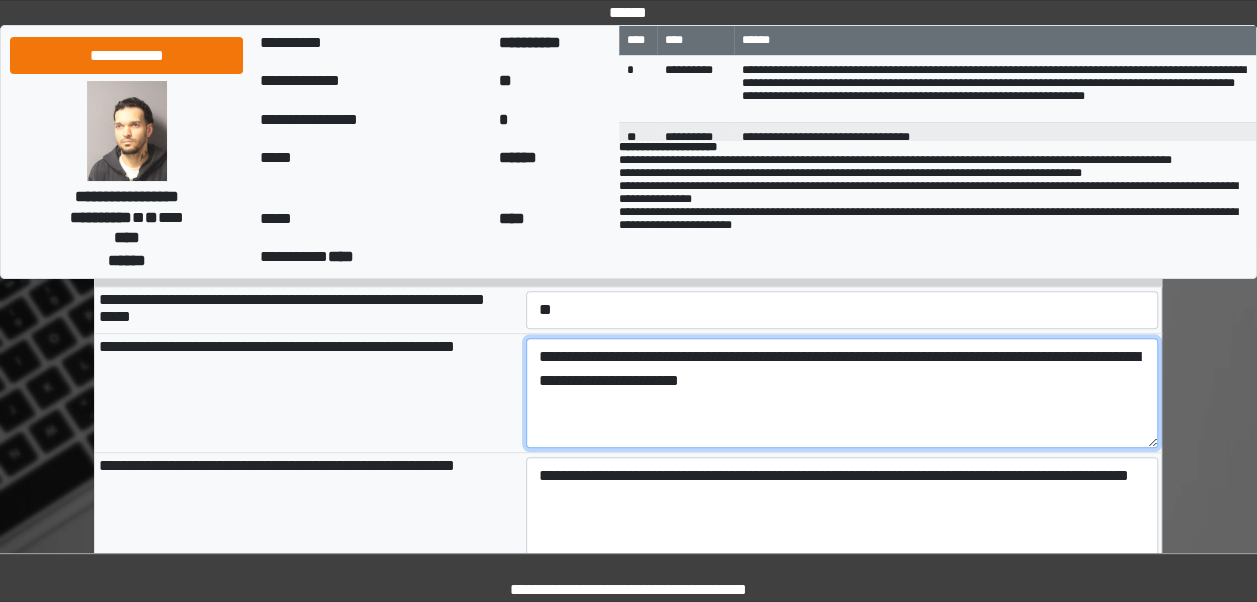 click on "**********" at bounding box center [842, 393] 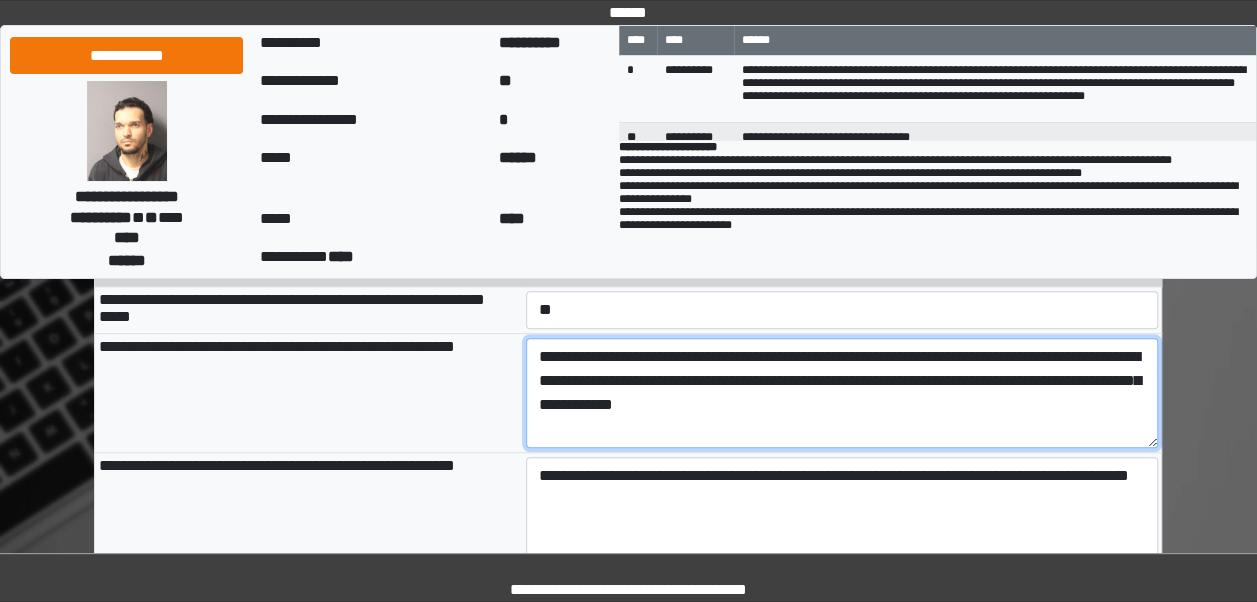 click on "**********" at bounding box center (842, 393) 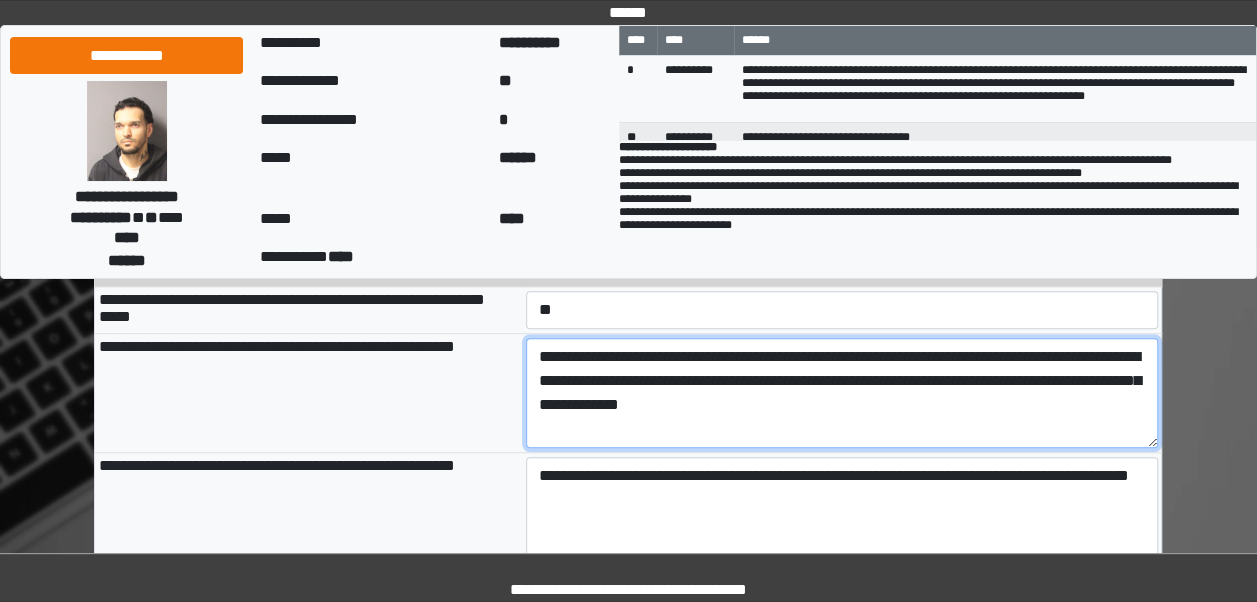type on "**********" 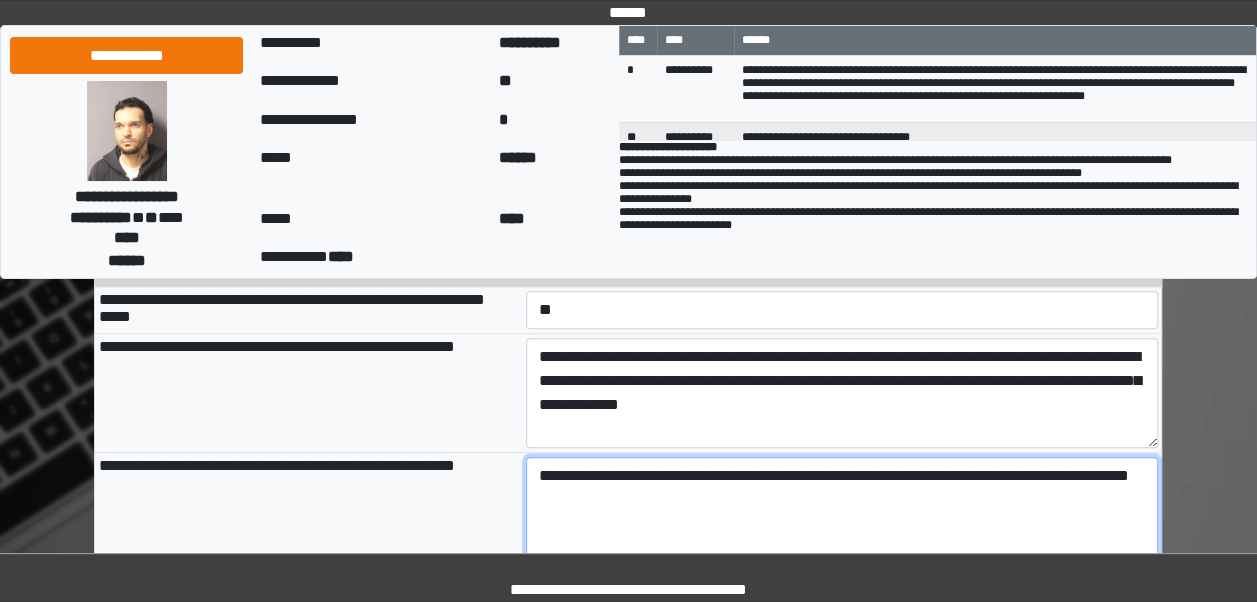 click on "**********" at bounding box center [842, 512] 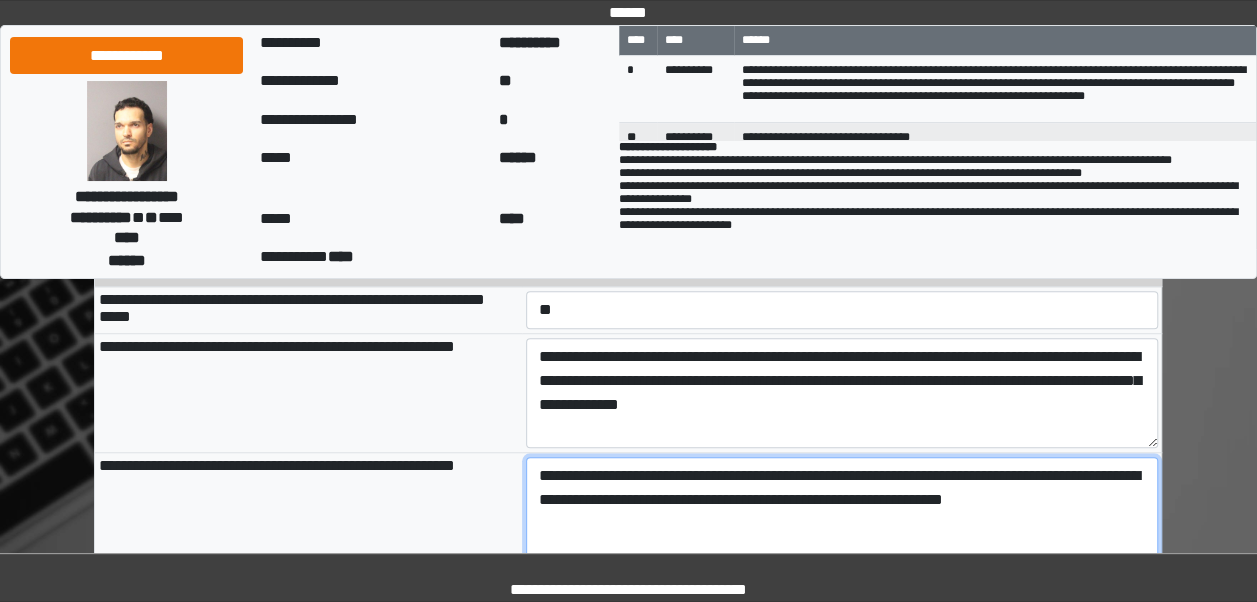 click on "**********" at bounding box center (842, 512) 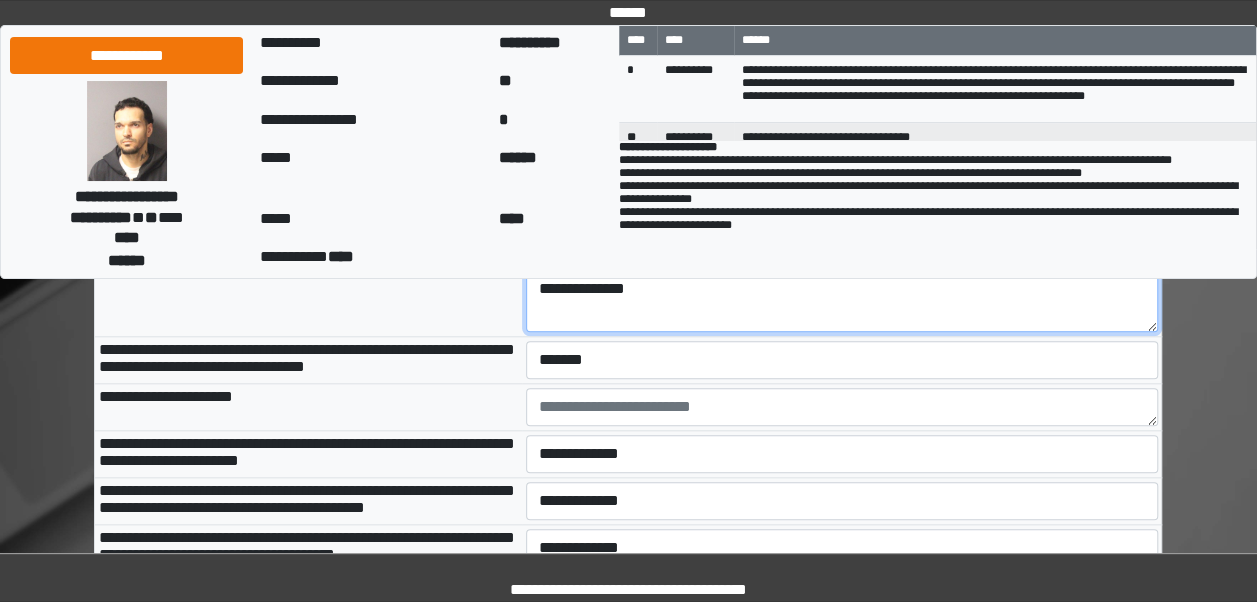 scroll, scrollTop: 883, scrollLeft: 0, axis: vertical 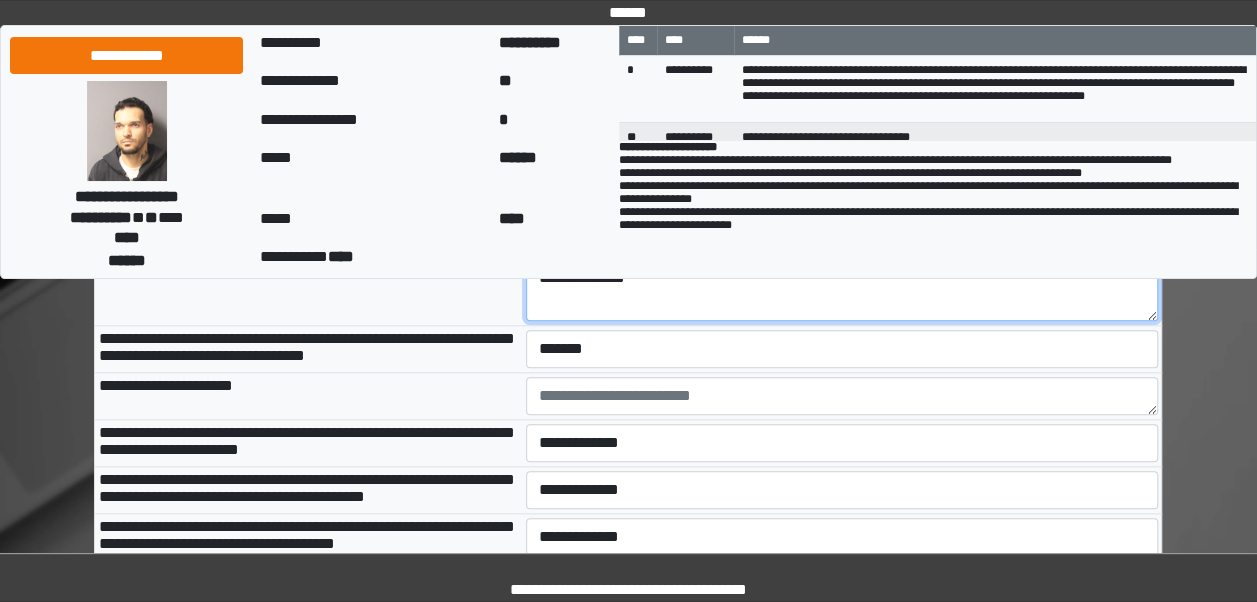 type on "**********" 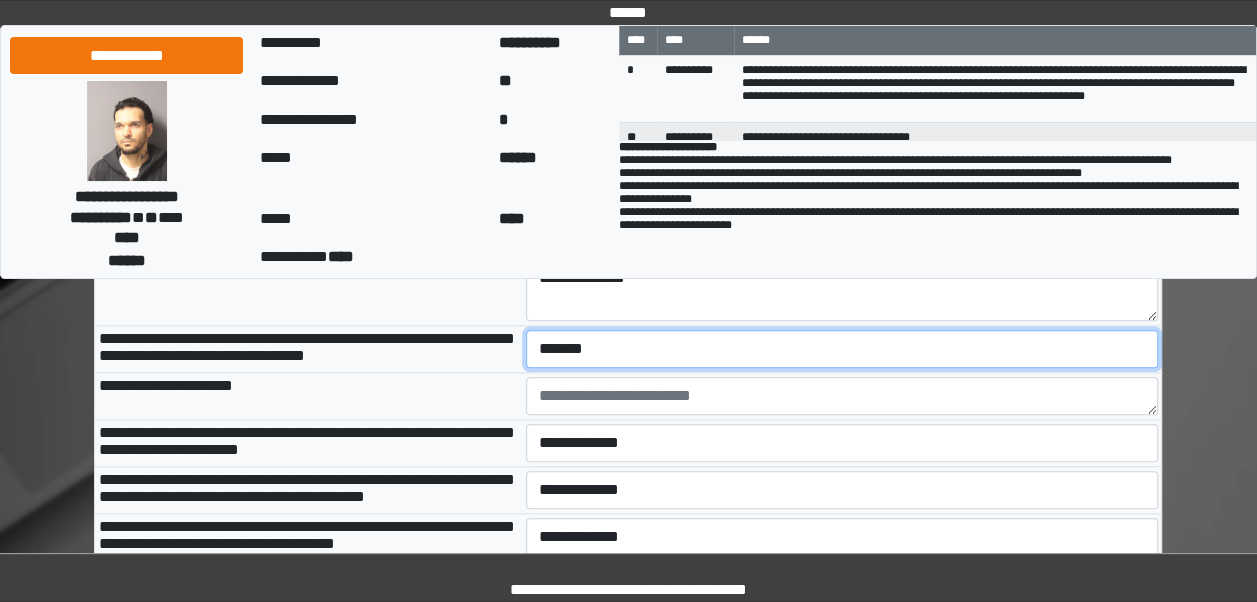 click on "**********" at bounding box center [842, 349] 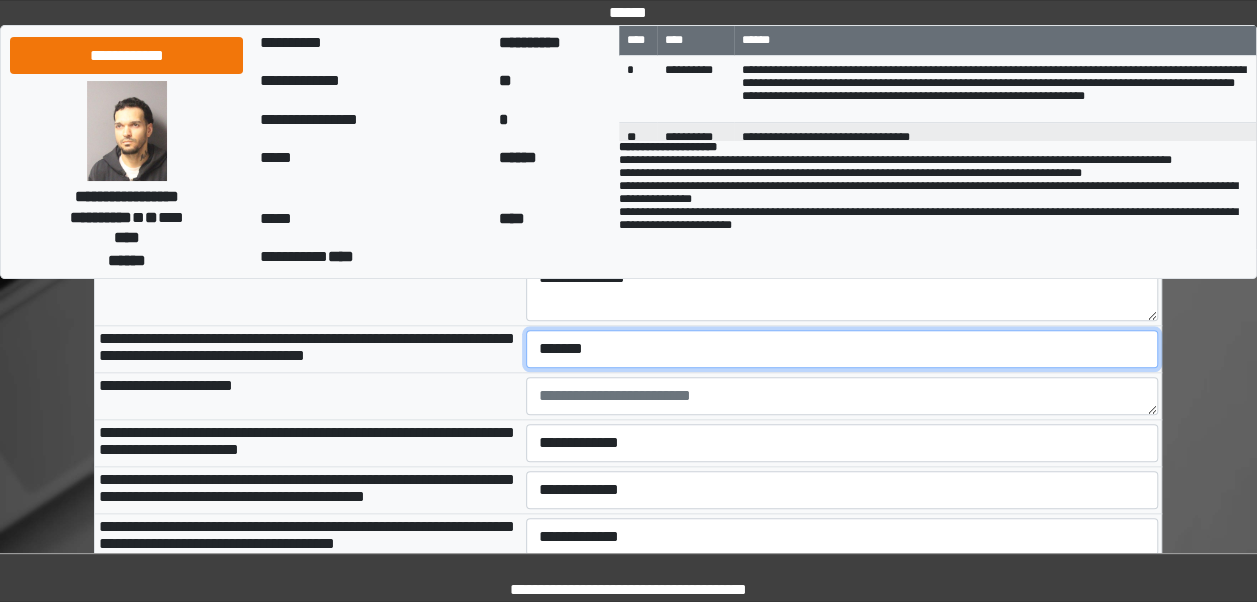 click on "**********" at bounding box center [842, 349] 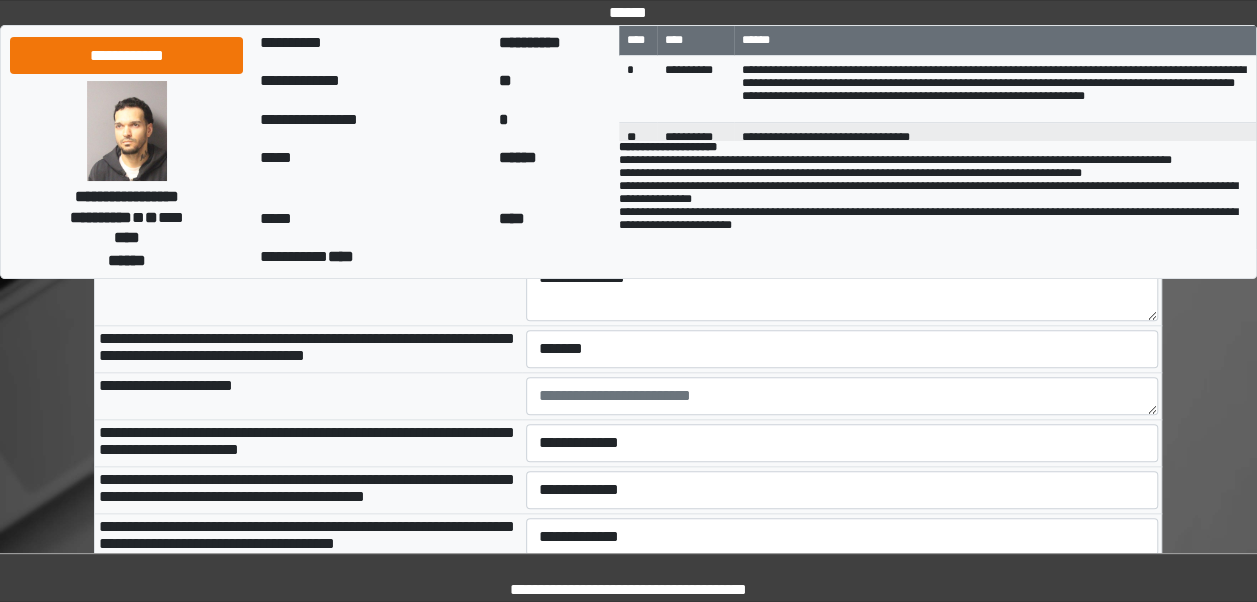 click on "**********" at bounding box center (308, 395) 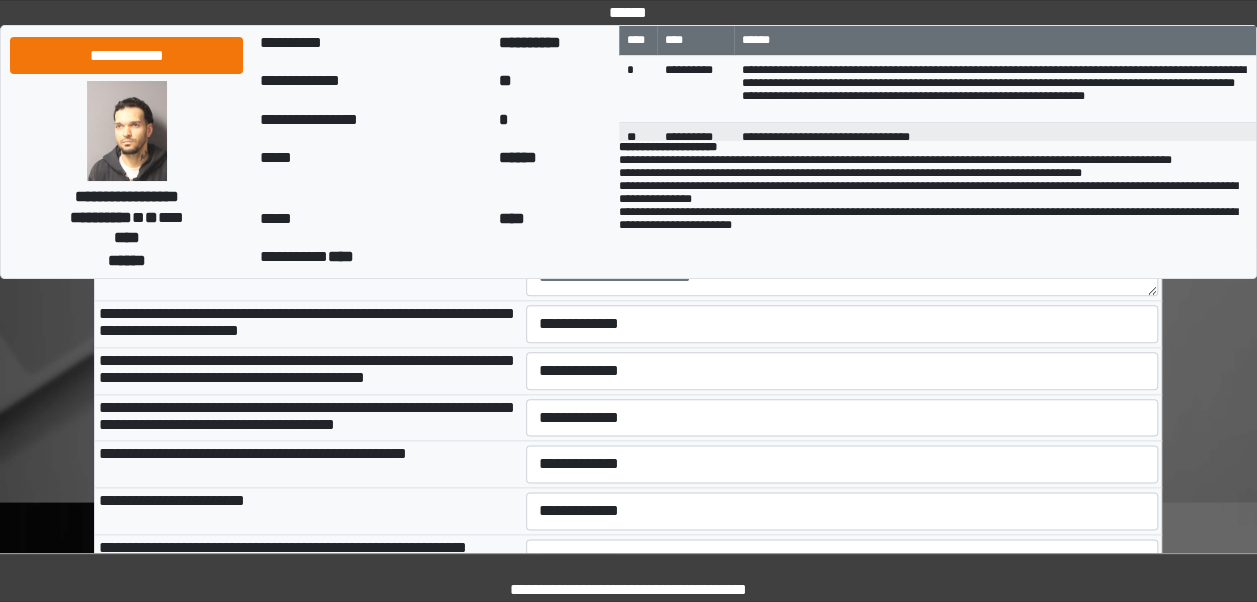 scroll, scrollTop: 1003, scrollLeft: 0, axis: vertical 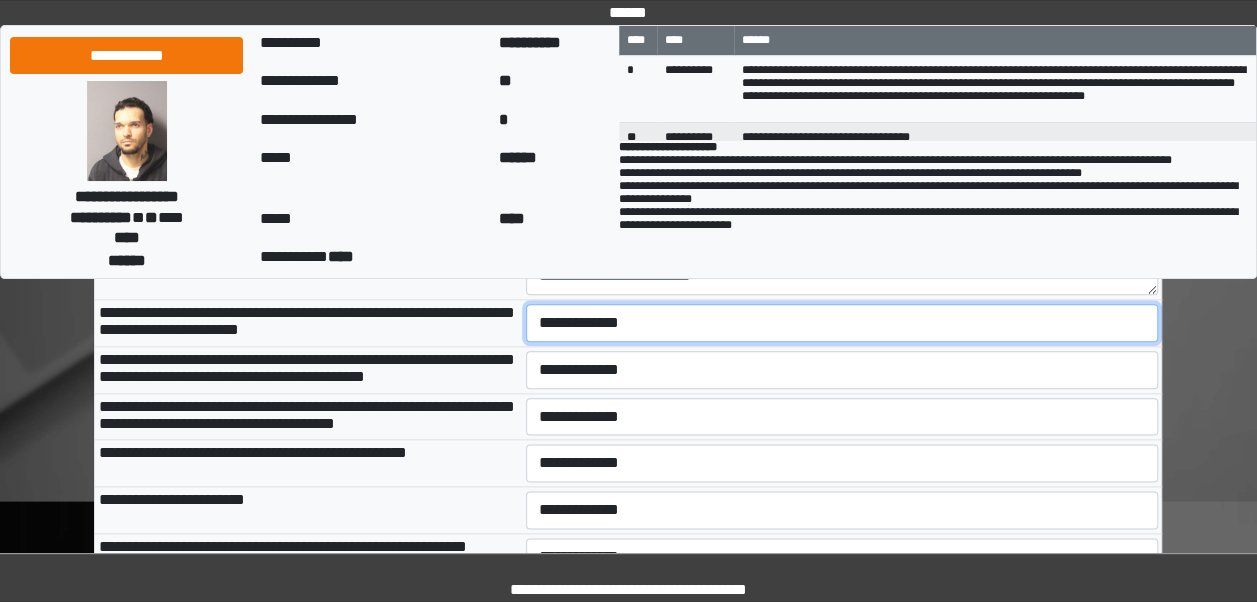 click on "**********" at bounding box center [842, 323] 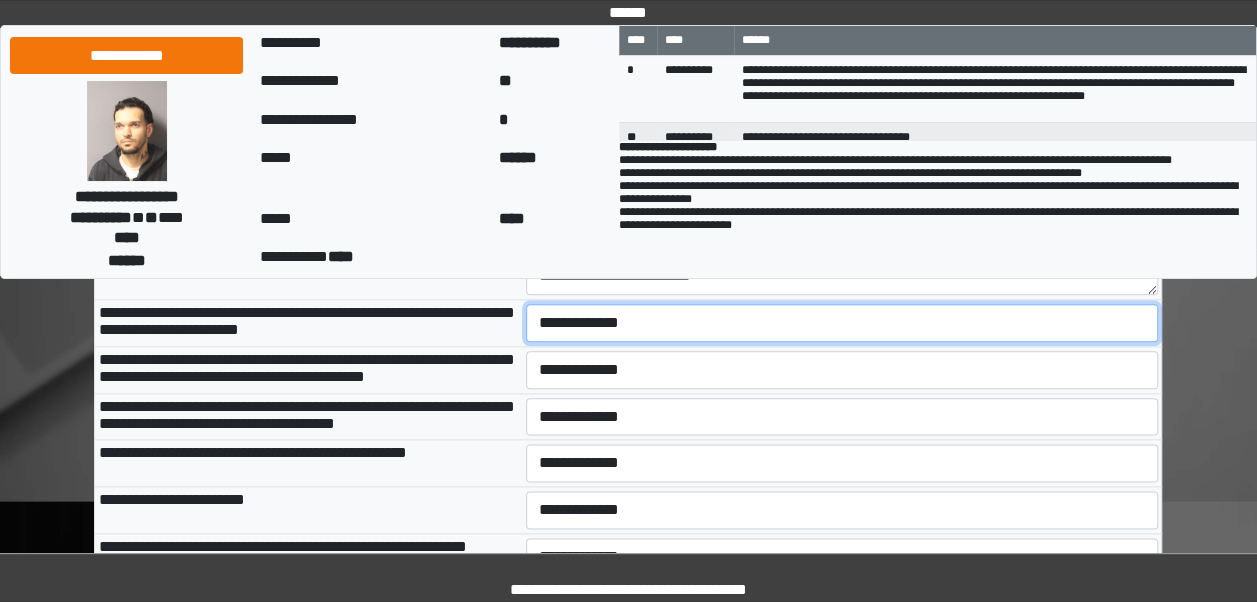 select on "***" 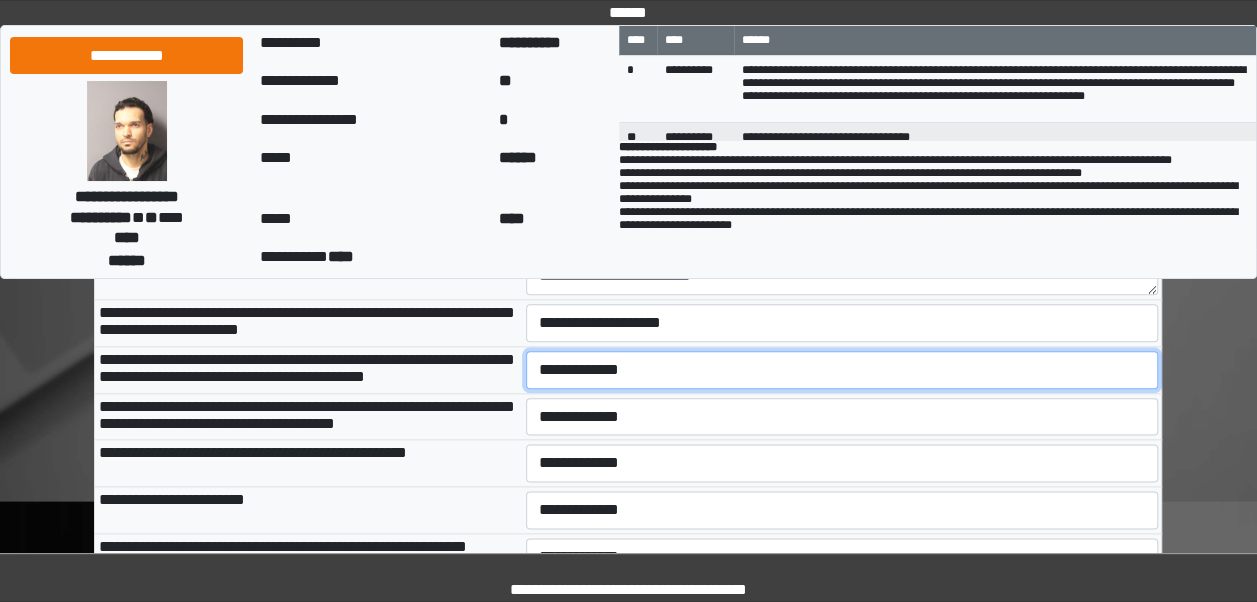 click on "**********" at bounding box center (842, 370) 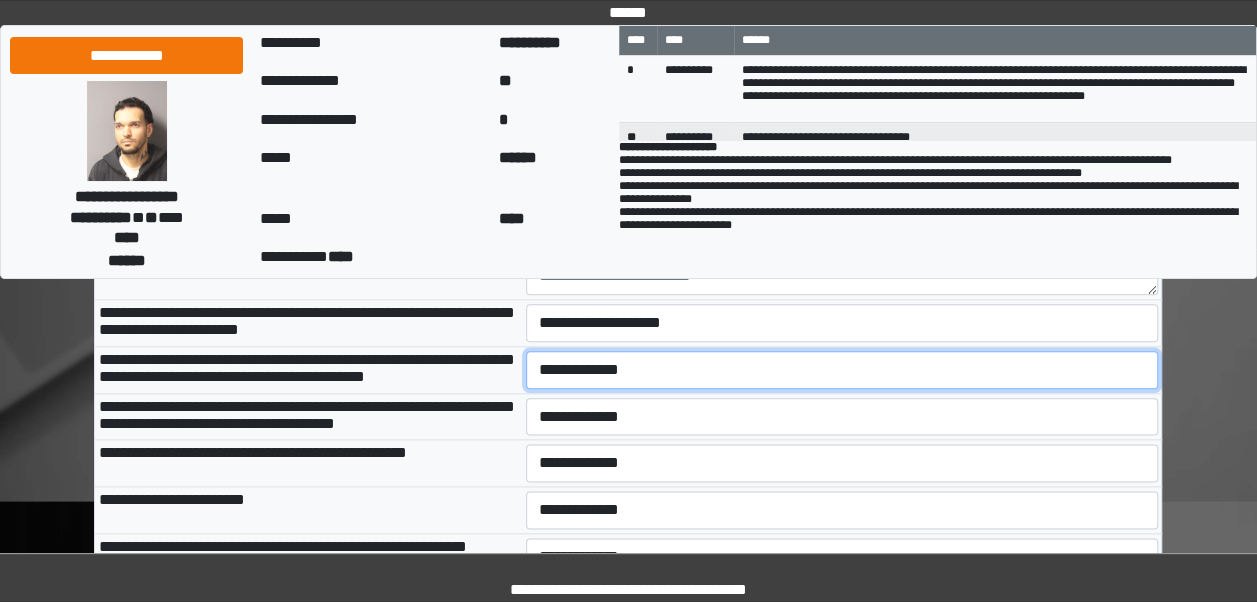 select on "***" 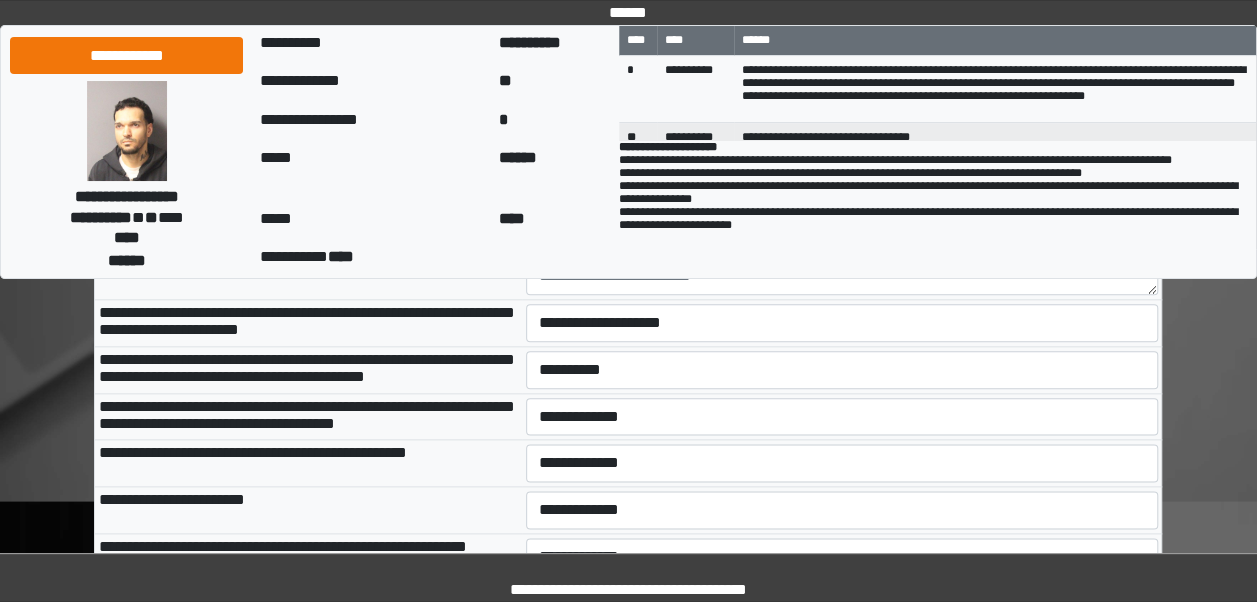 click on "**********" at bounding box center (308, 416) 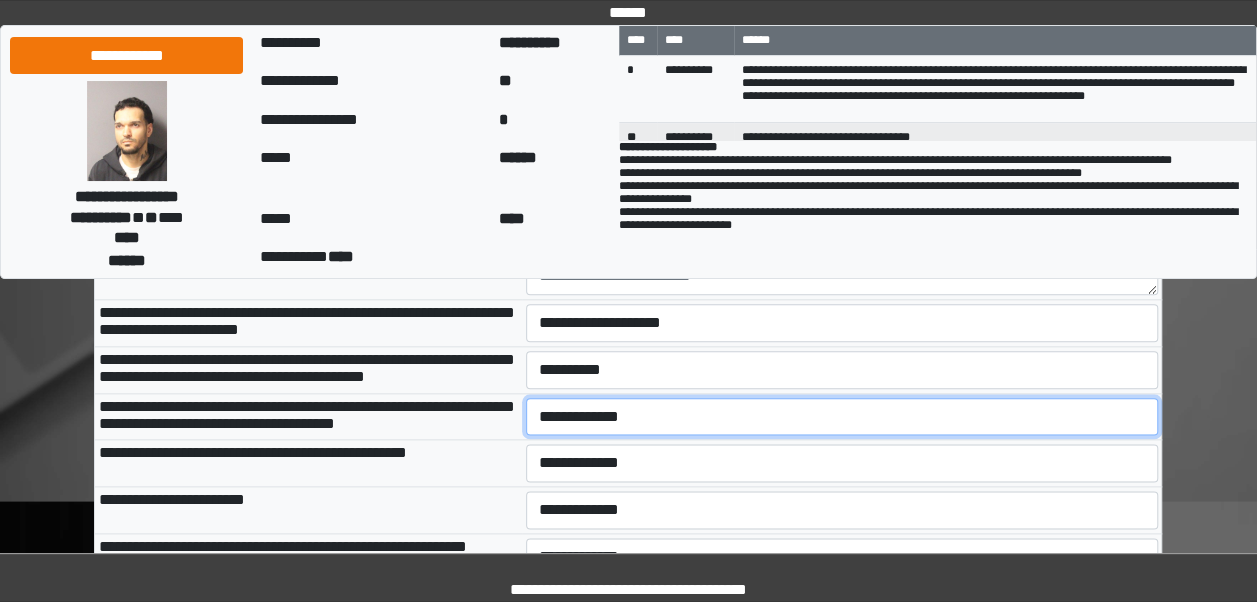 click on "**********" at bounding box center (842, 416) 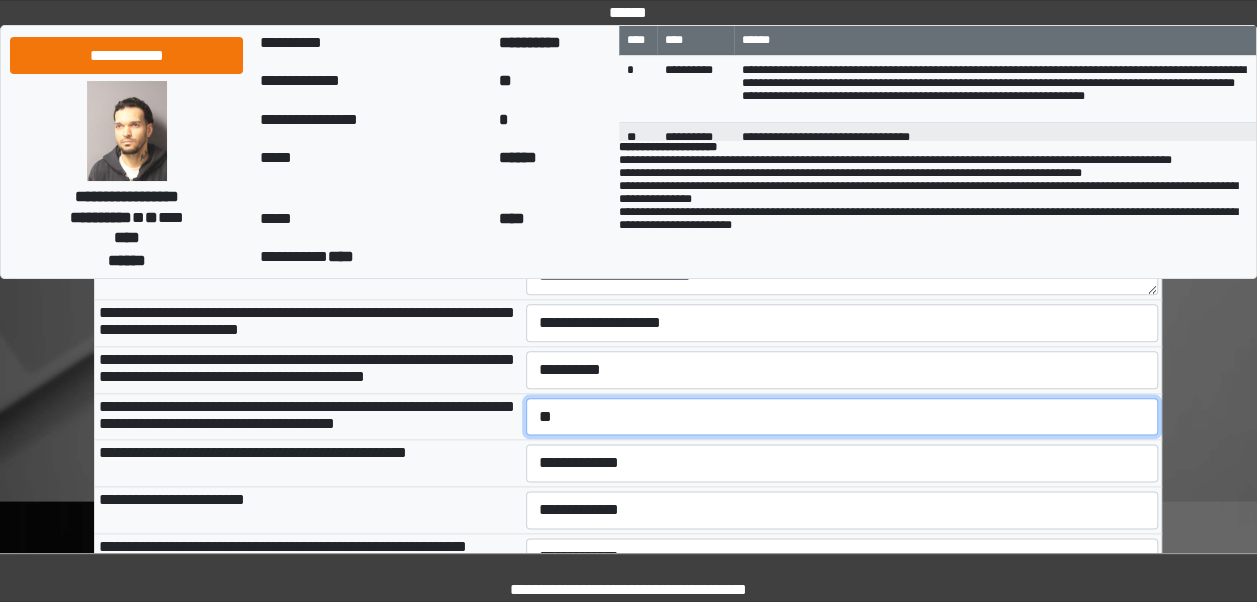 click on "**********" at bounding box center [842, 416] 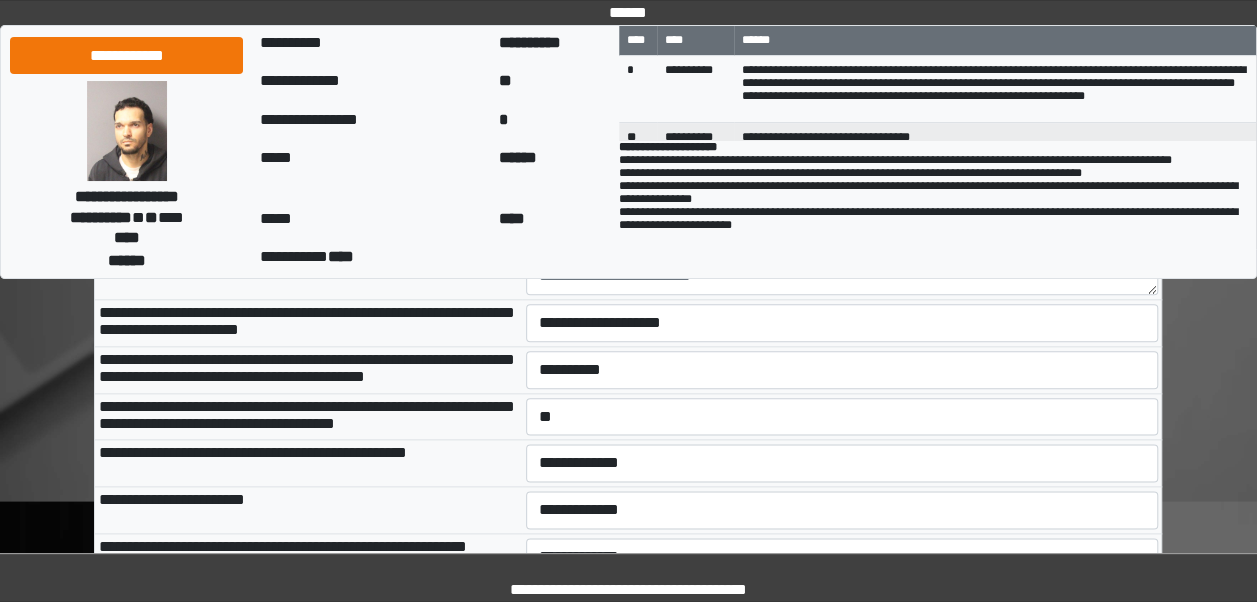 click on "**********" at bounding box center [308, 510] 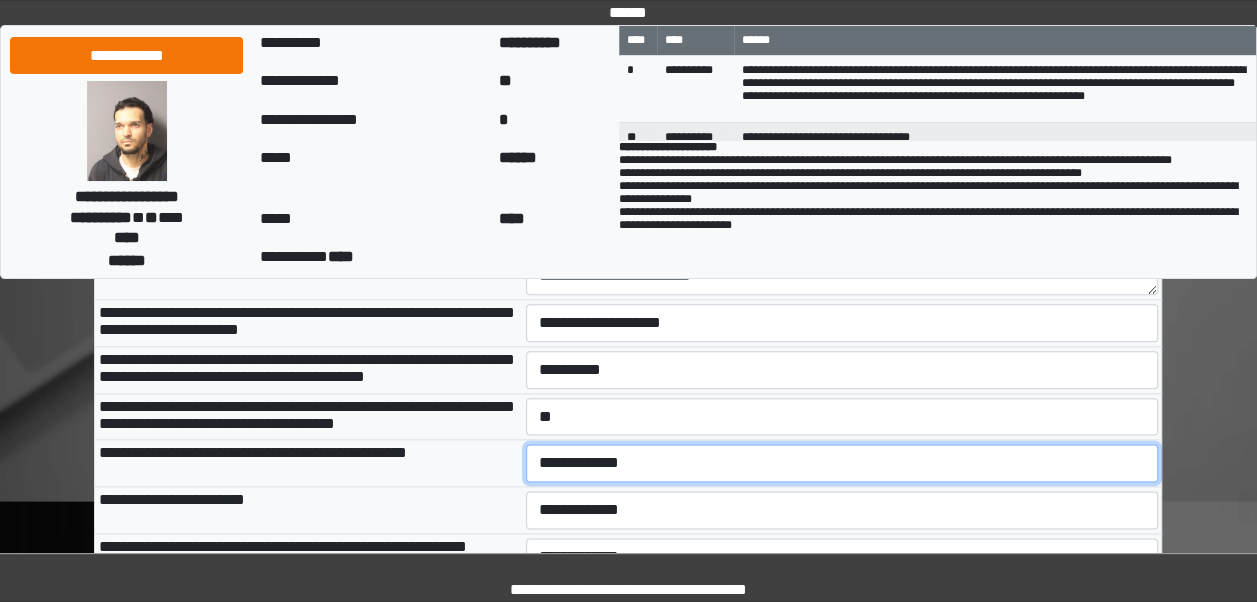 click on "**********" at bounding box center (842, 463) 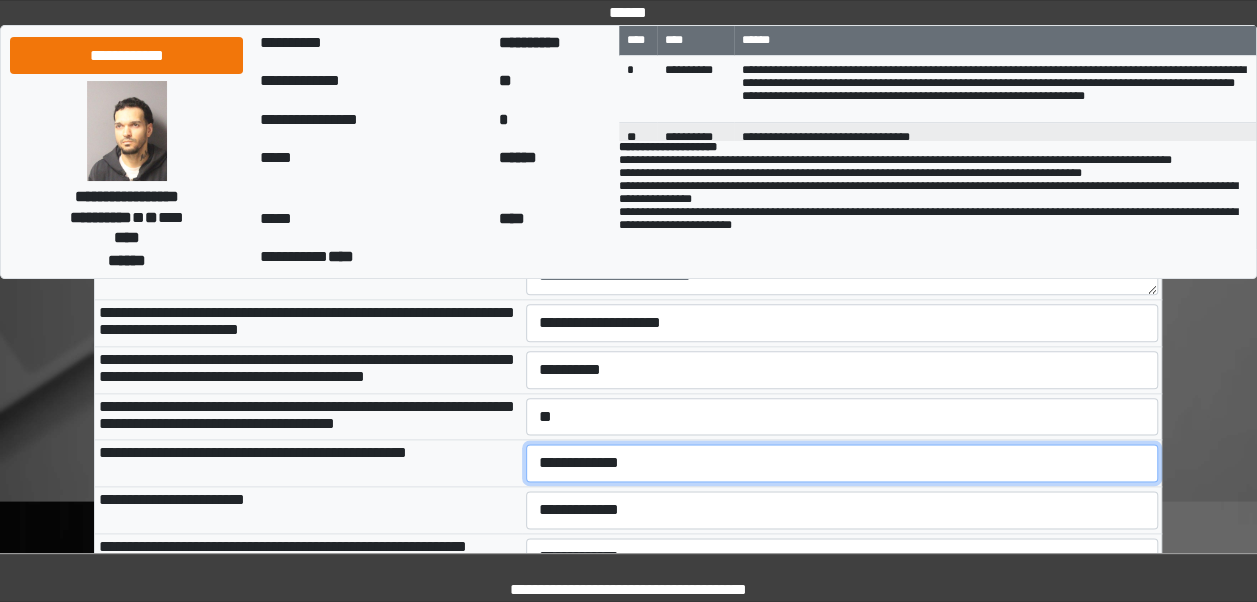 select on "***" 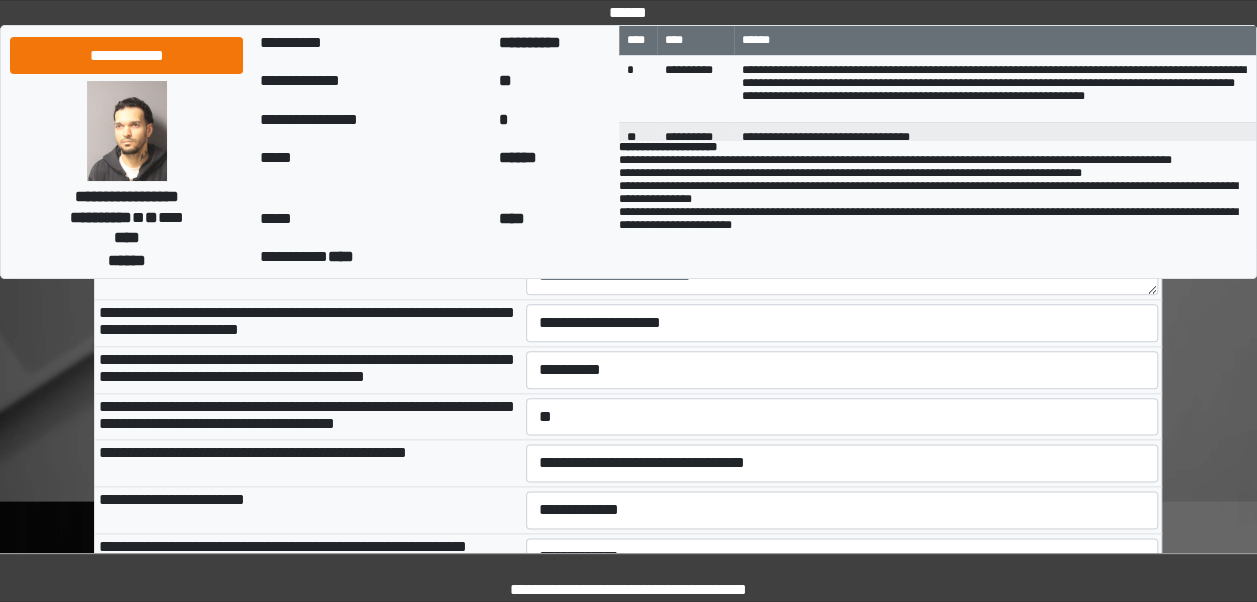 click on "**********" at bounding box center (308, 463) 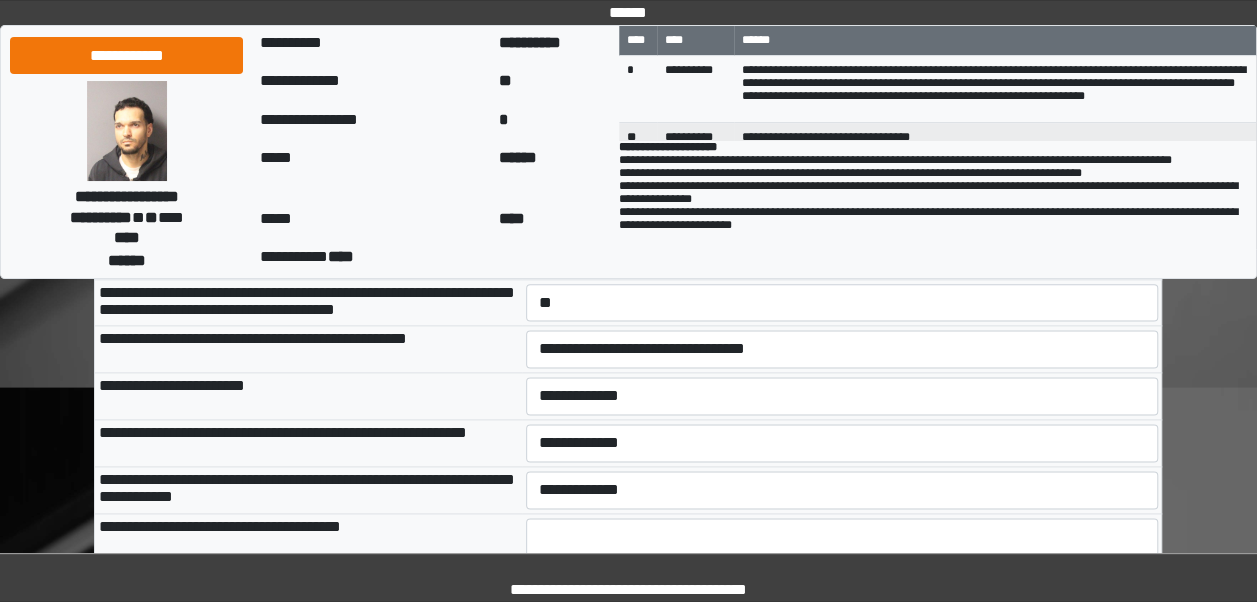 scroll, scrollTop: 1145, scrollLeft: 0, axis: vertical 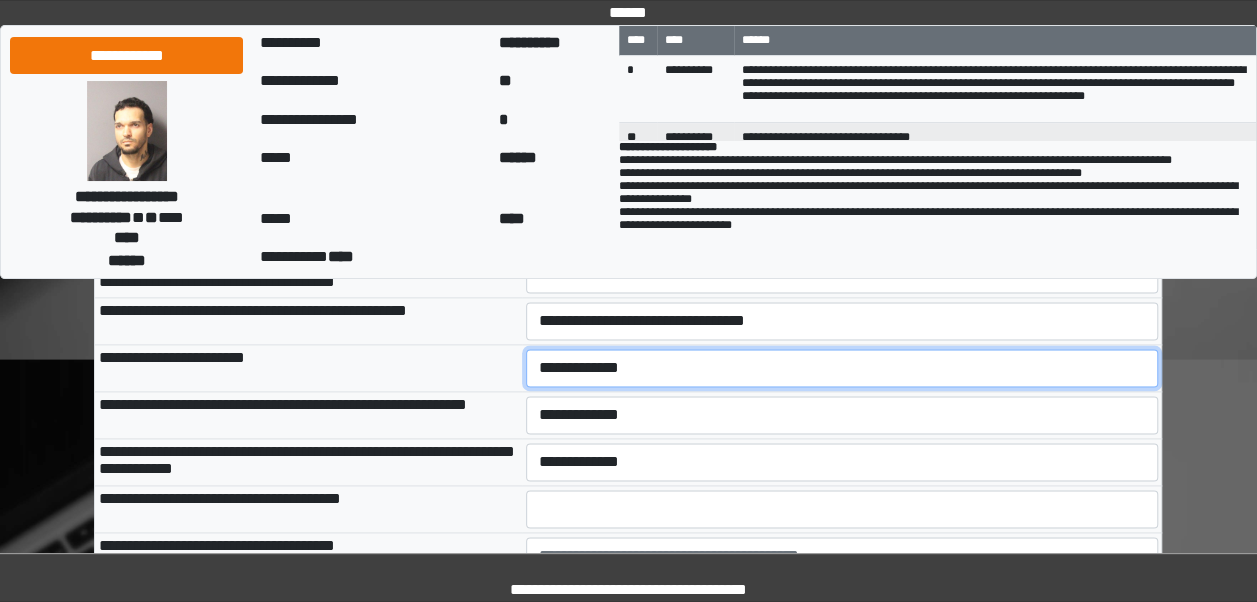 click on "**********" at bounding box center [842, 368] 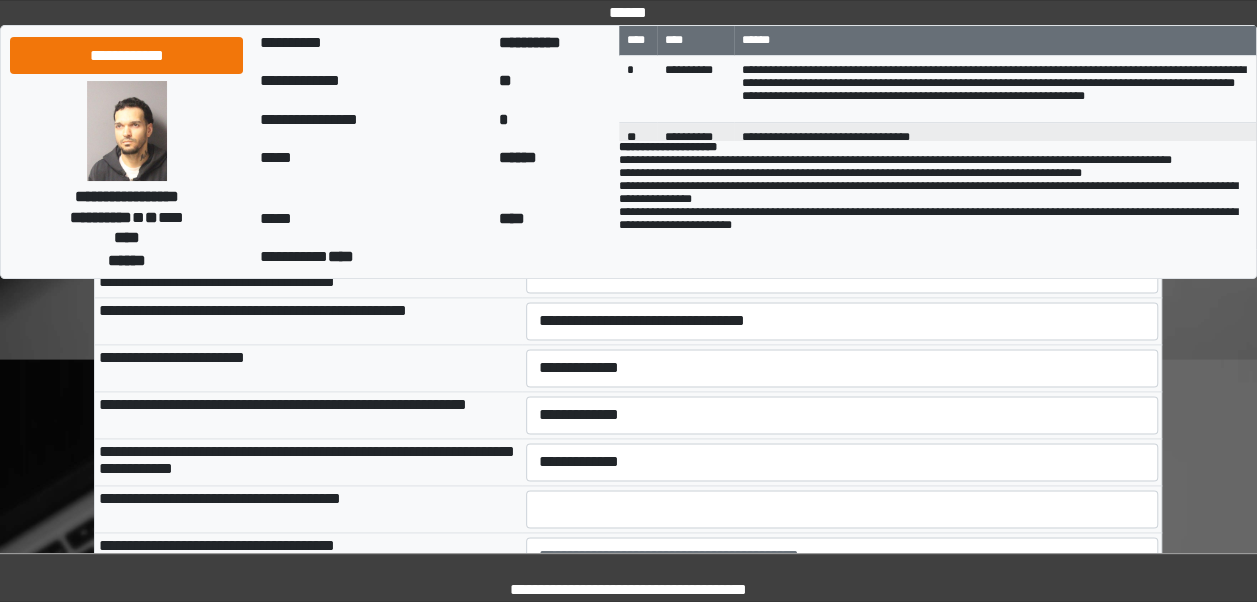 click on "**********" at bounding box center [308, 368] 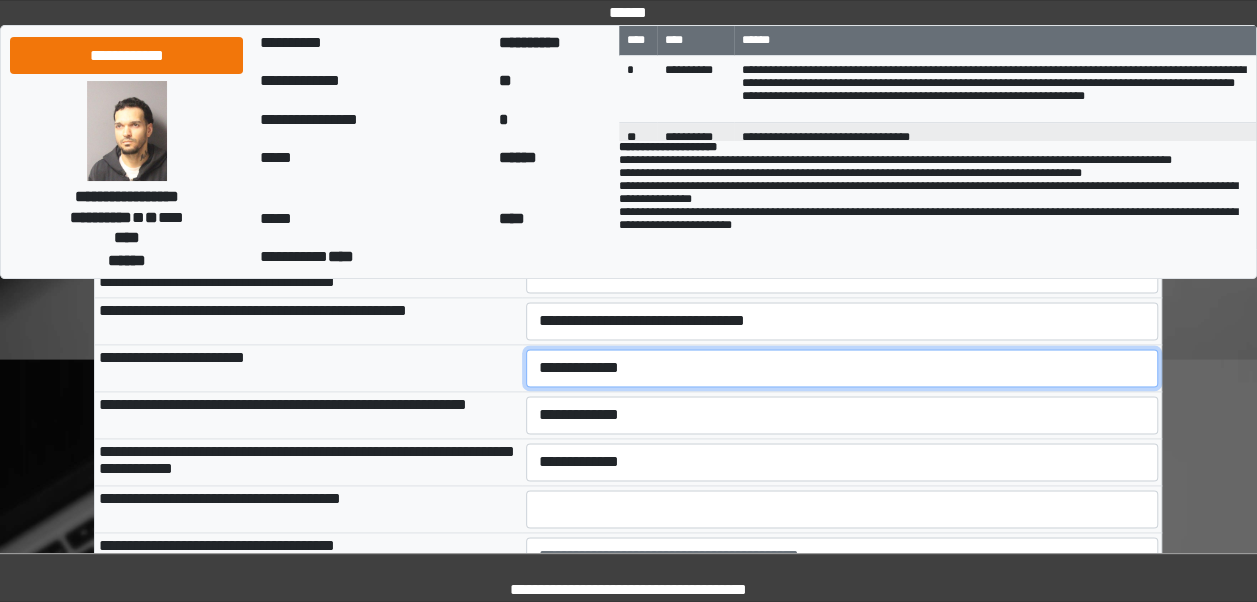 click on "**********" at bounding box center [842, 368] 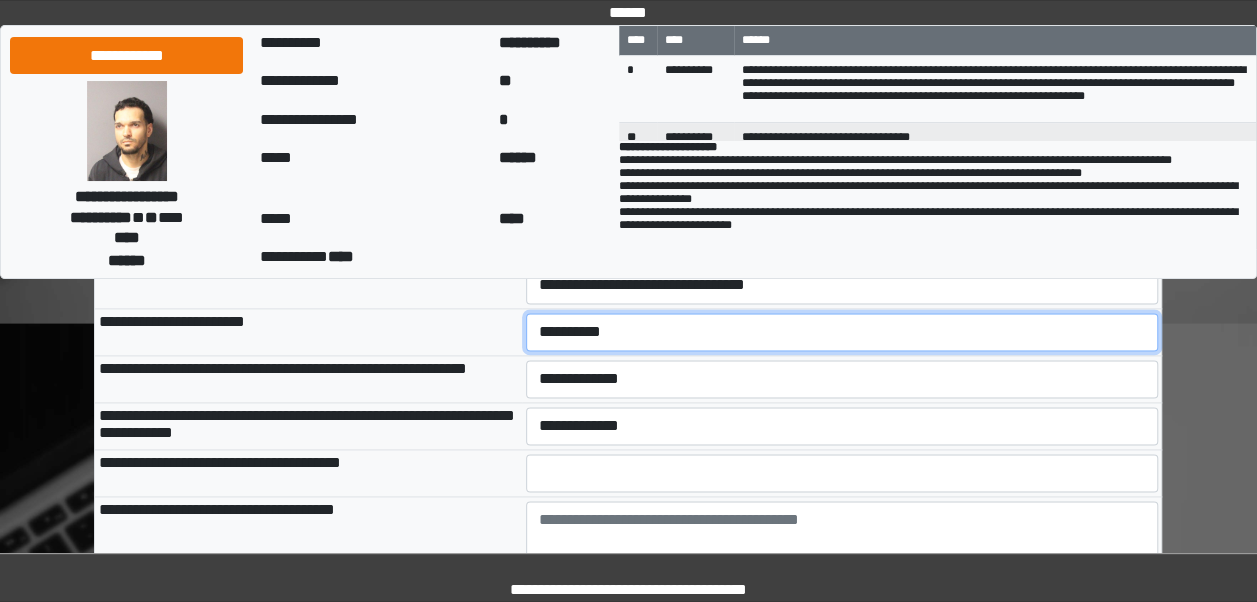 scroll, scrollTop: 1199, scrollLeft: 0, axis: vertical 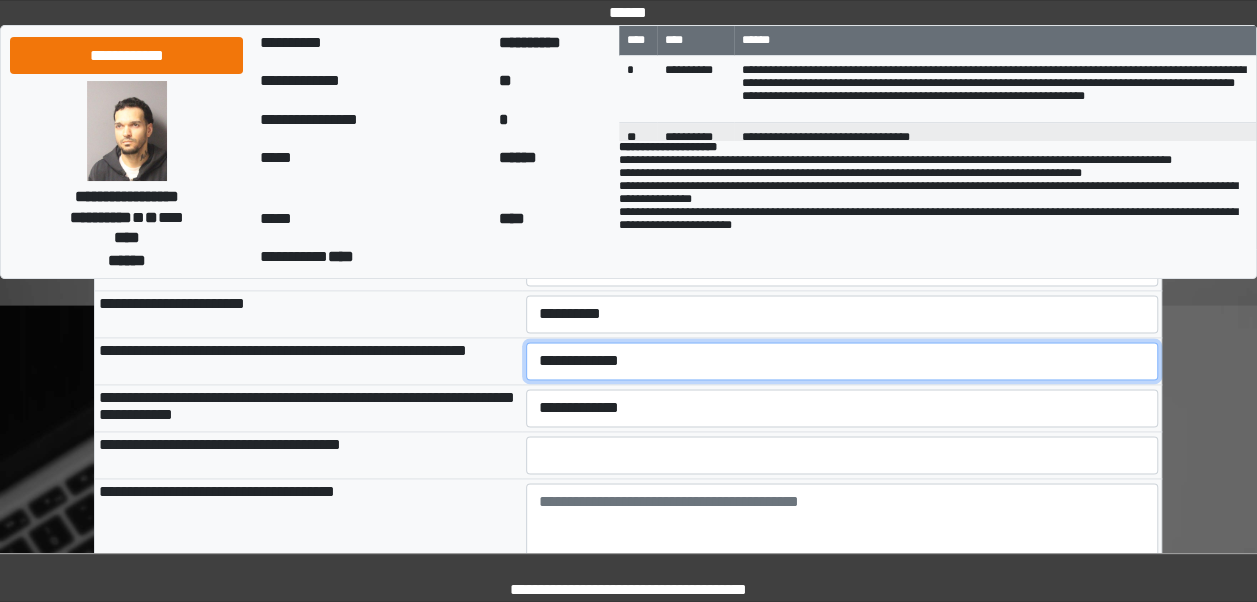 click on "**********" at bounding box center (842, 361) 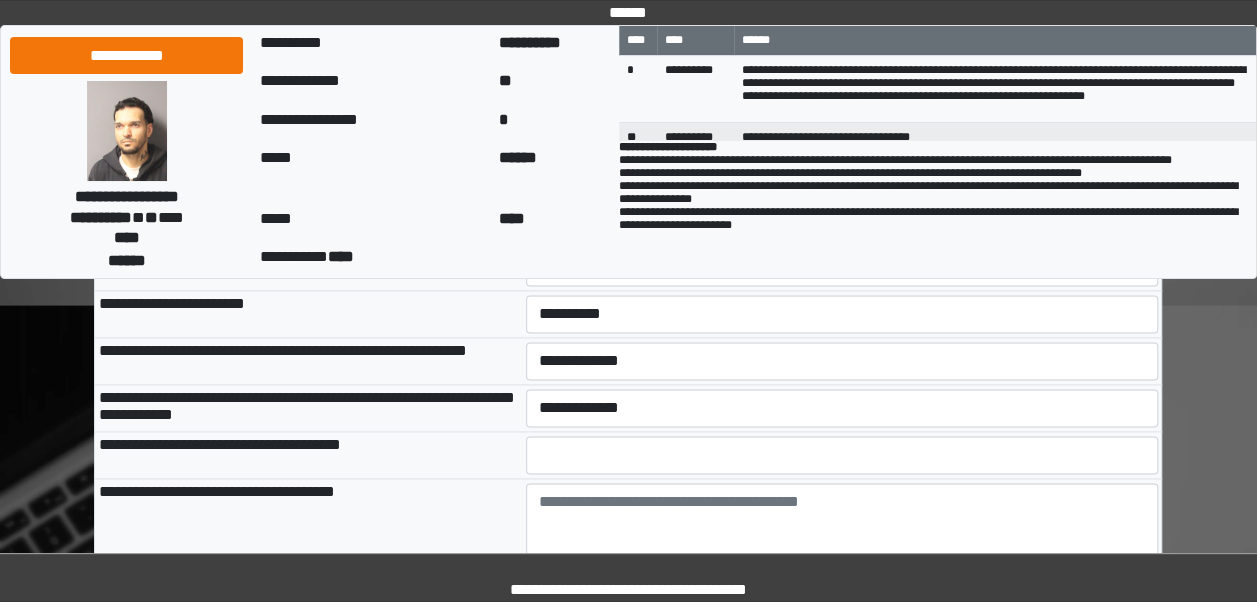 click on "**********" at bounding box center (308, 408) 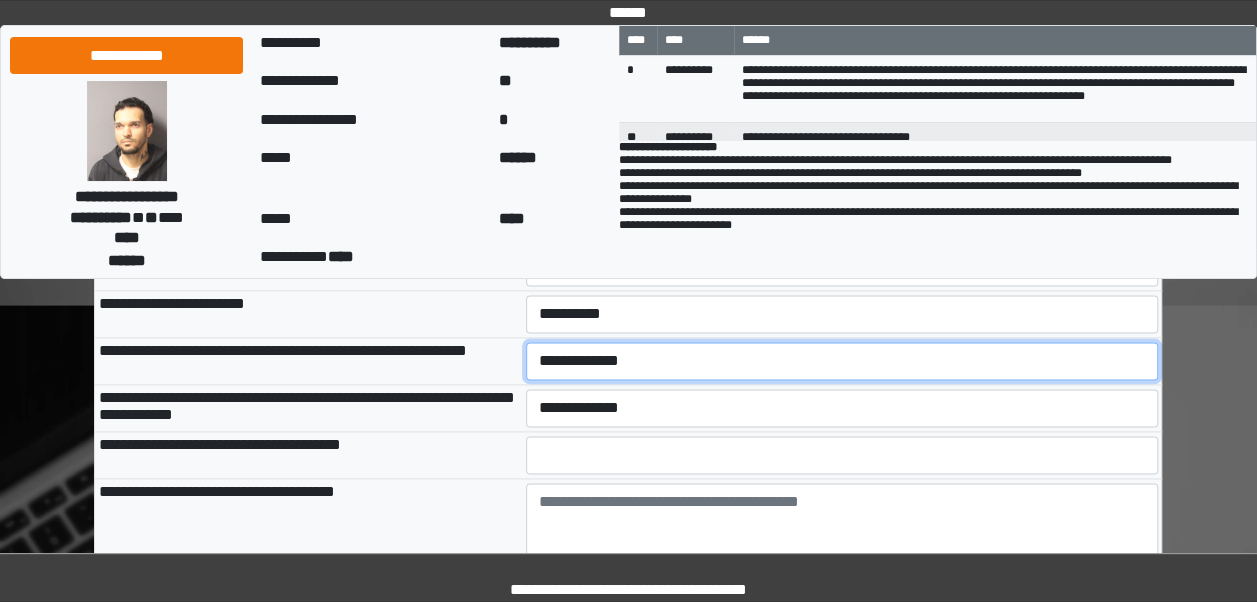 click on "**********" at bounding box center [842, 361] 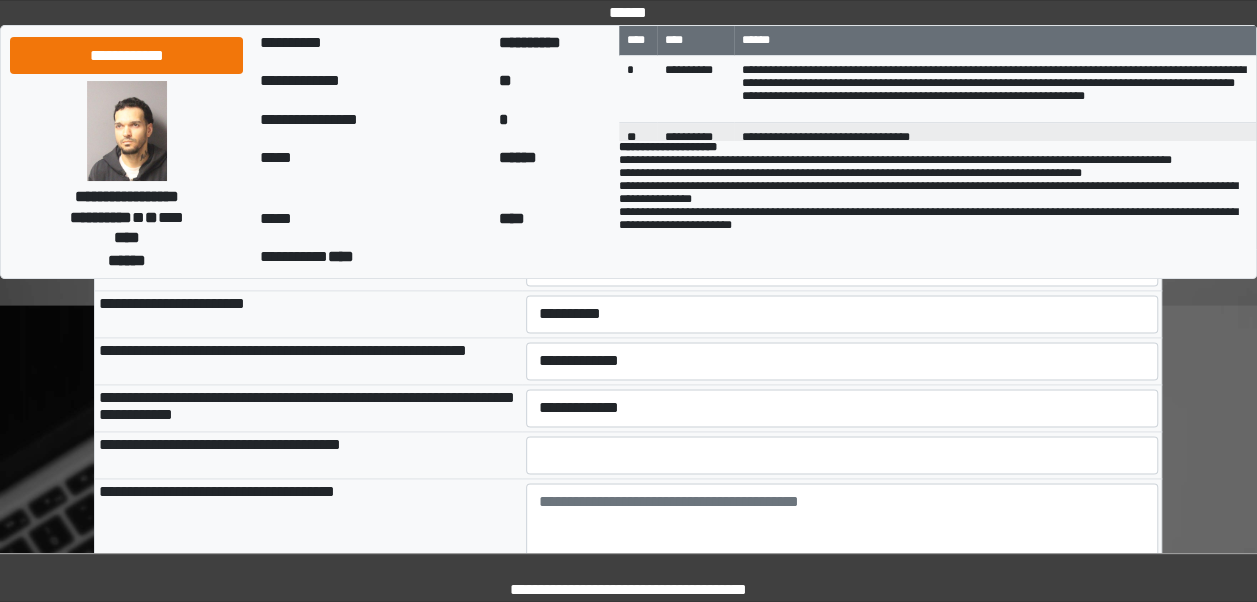 click on "**********" at bounding box center (308, 361) 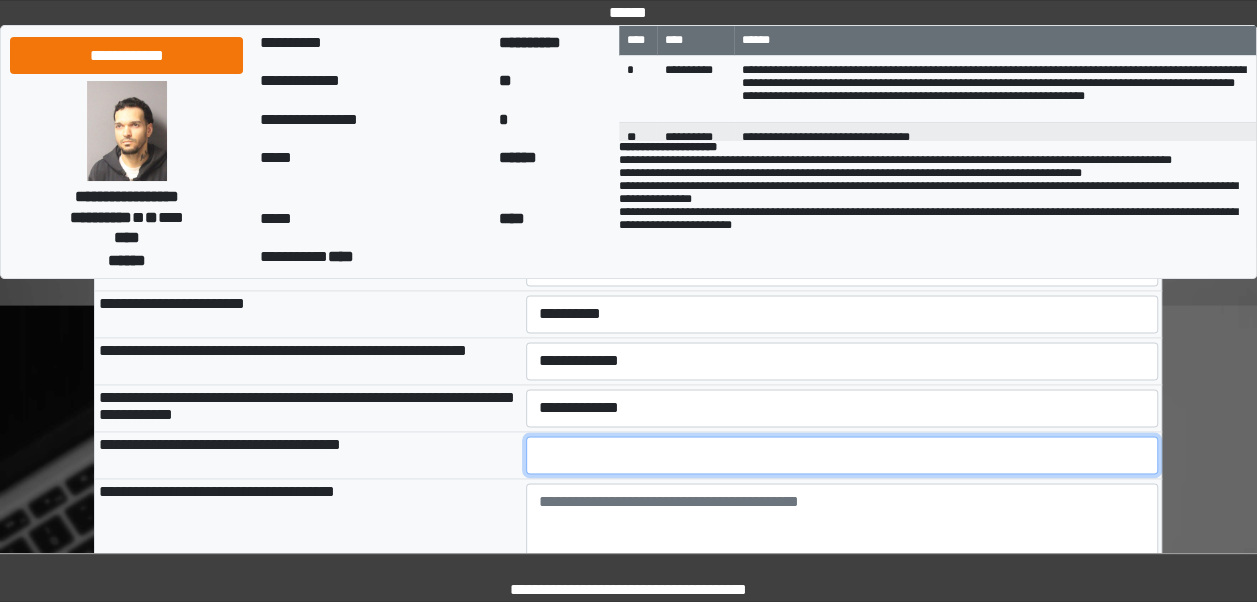 click at bounding box center [842, 455] 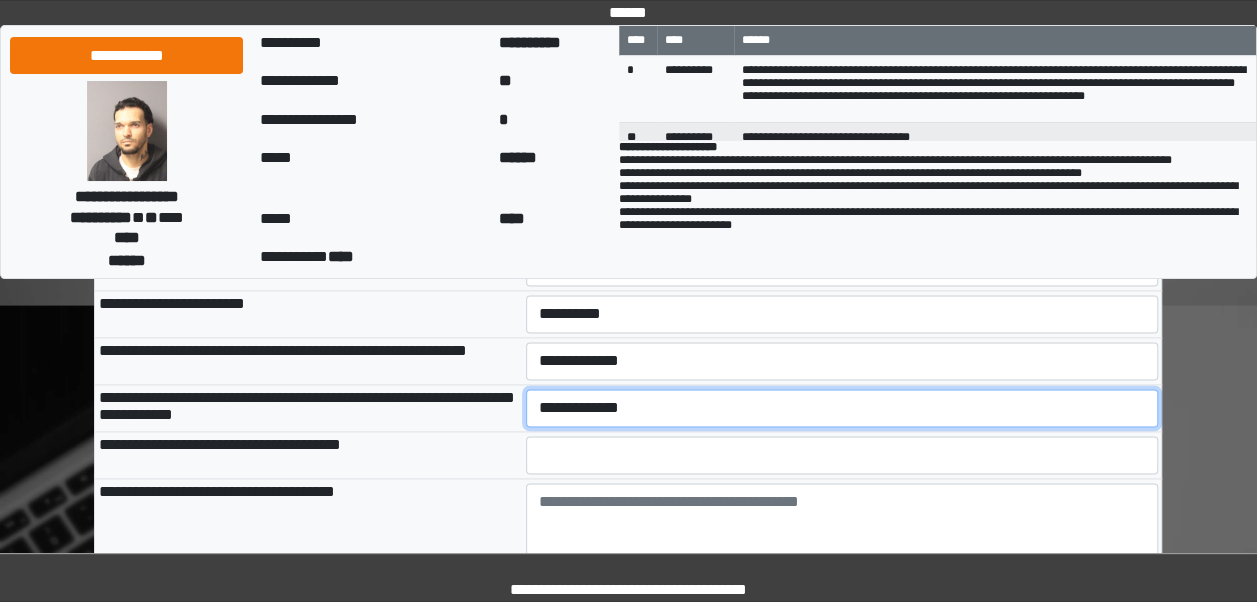 click on "**********" at bounding box center [842, 408] 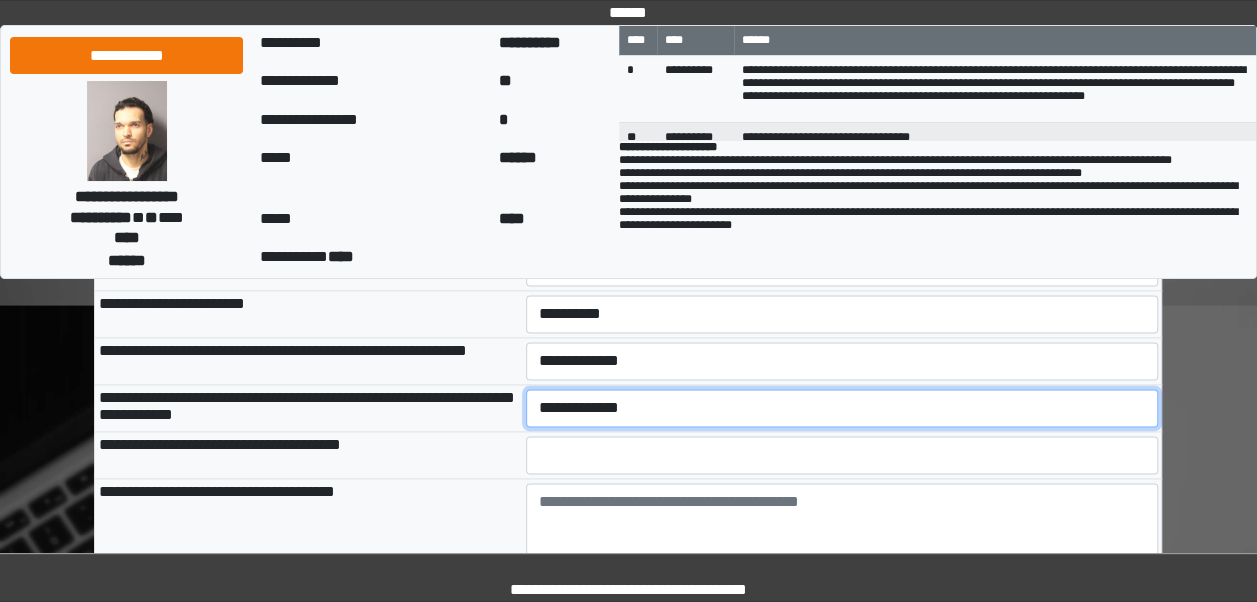 select on "***" 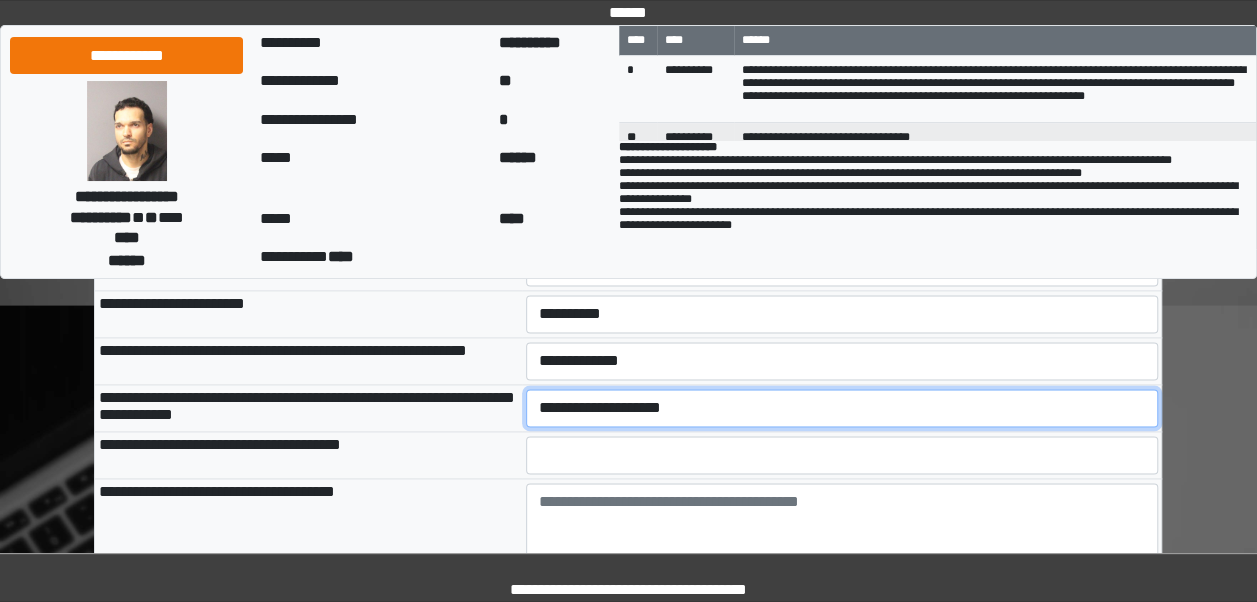 click on "**********" at bounding box center (842, 408) 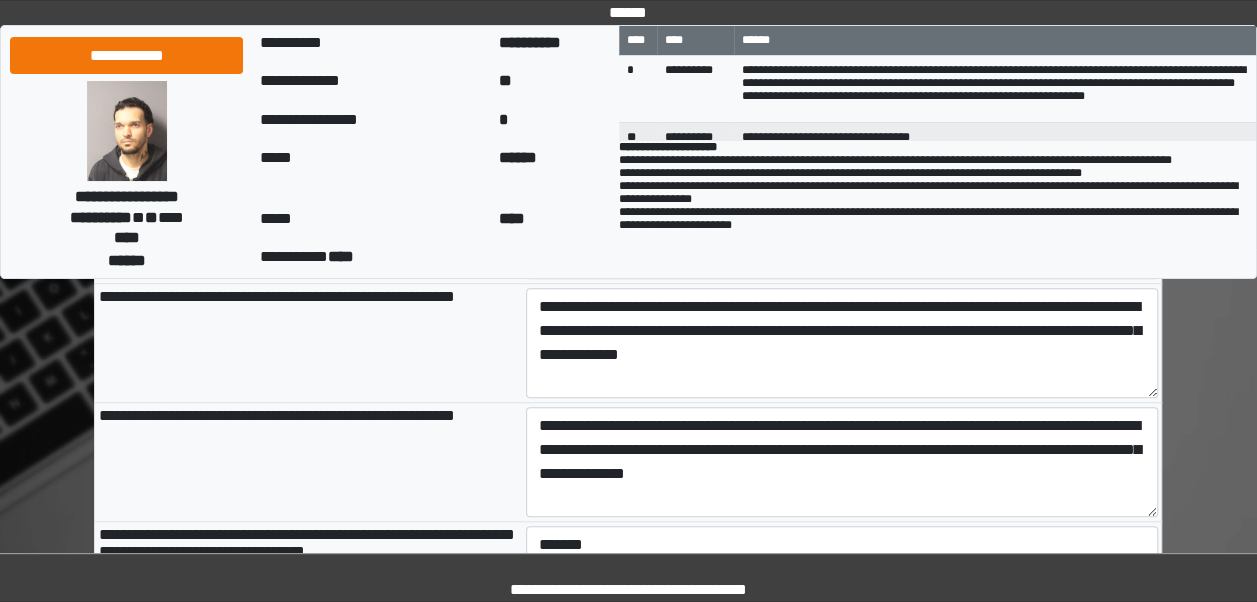 scroll, scrollTop: 677, scrollLeft: 0, axis: vertical 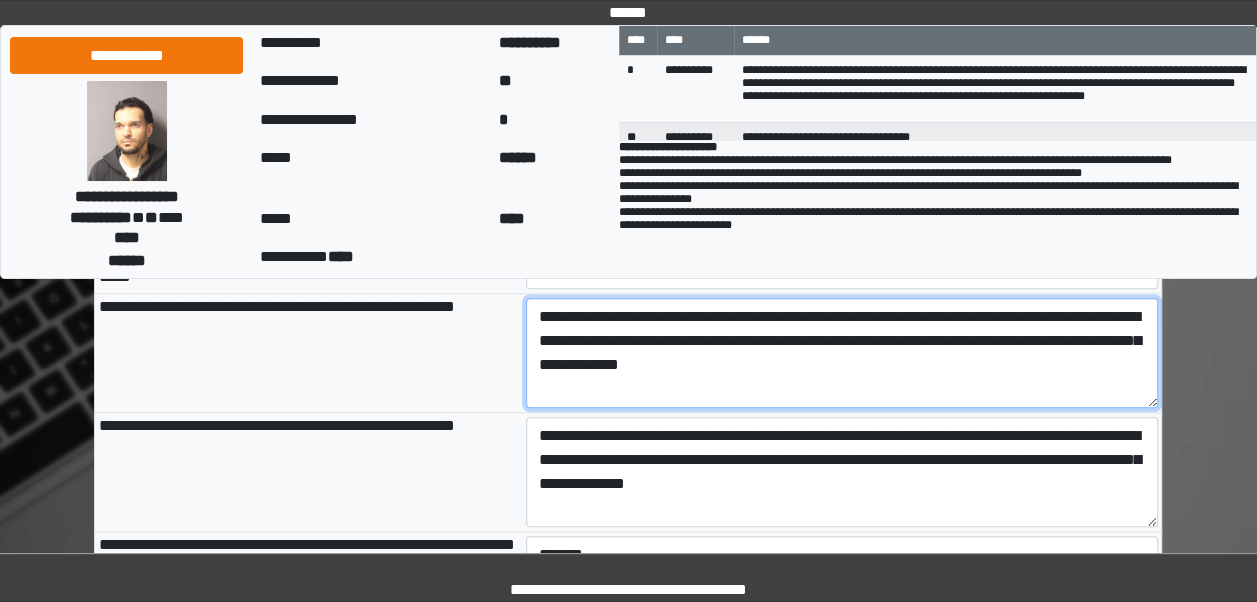 click on "**********" at bounding box center [842, 353] 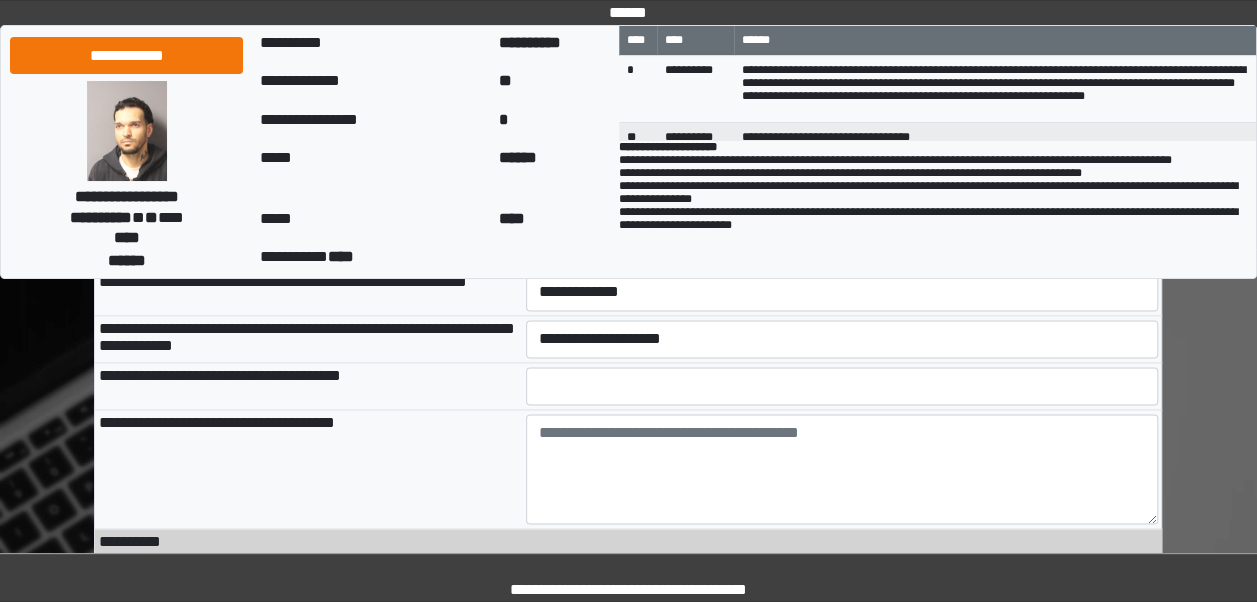 scroll, scrollTop: 1267, scrollLeft: 0, axis: vertical 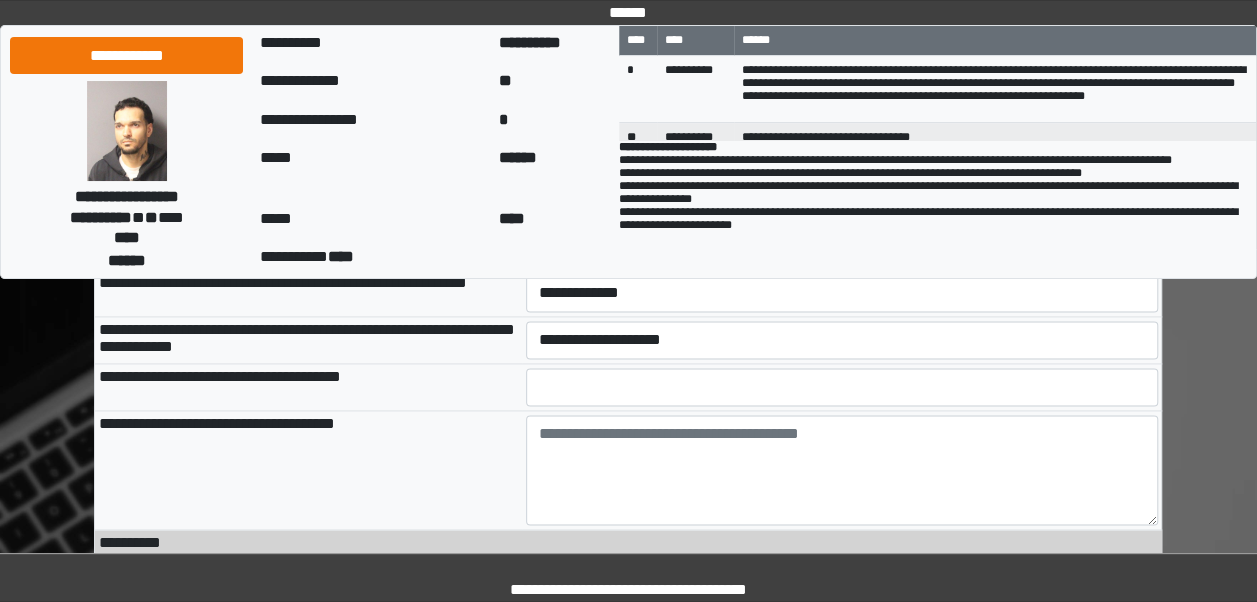 type on "**********" 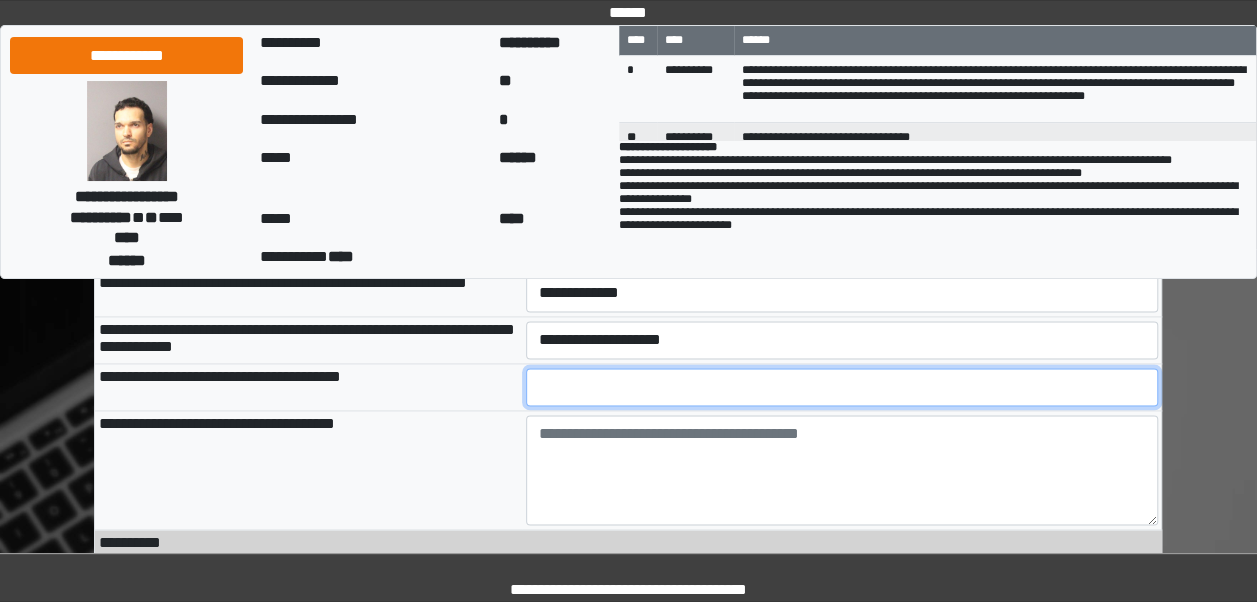 click at bounding box center (842, 387) 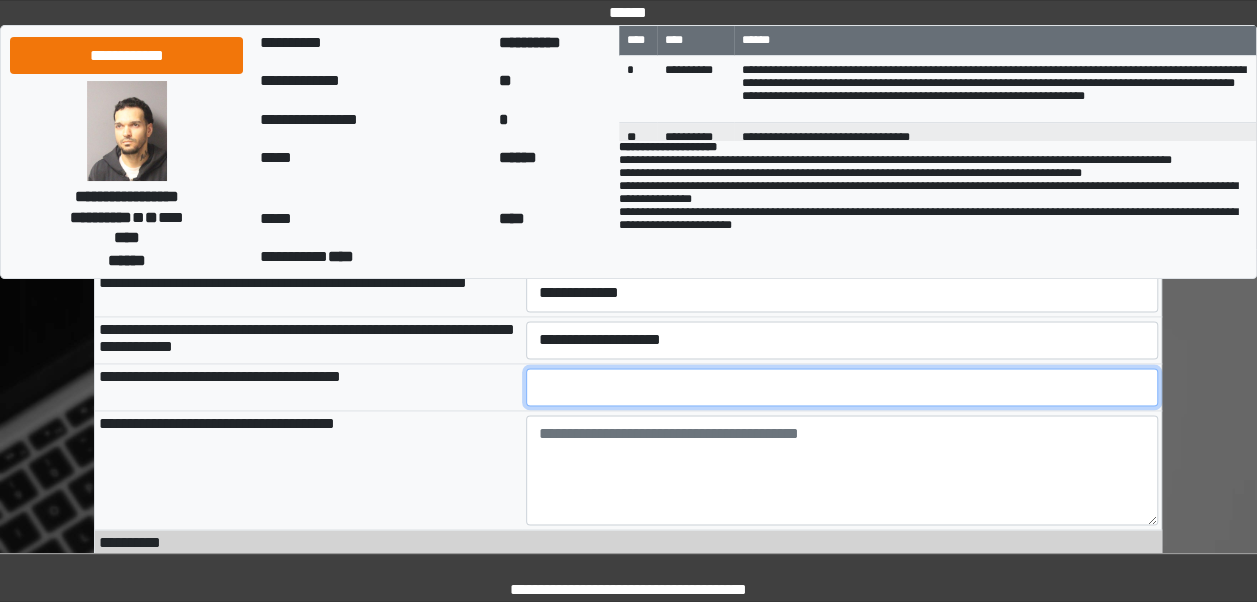 click on "*" at bounding box center [842, 387] 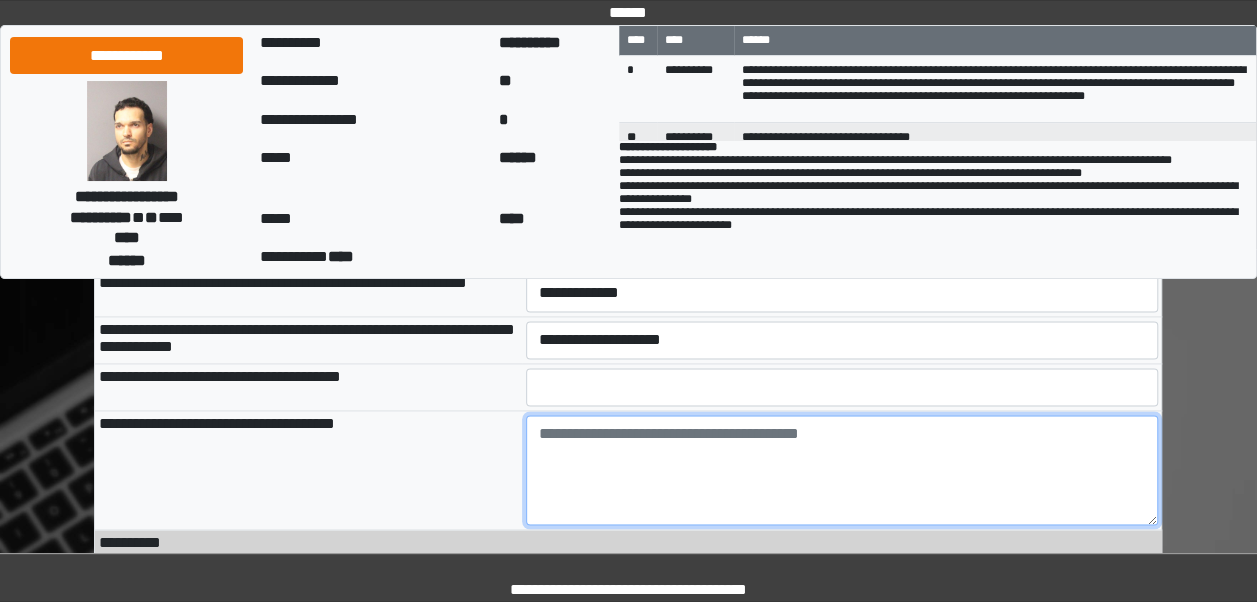 click at bounding box center (842, 470) 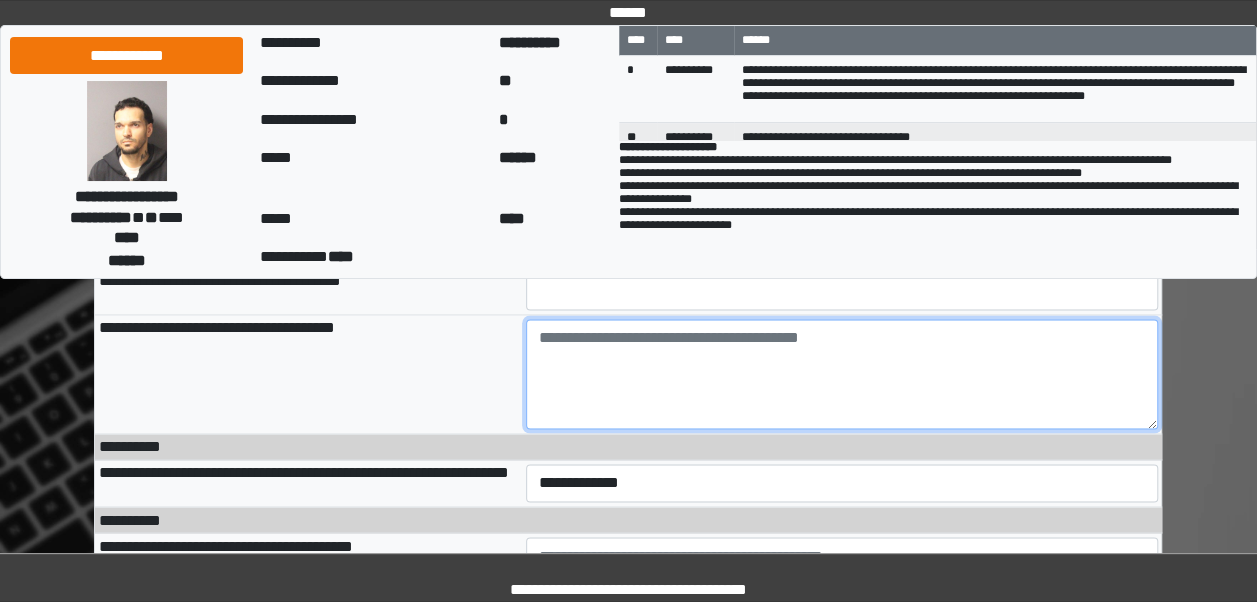 scroll, scrollTop: 1367, scrollLeft: 0, axis: vertical 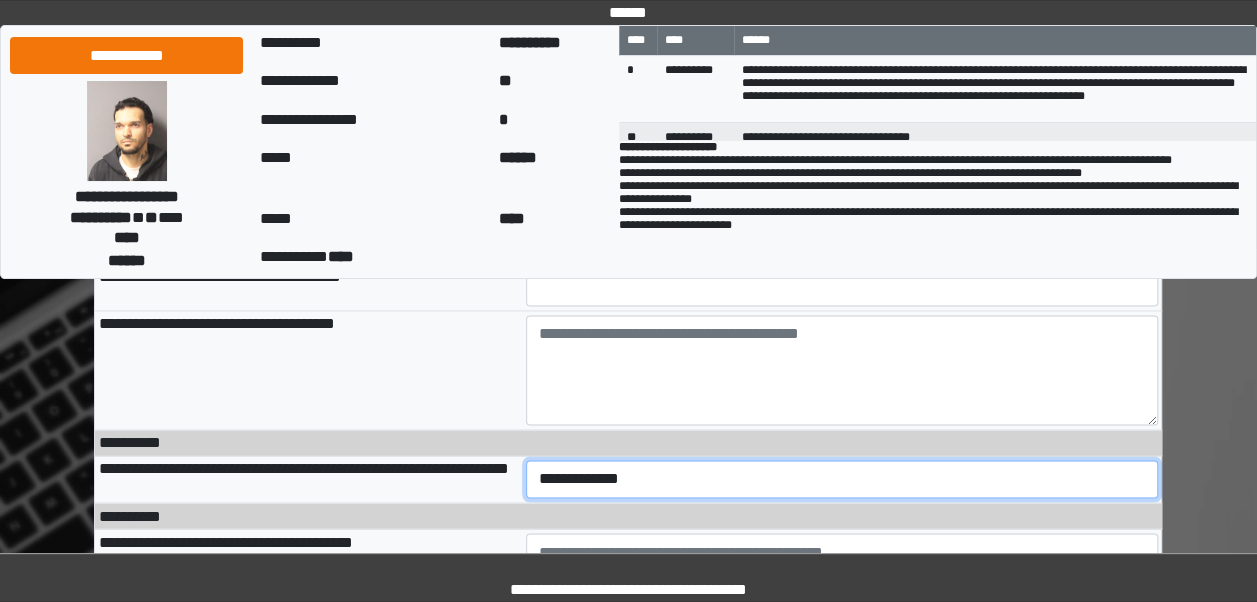 click on "**********" at bounding box center (842, 479) 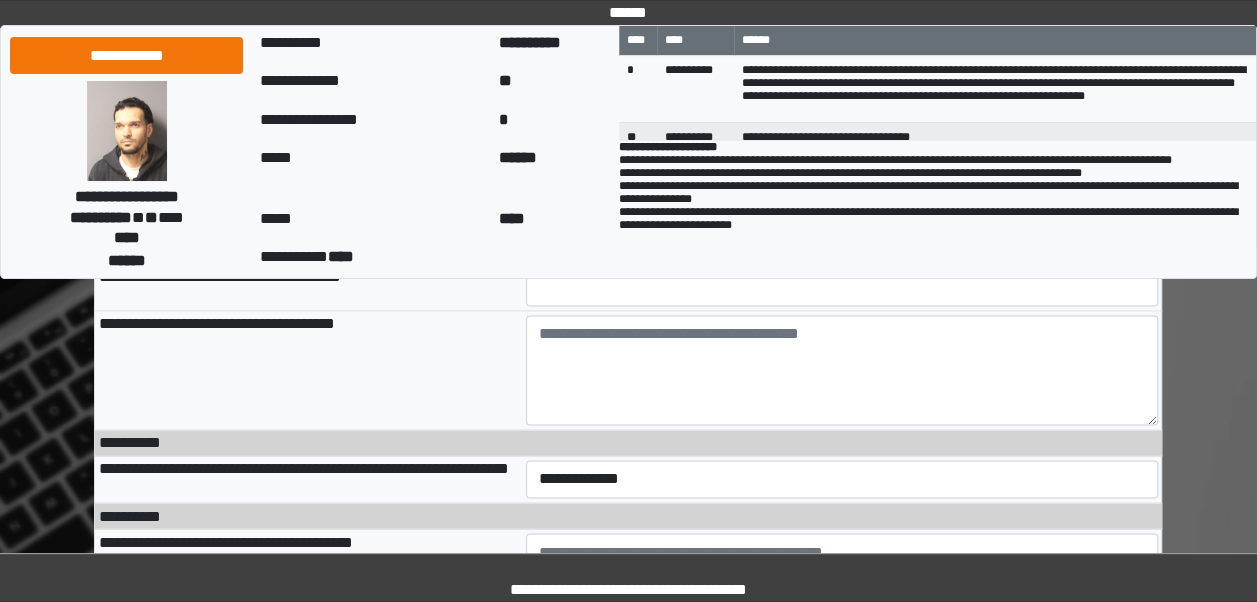 click on "**********" at bounding box center (308, 370) 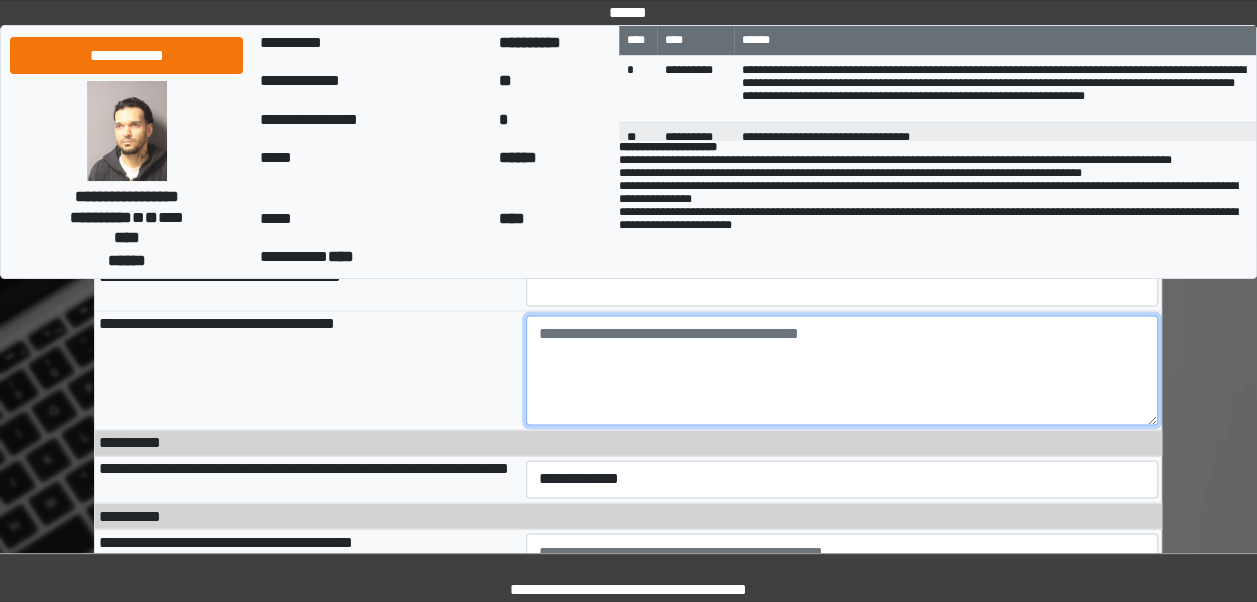 click at bounding box center (842, 370) 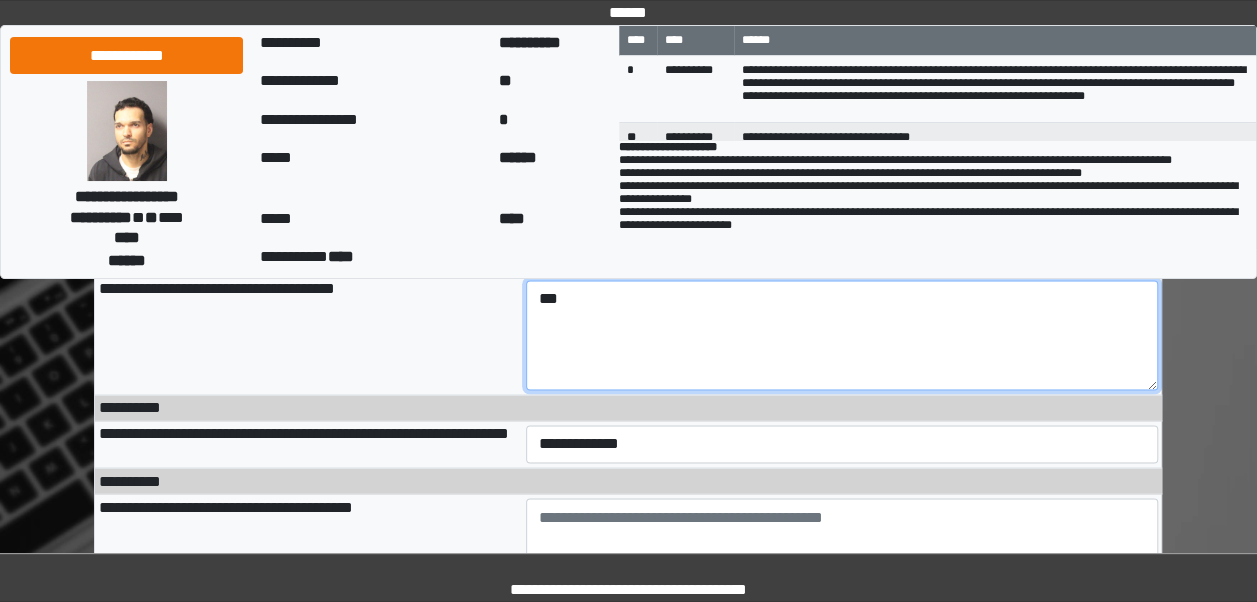 scroll, scrollTop: 1403, scrollLeft: 0, axis: vertical 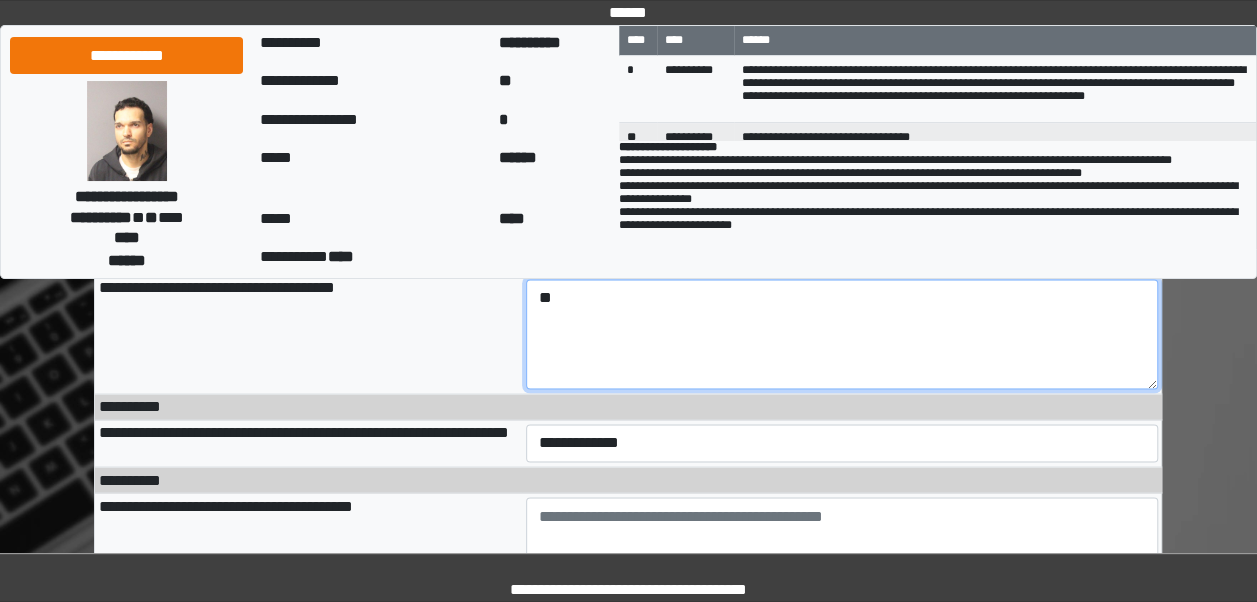 type on "*" 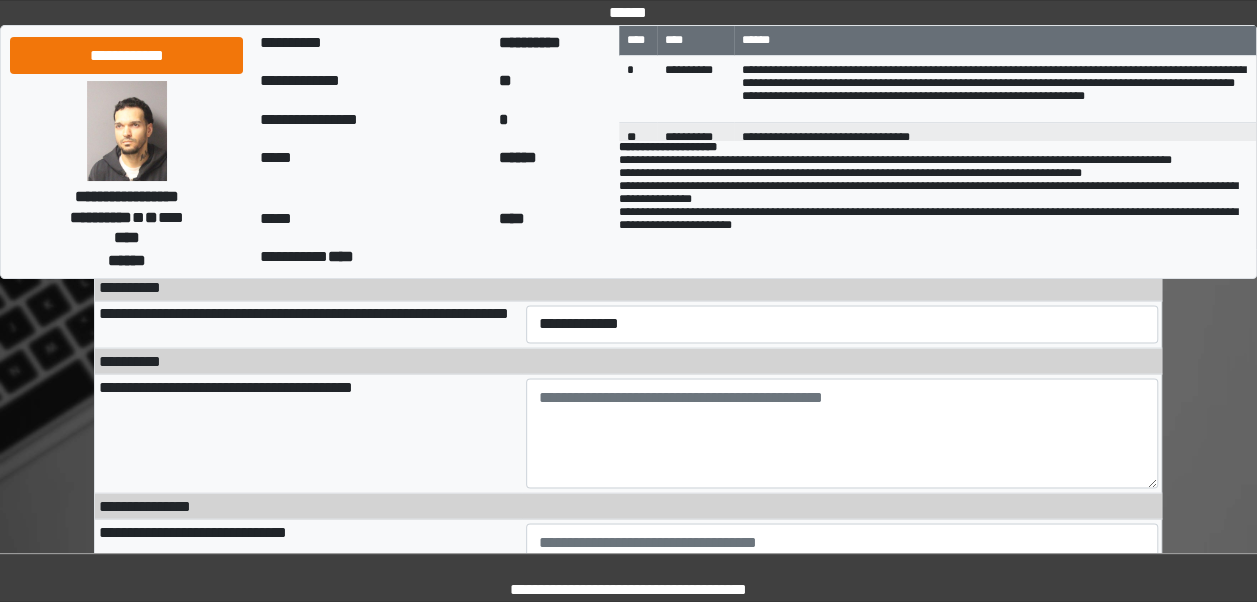scroll, scrollTop: 1523, scrollLeft: 0, axis: vertical 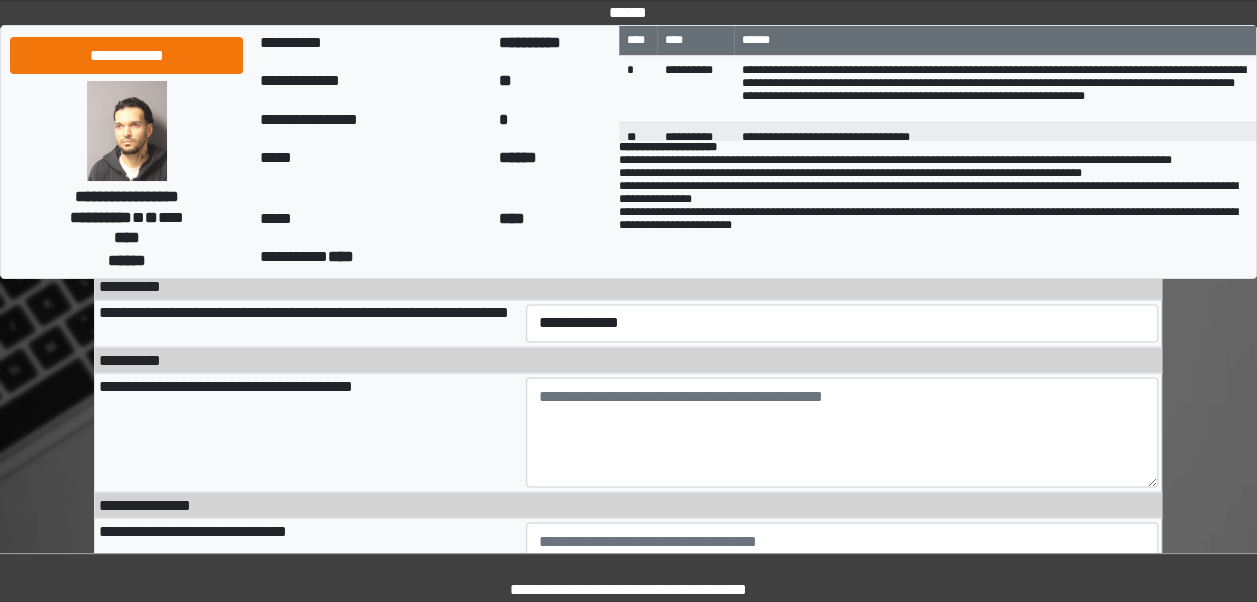 type on "**********" 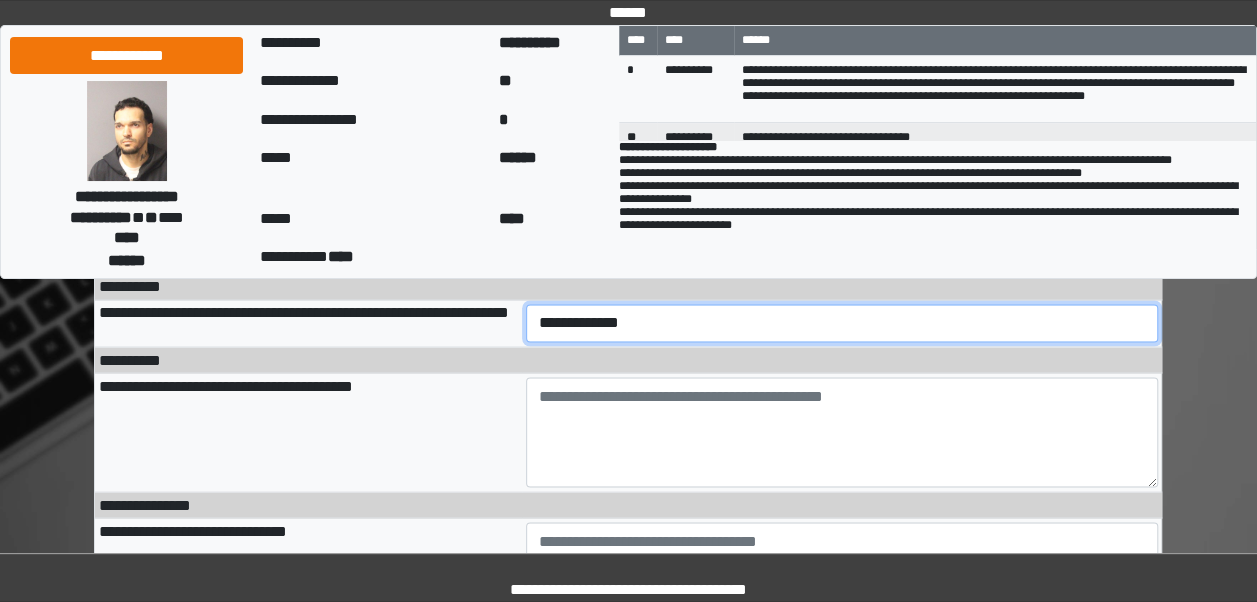 click on "**********" at bounding box center [842, 323] 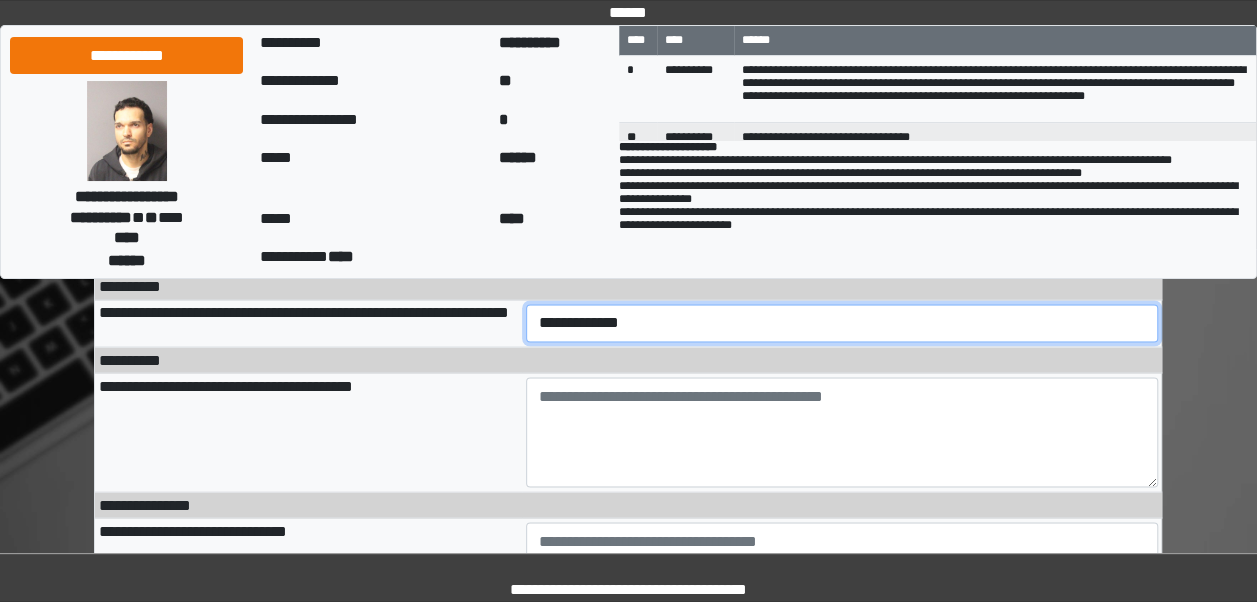 select on "***" 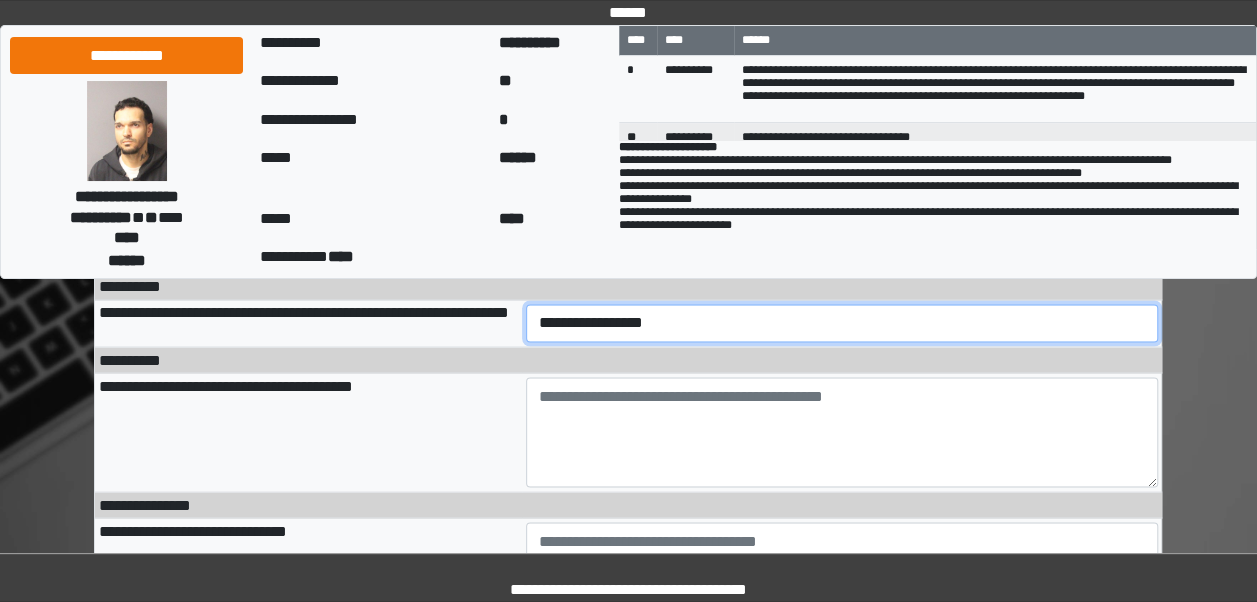 click on "**********" at bounding box center (842, 323) 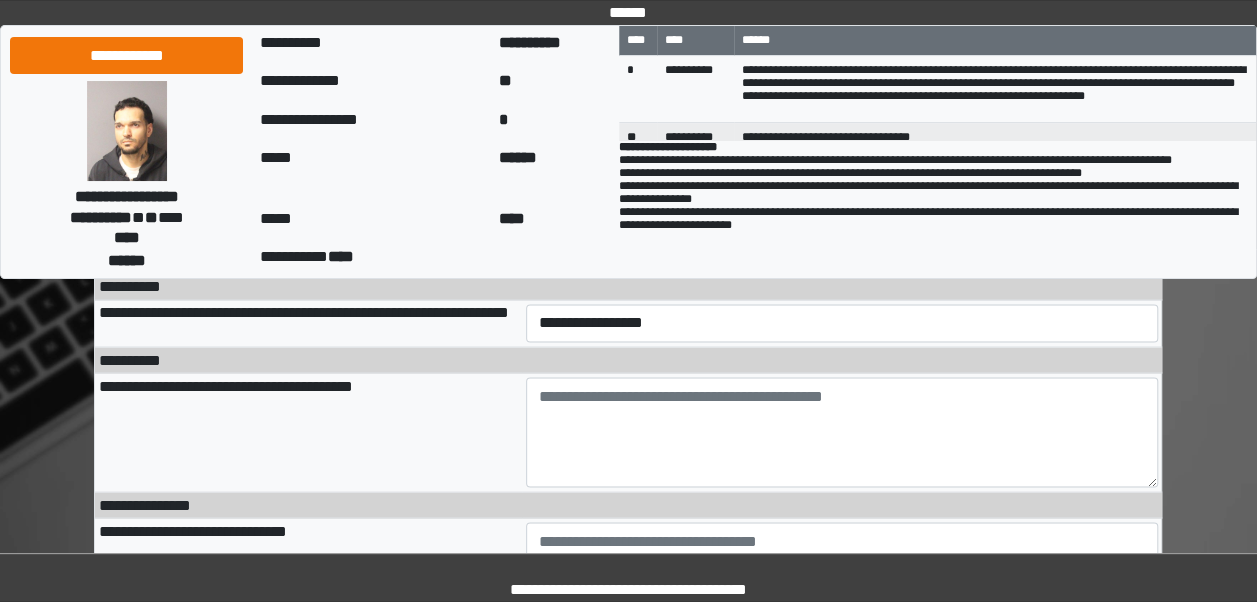 click on "**********" at bounding box center (842, 323) 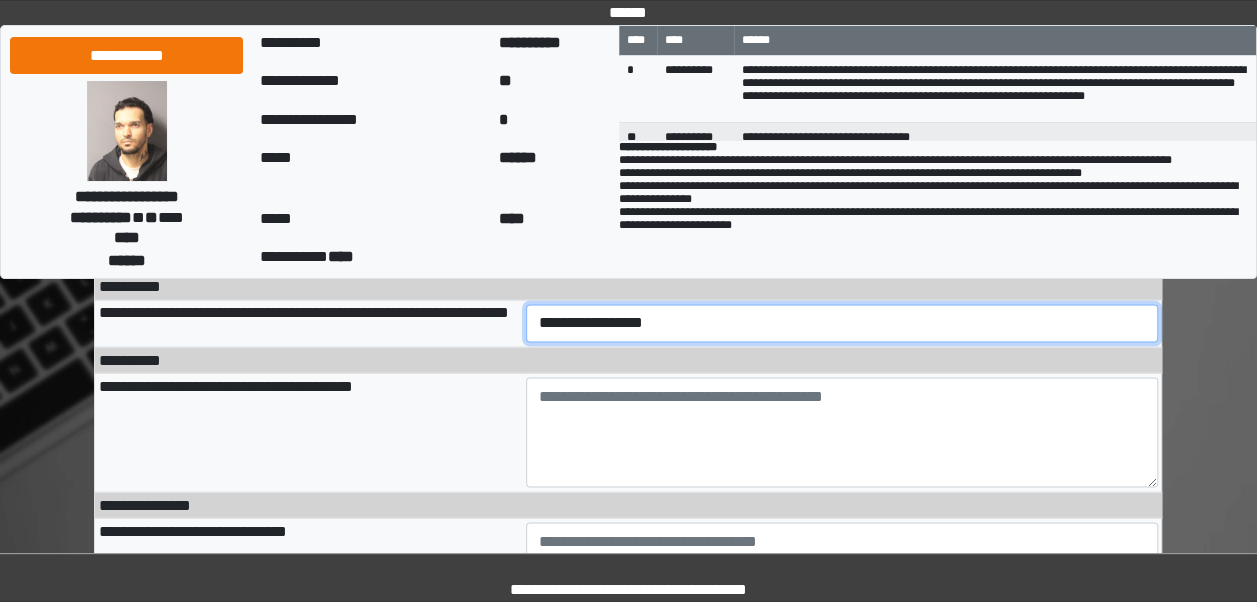 click on "**********" at bounding box center [842, 323] 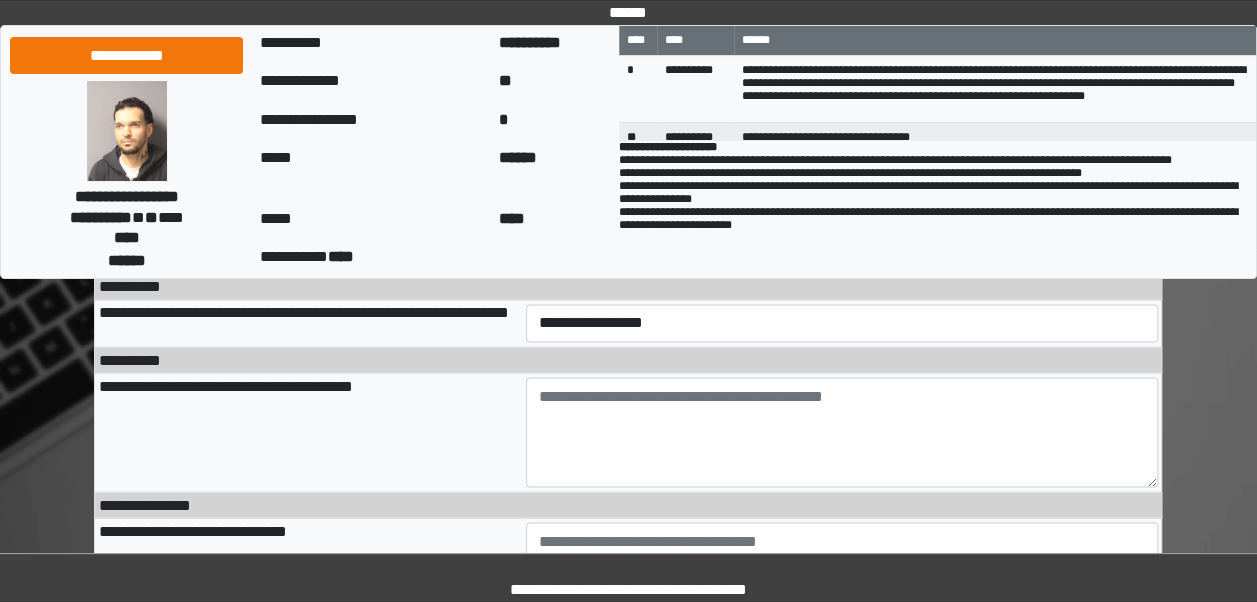 click on "**********" at bounding box center [308, 323] 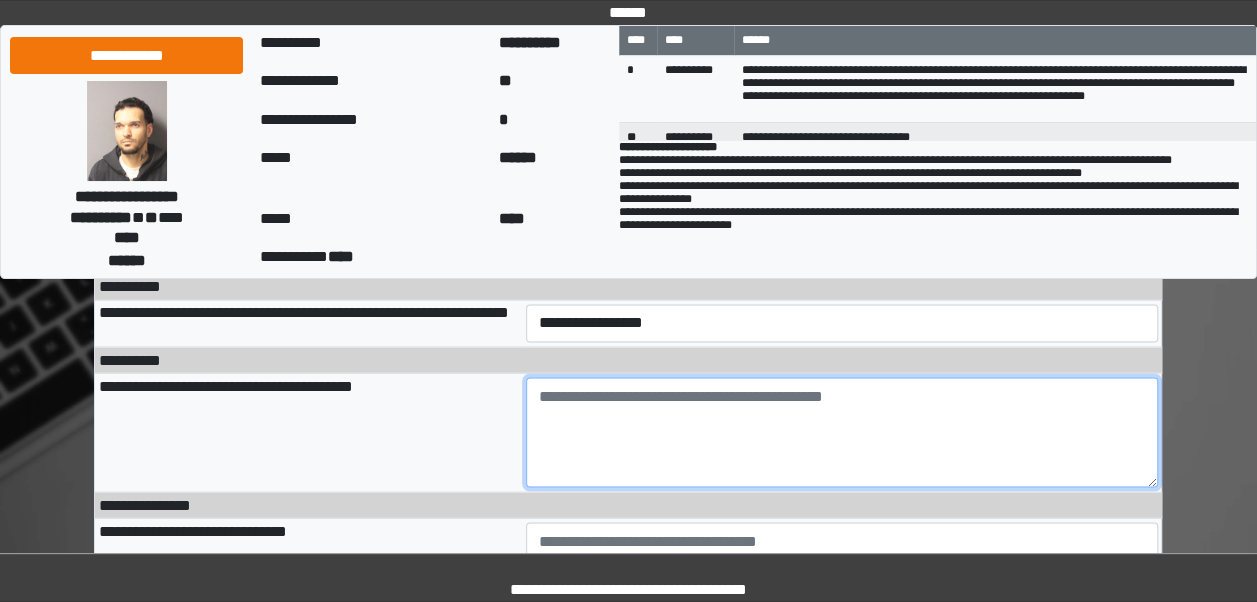 click at bounding box center (842, 432) 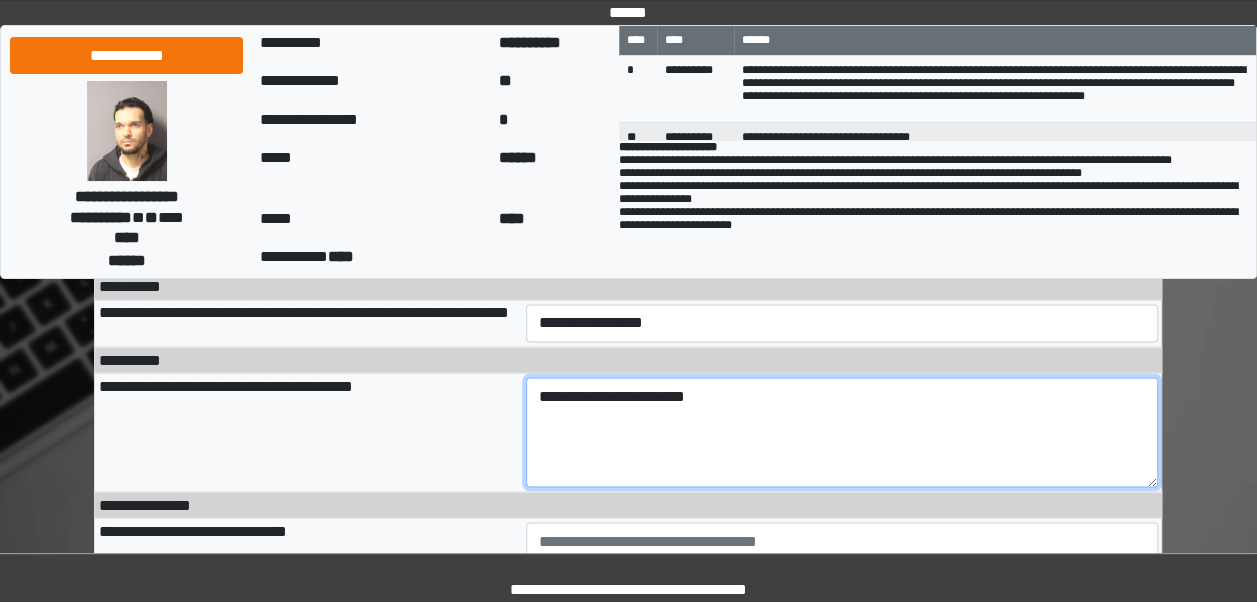 click on "**********" at bounding box center (842, 432) 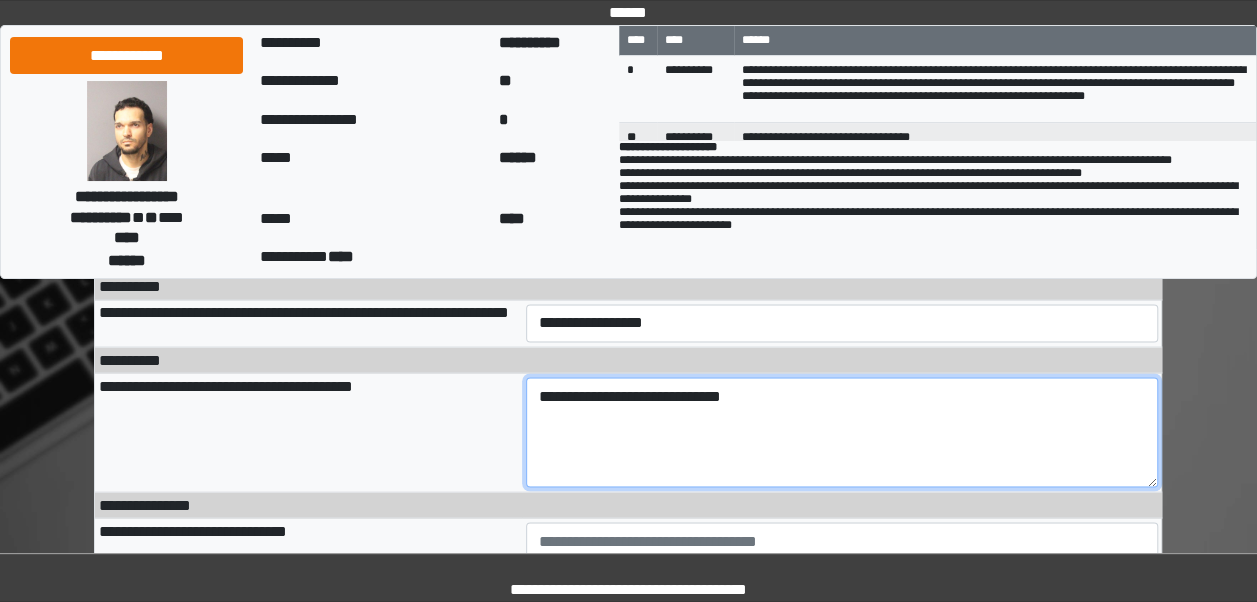 click on "**********" at bounding box center (842, 432) 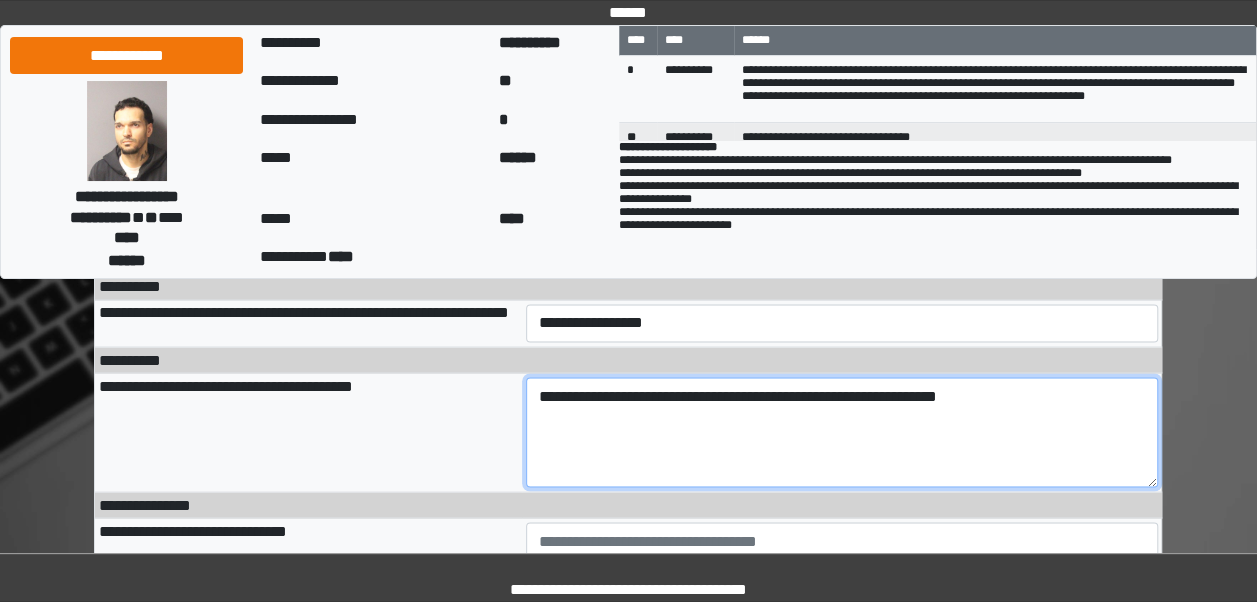 type on "**********" 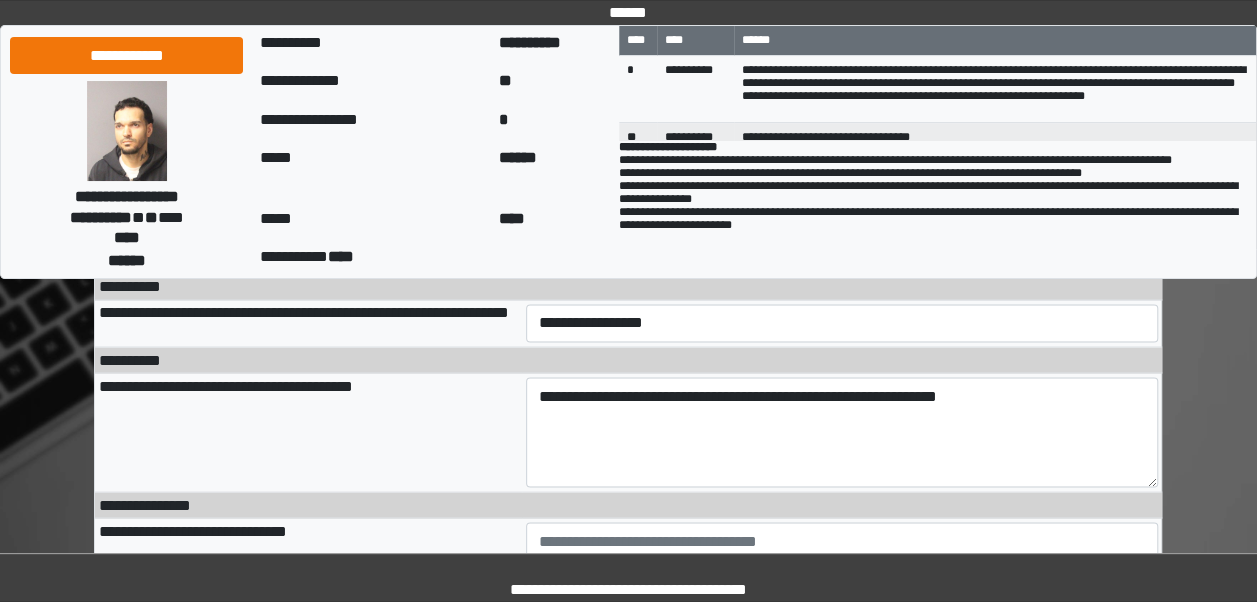 click on "**********" at bounding box center [308, 432] 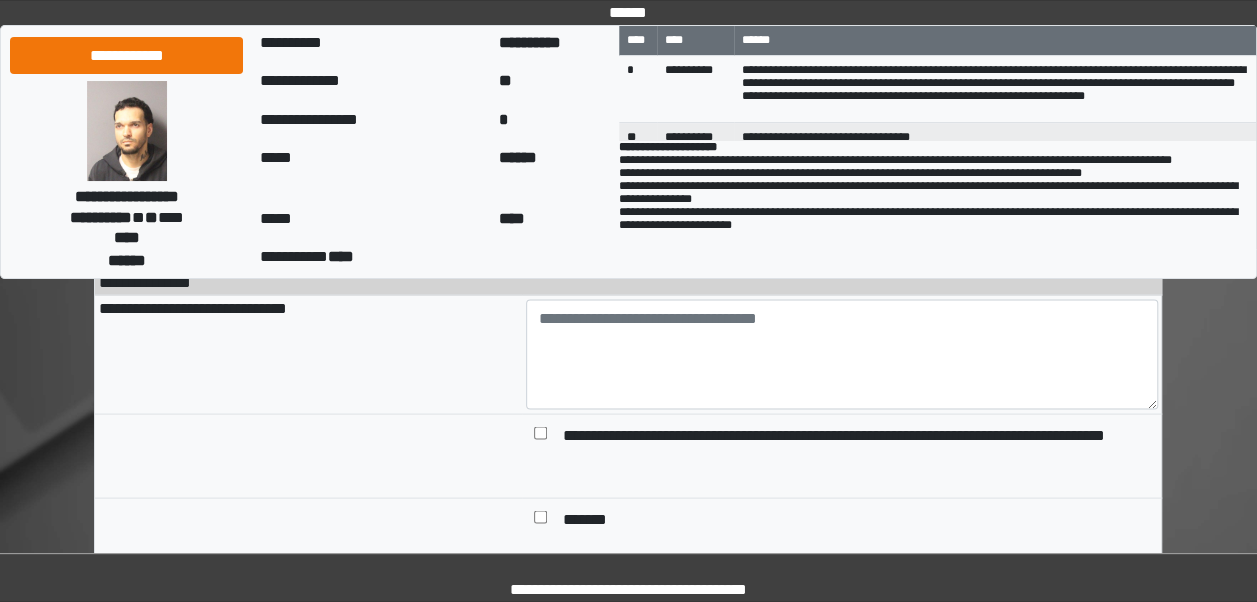 scroll, scrollTop: 1748, scrollLeft: 0, axis: vertical 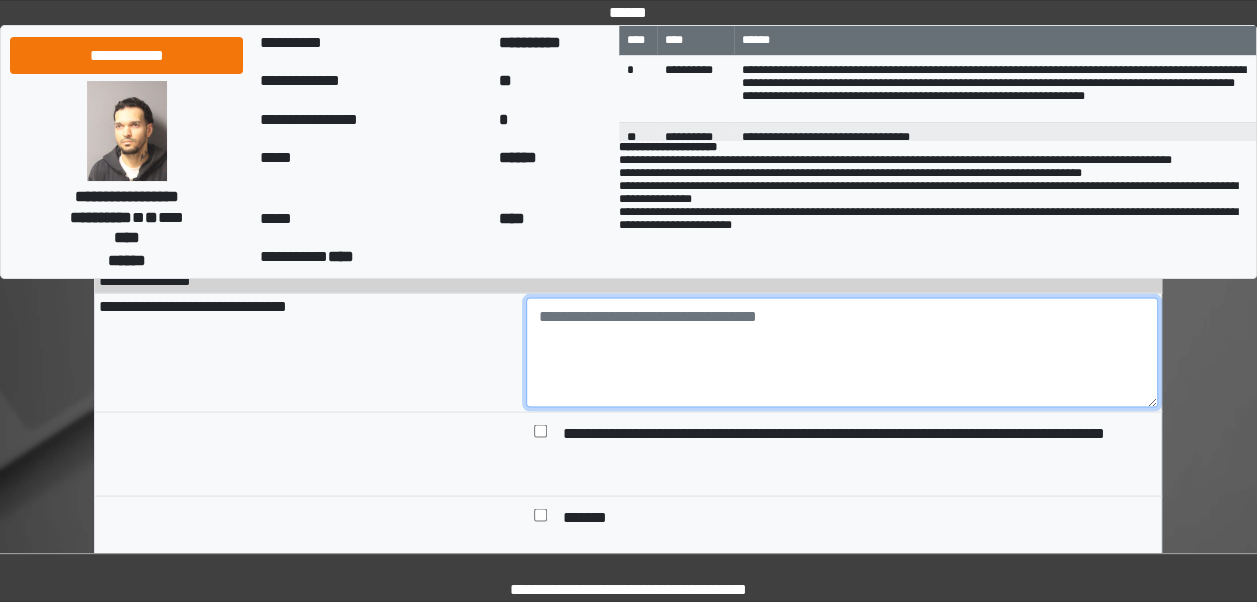 click at bounding box center (842, 352) 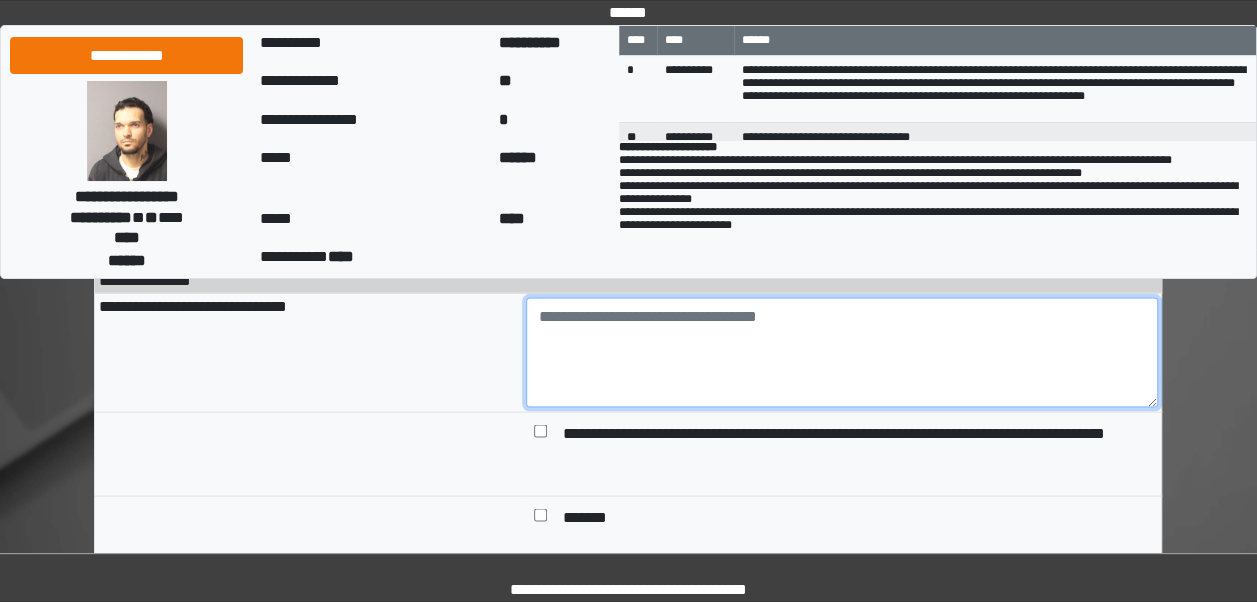 click at bounding box center [842, 352] 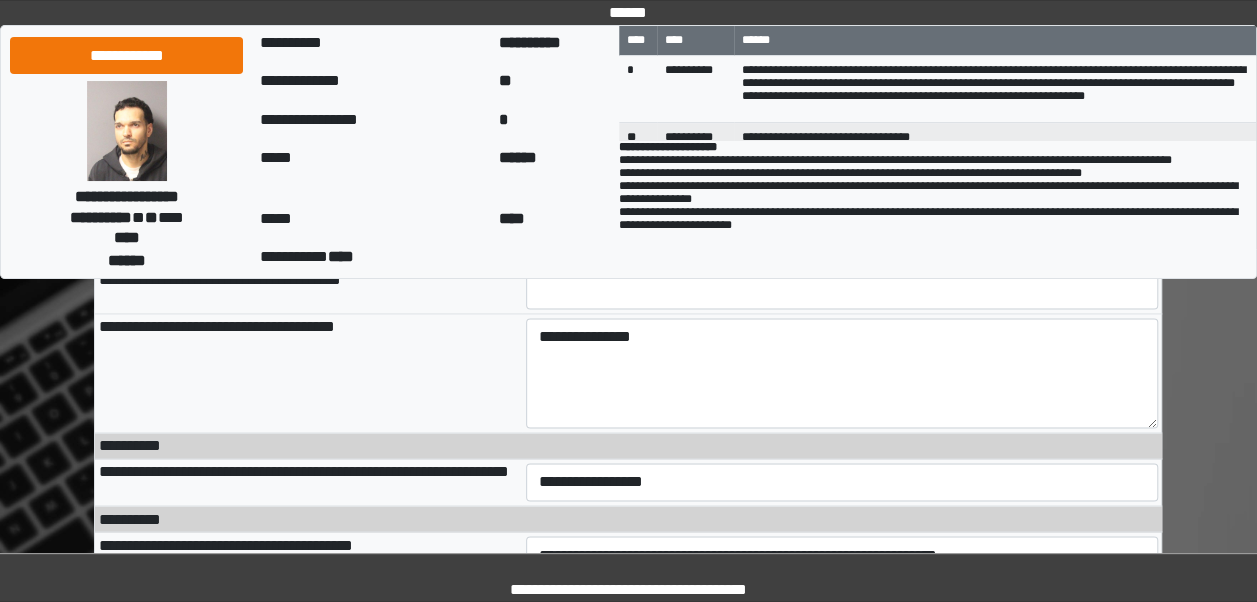 scroll, scrollTop: 1414, scrollLeft: 0, axis: vertical 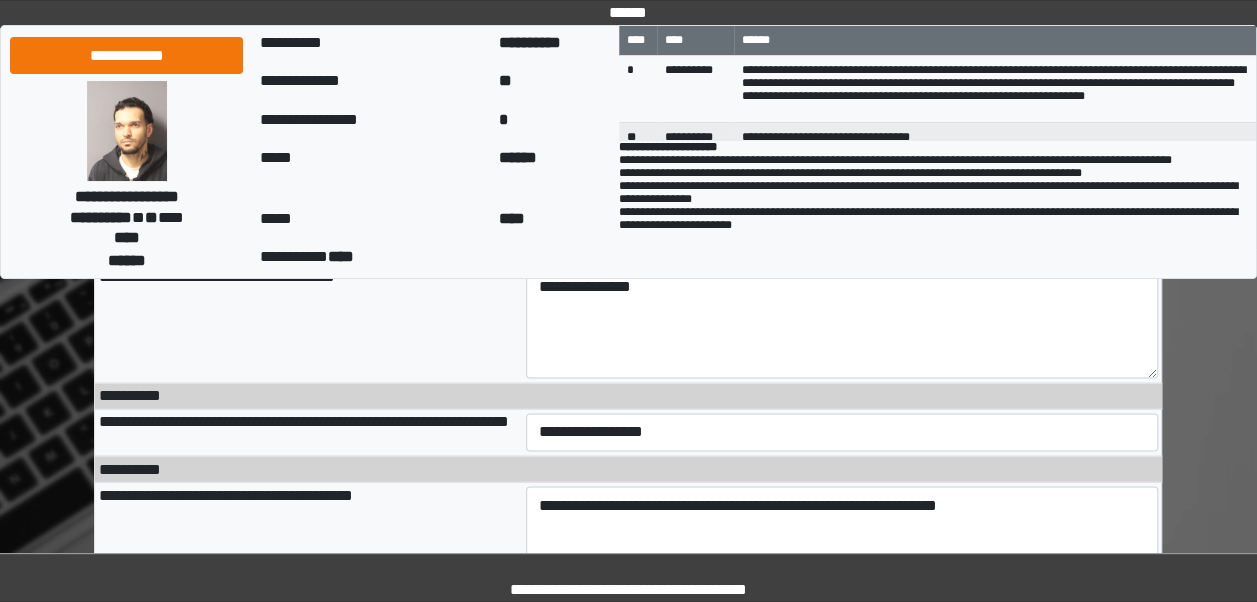 type on "**********" 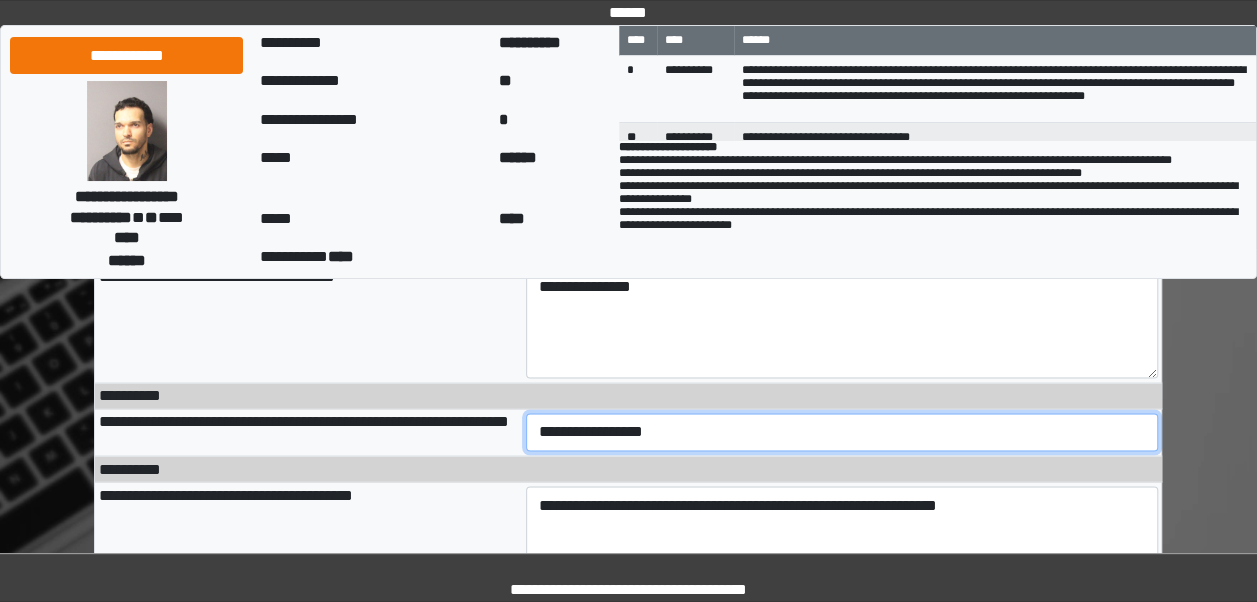click on "**********" at bounding box center [842, 432] 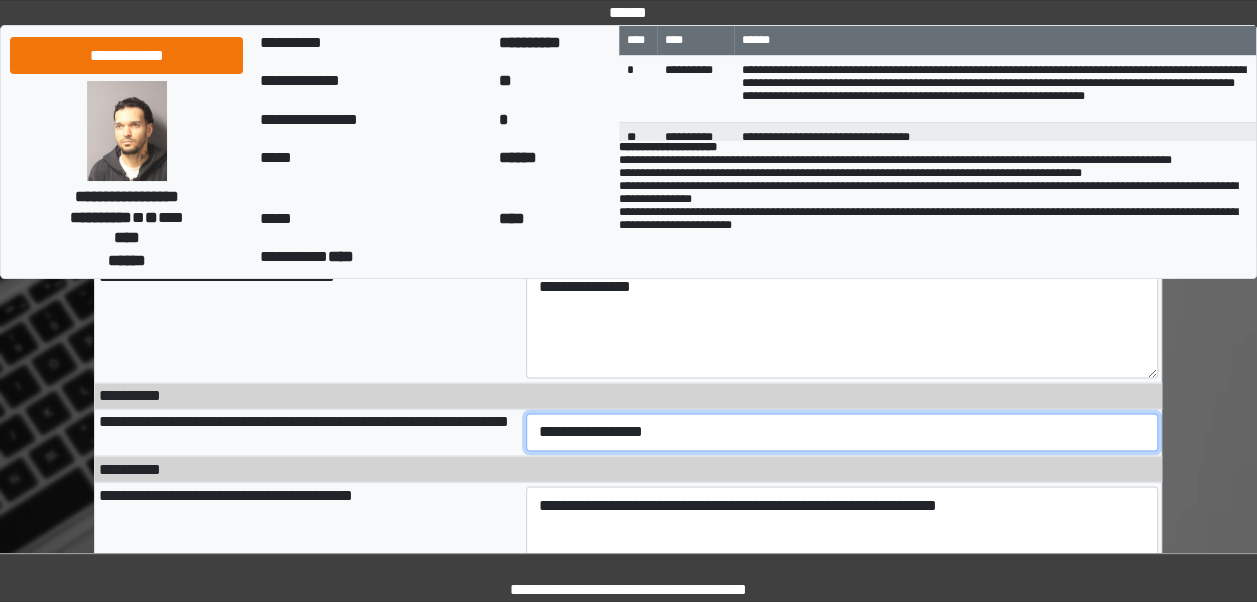 select on "***" 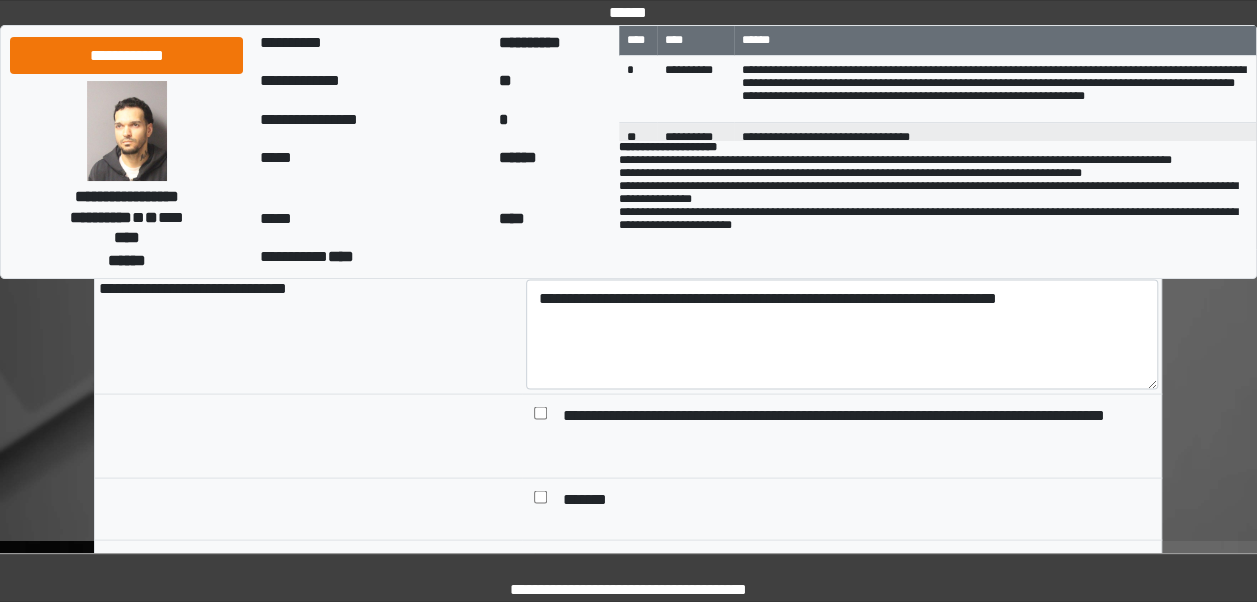 scroll, scrollTop: 1765, scrollLeft: 0, axis: vertical 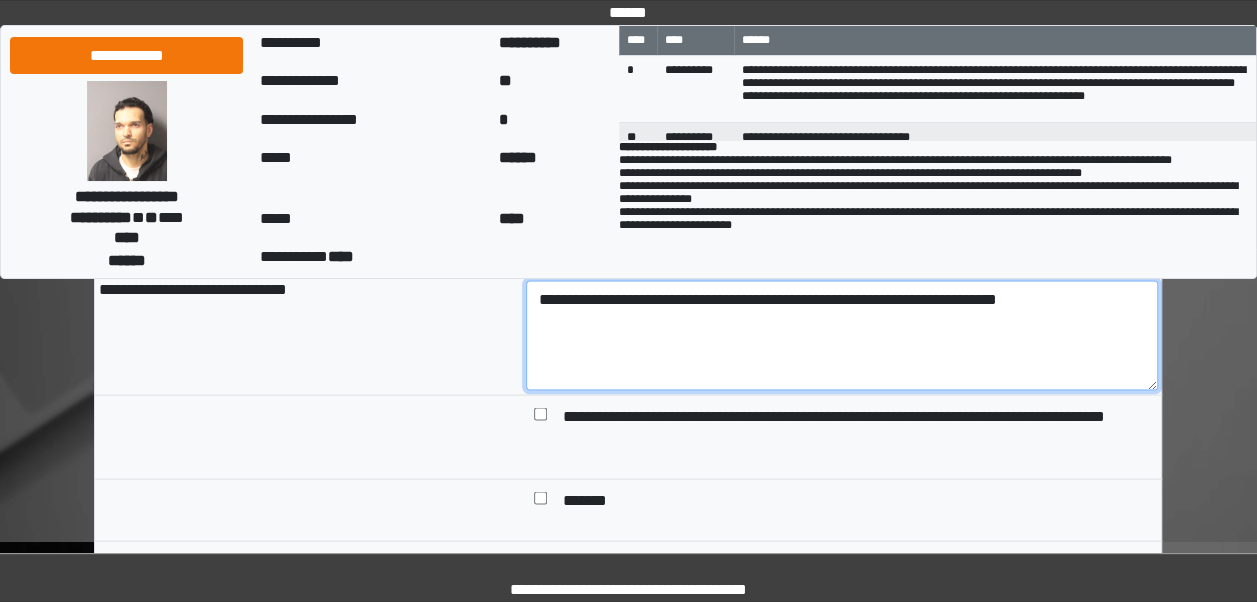 click on "**********" at bounding box center (842, 335) 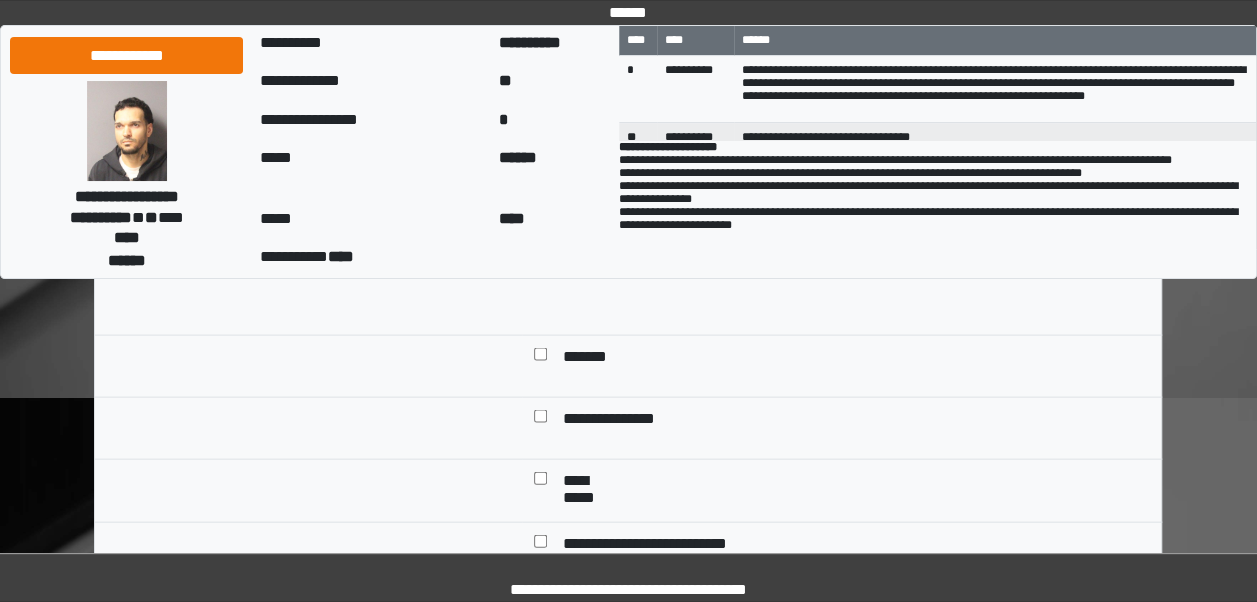 scroll, scrollTop: 1917, scrollLeft: 0, axis: vertical 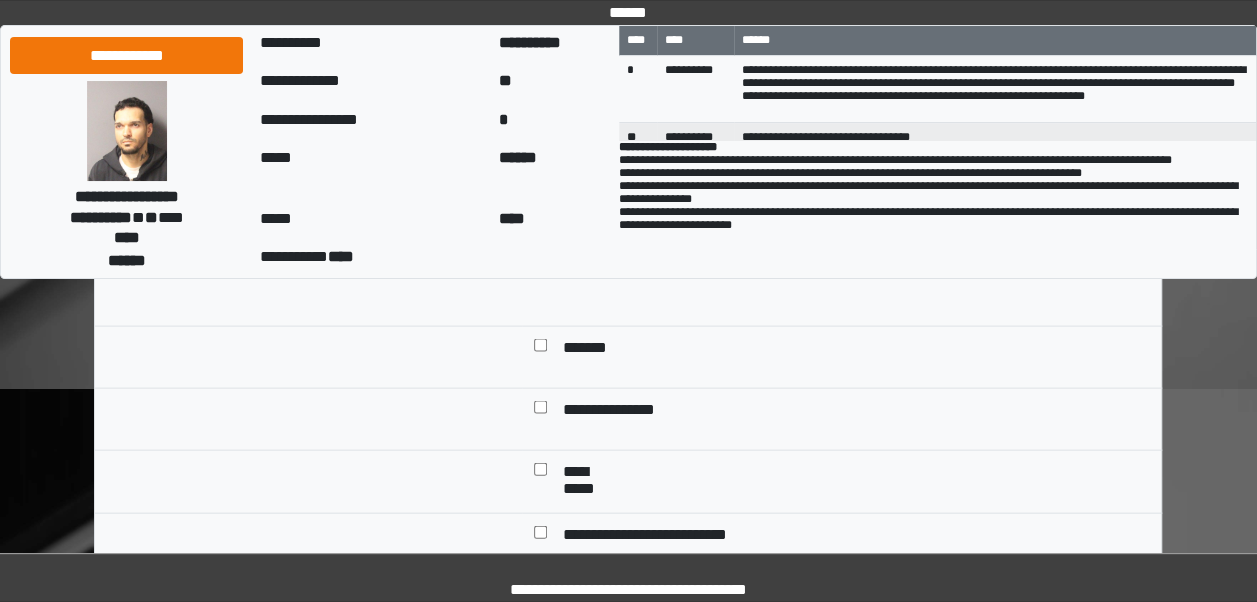 type on "**********" 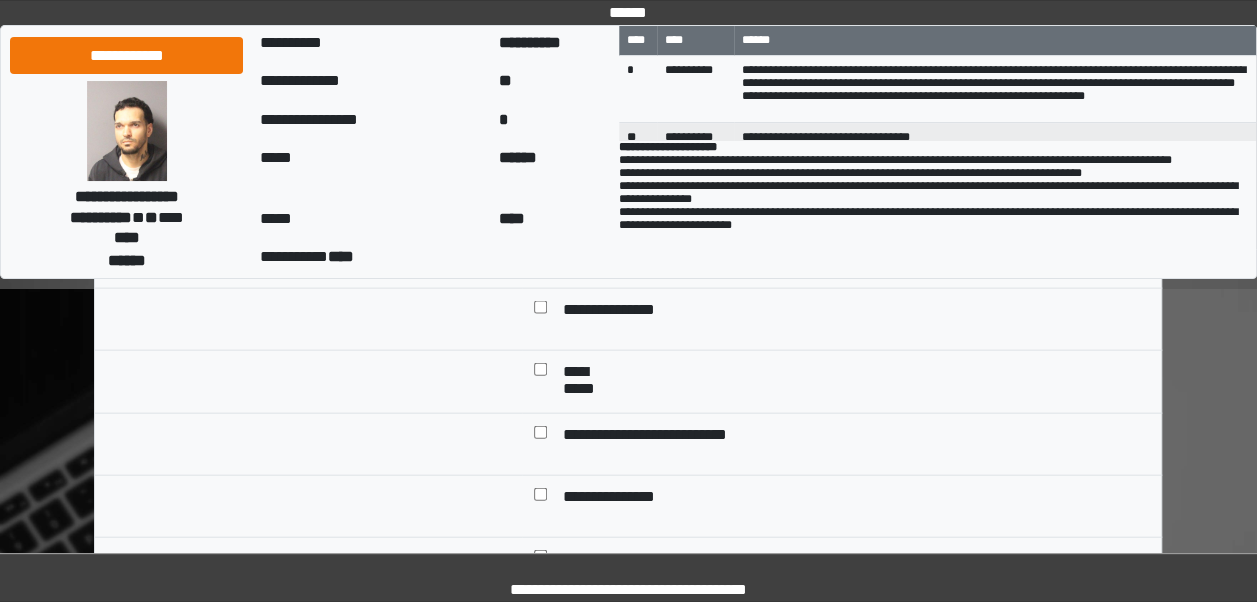 scroll, scrollTop: 2019, scrollLeft: 0, axis: vertical 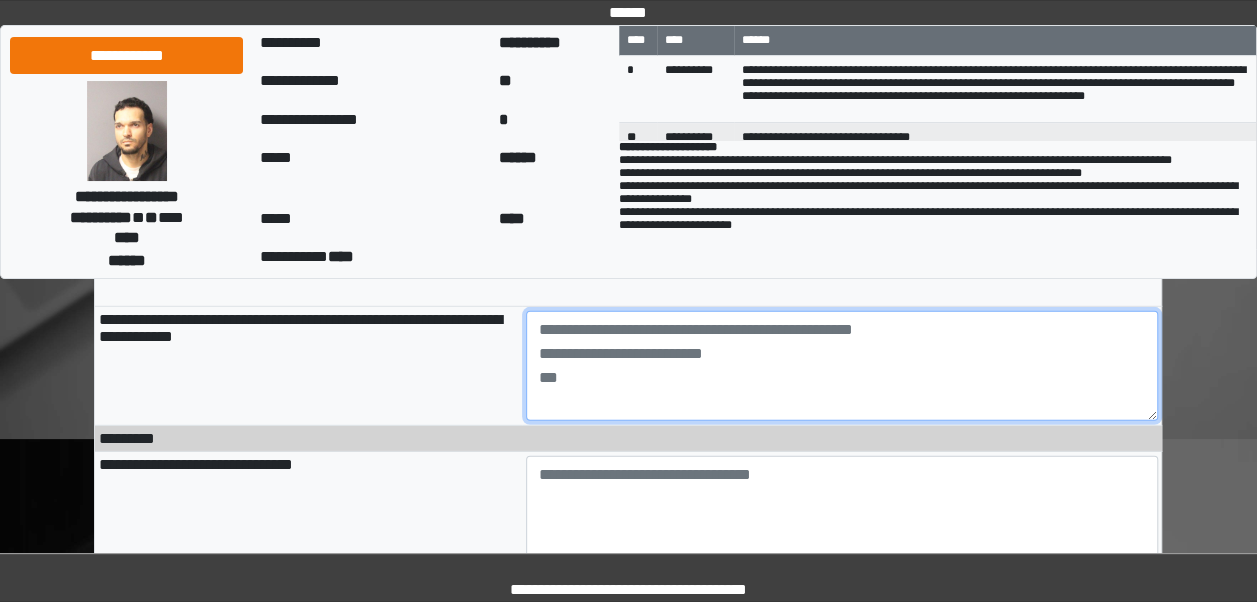 click at bounding box center [842, 366] 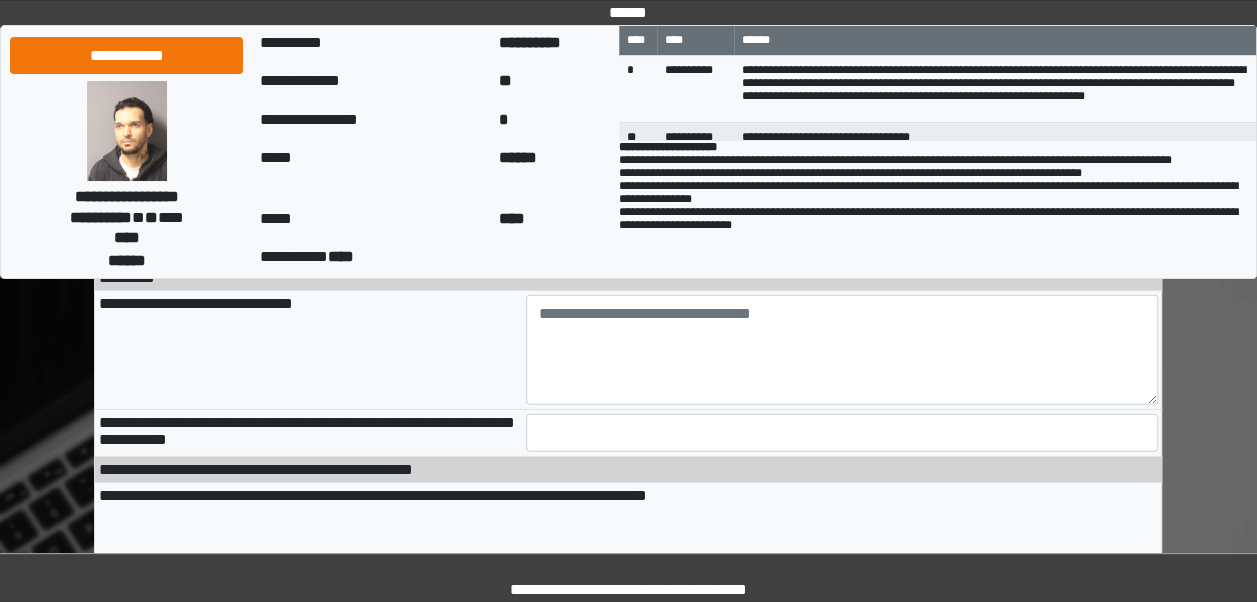 scroll, scrollTop: 2833, scrollLeft: 0, axis: vertical 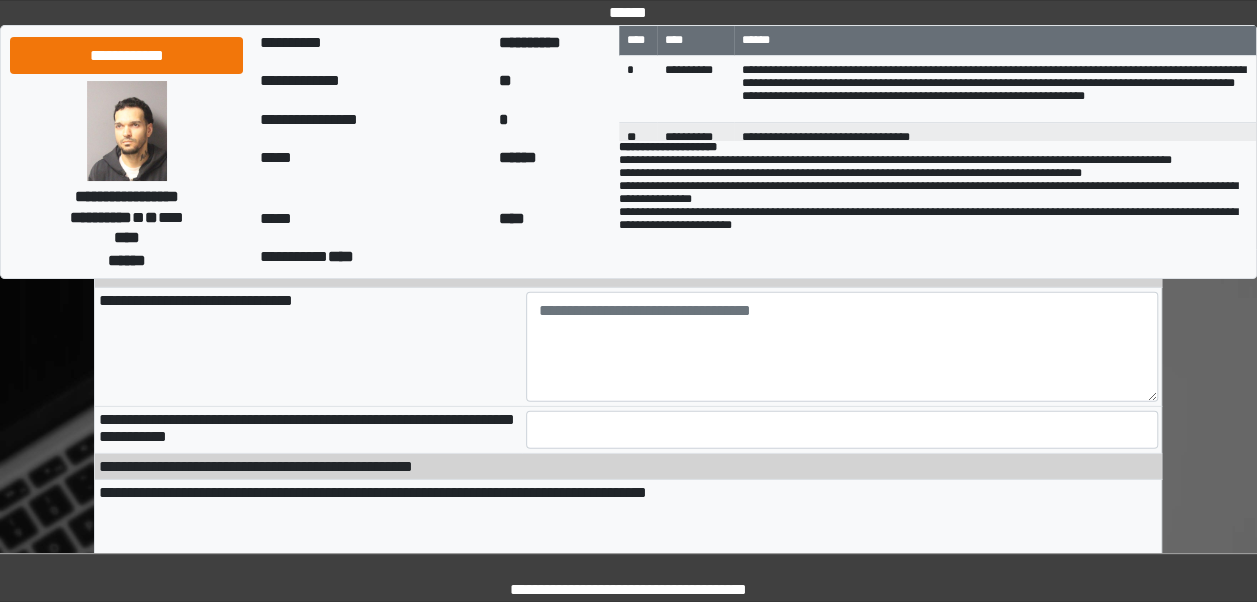 type on "***" 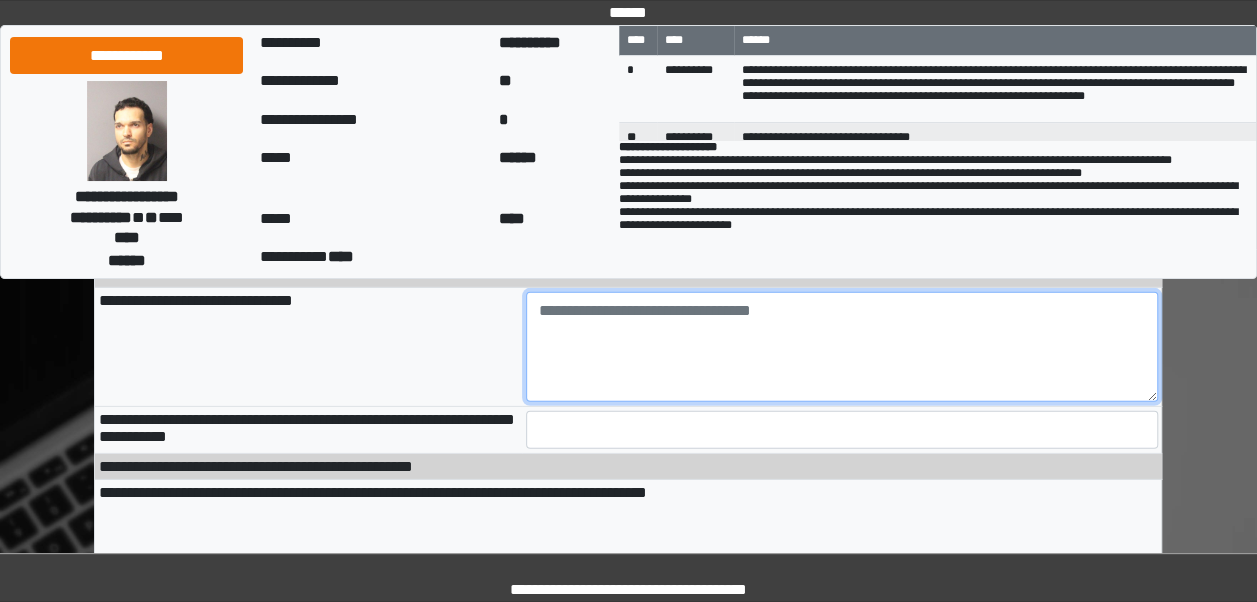 click at bounding box center (842, 347) 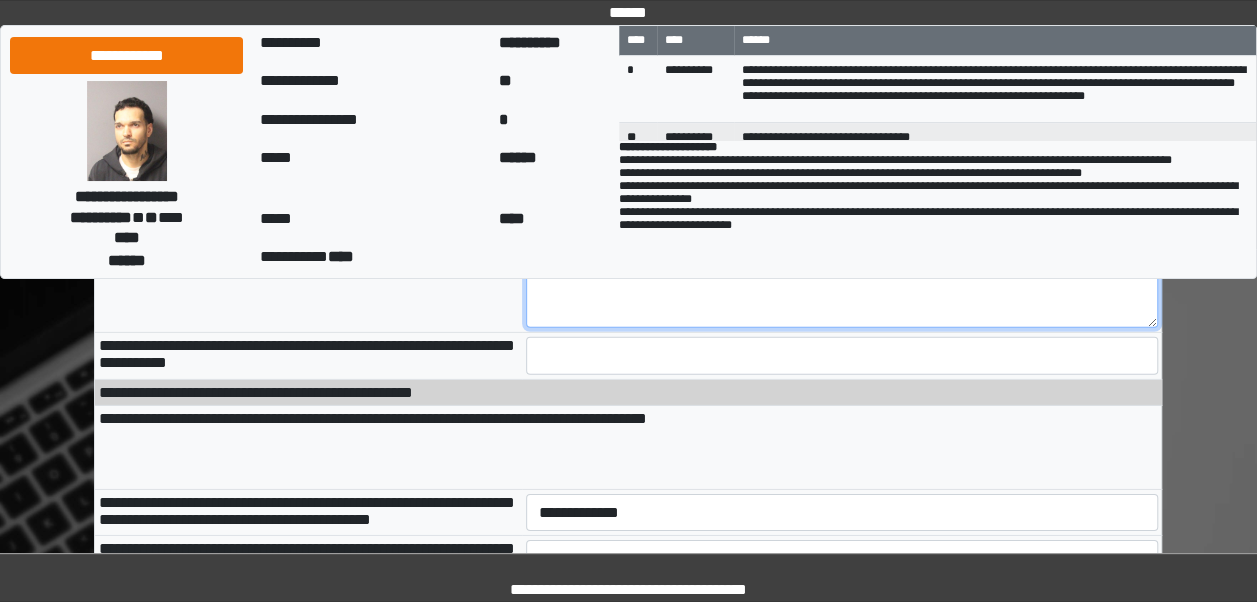 scroll, scrollTop: 2912, scrollLeft: 0, axis: vertical 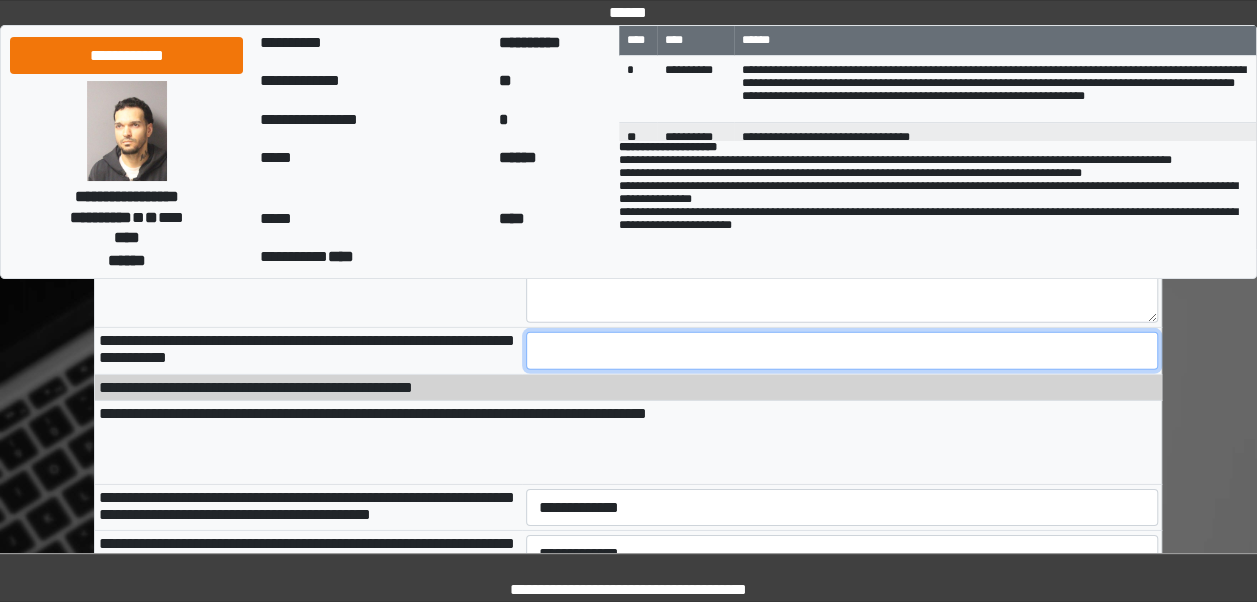 click at bounding box center (842, 351) 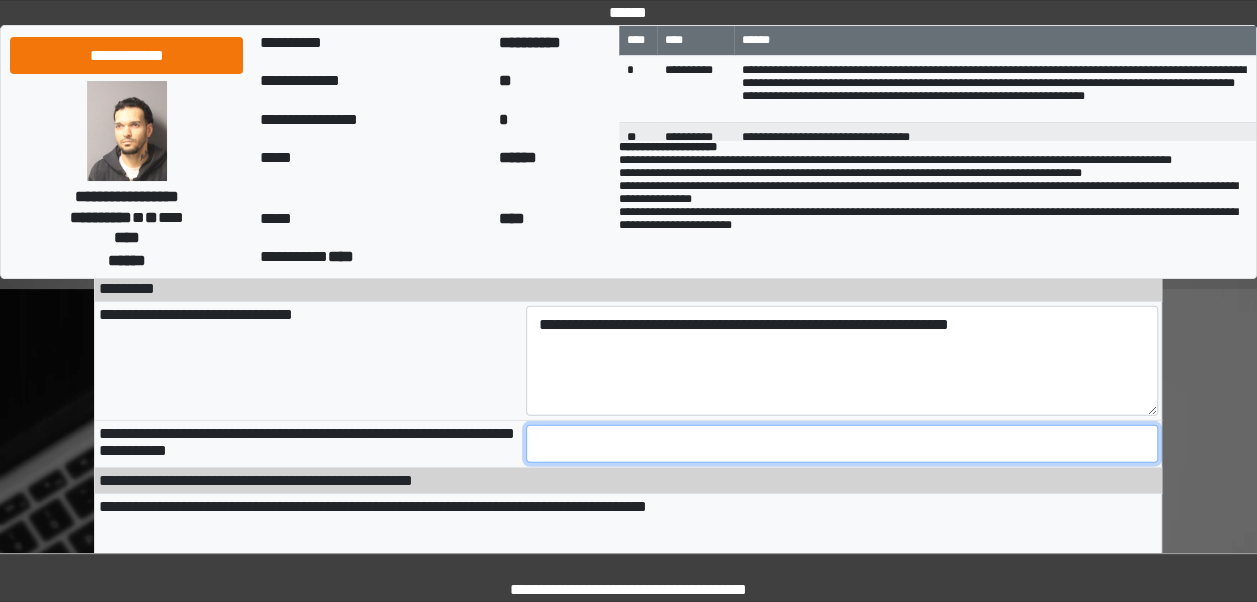 scroll, scrollTop: 2820, scrollLeft: 0, axis: vertical 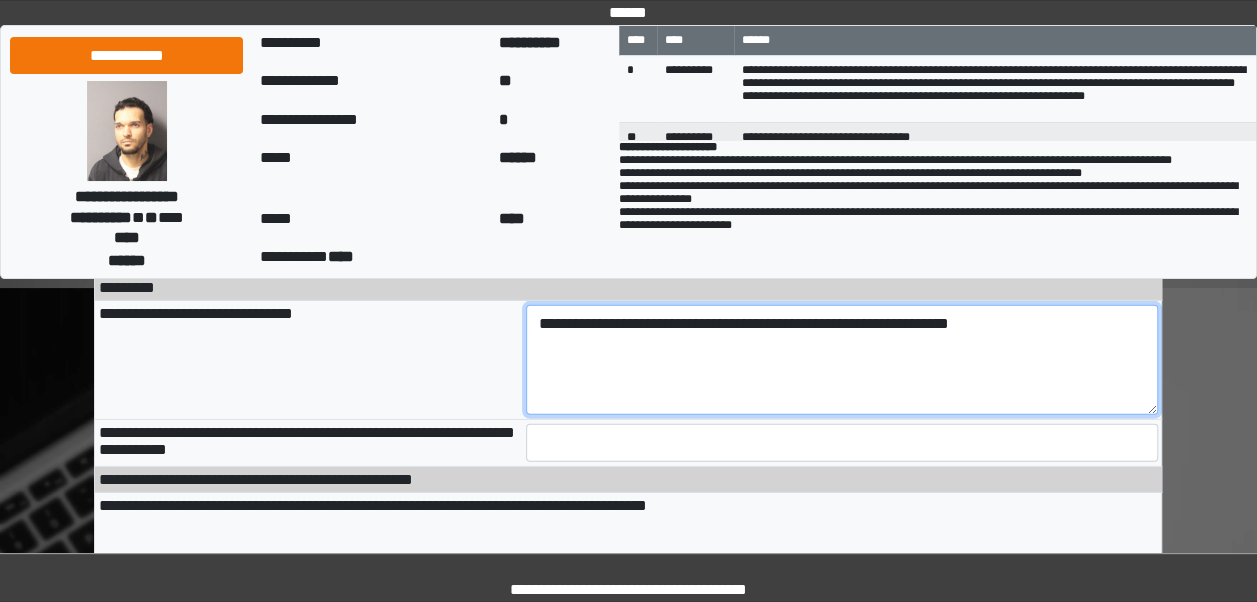 click on "**********" at bounding box center [842, 360] 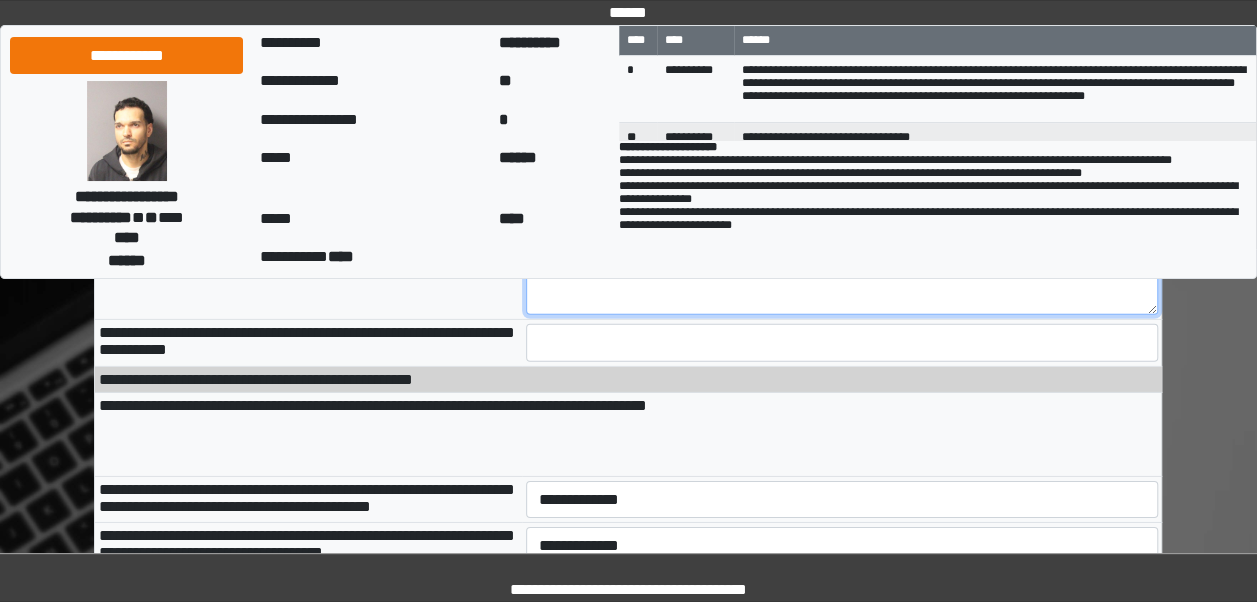 scroll, scrollTop: 2935, scrollLeft: 0, axis: vertical 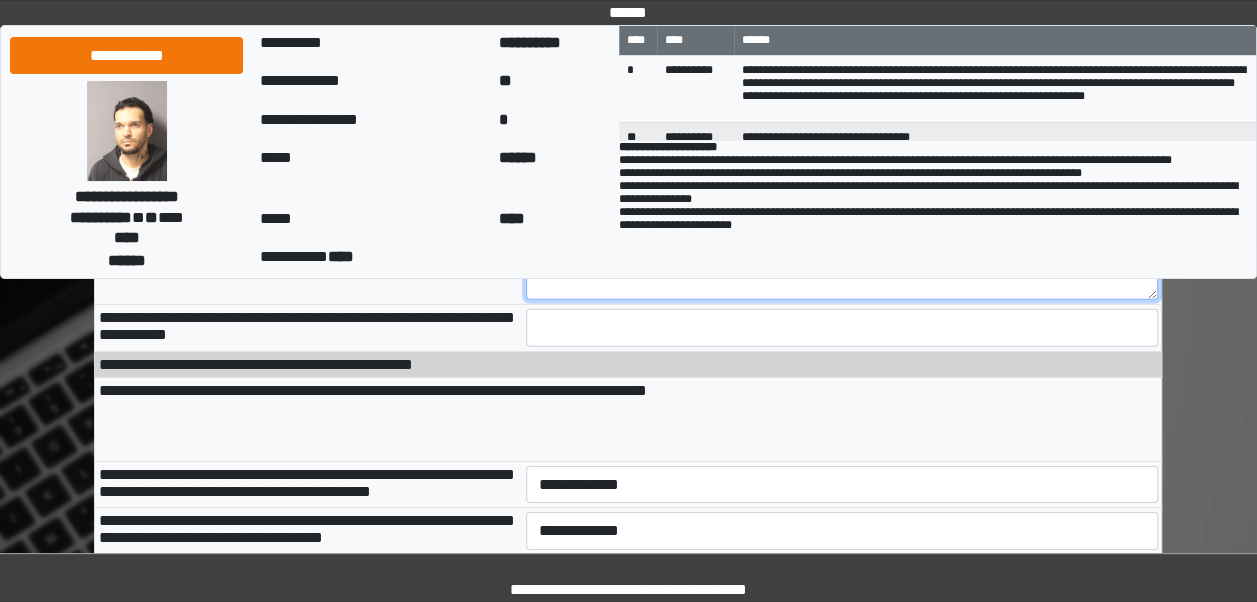 type on "**********" 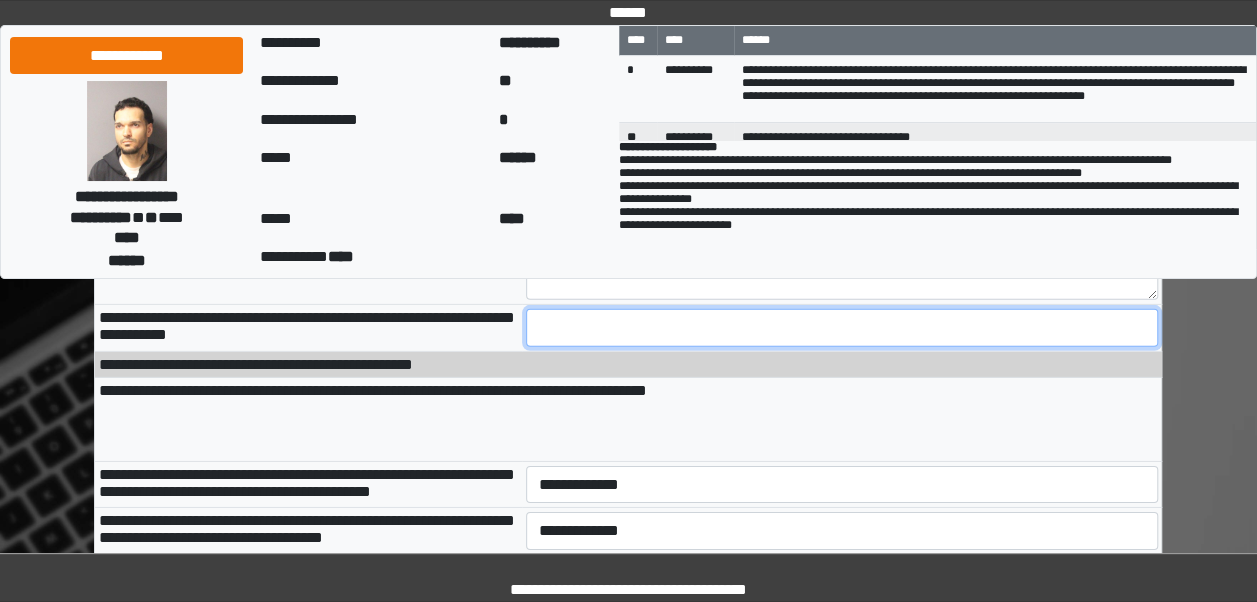 click at bounding box center (842, 328) 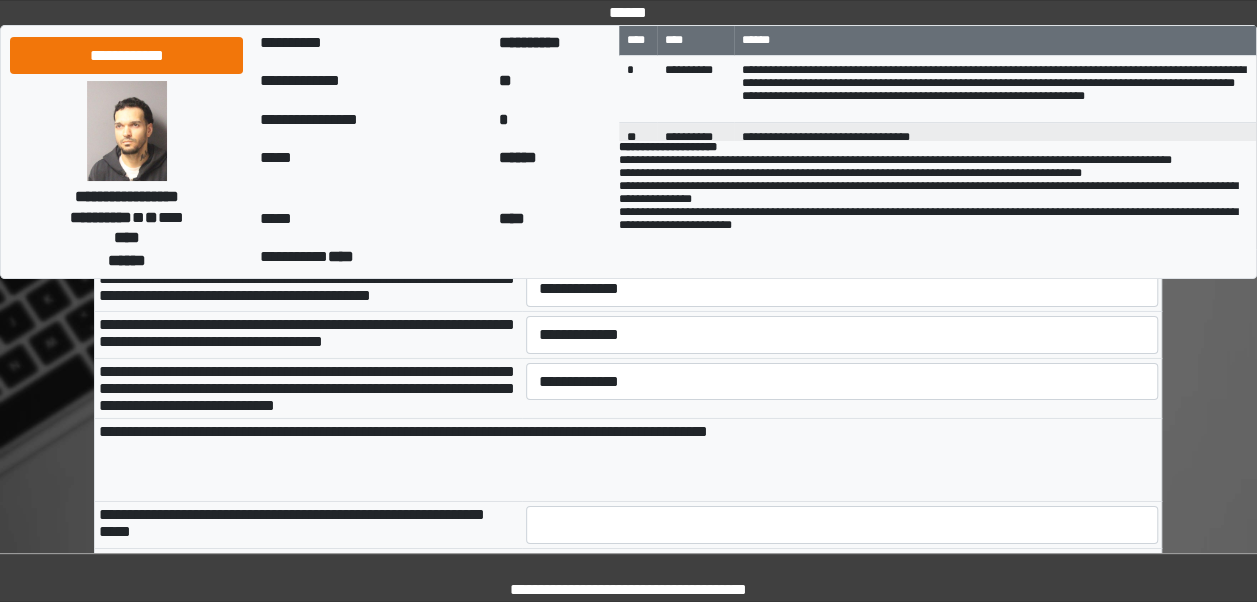 scroll, scrollTop: 3132, scrollLeft: 0, axis: vertical 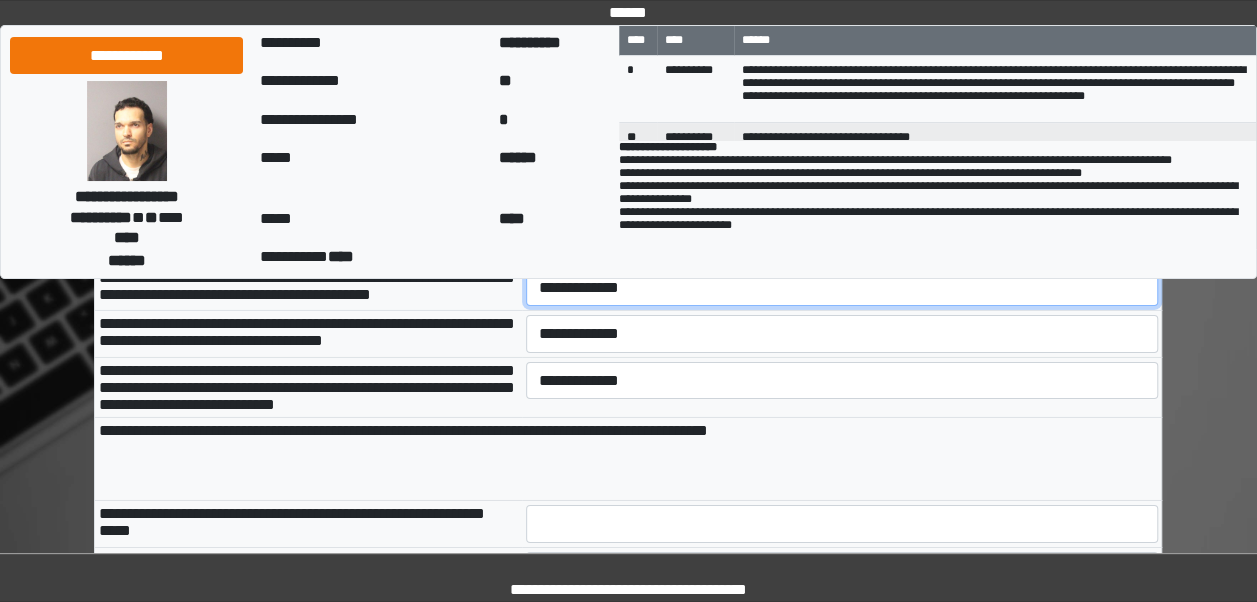 click on "**********" at bounding box center (842, 287) 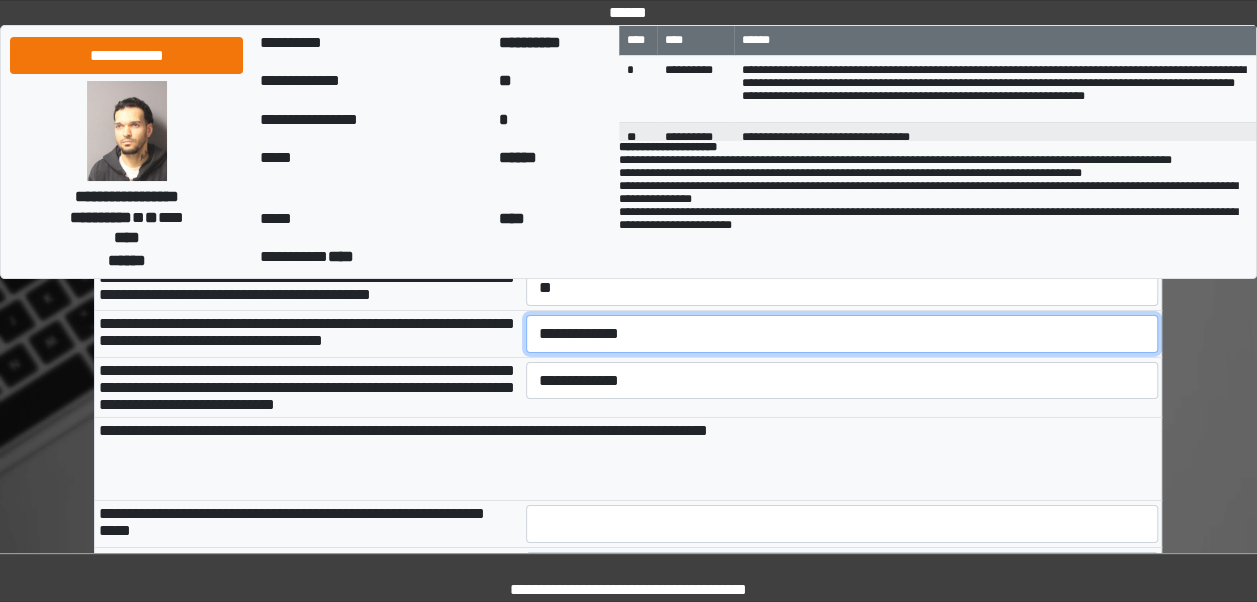 click on "**********" at bounding box center (842, 333) 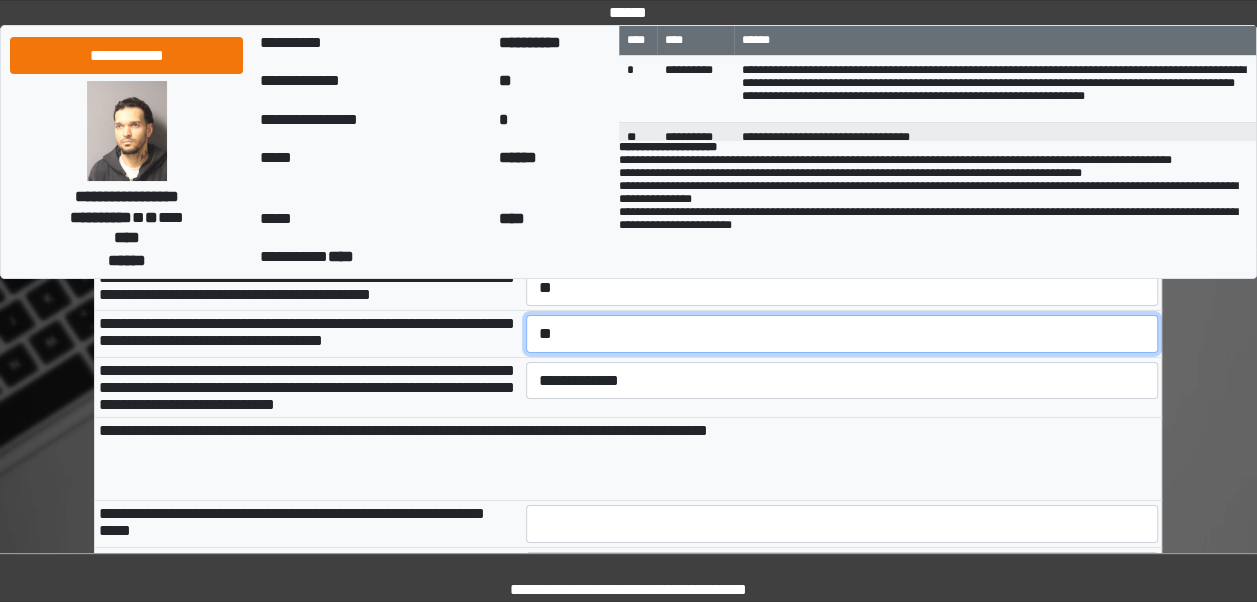 click on "**********" at bounding box center (842, 333) 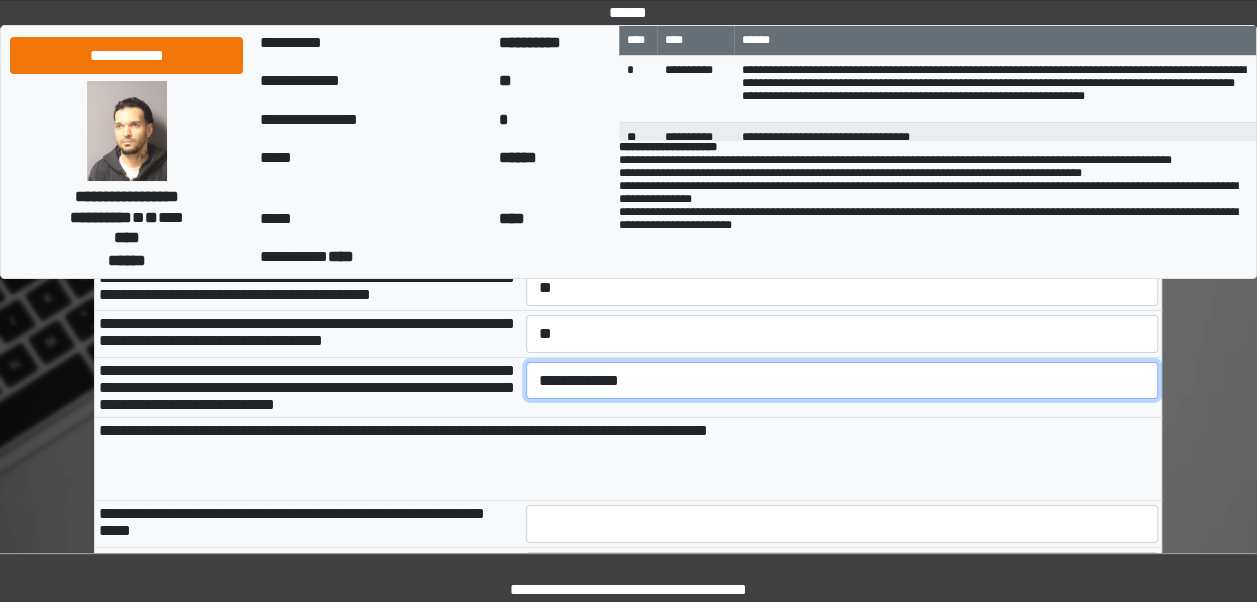 click on "**********" at bounding box center [842, 380] 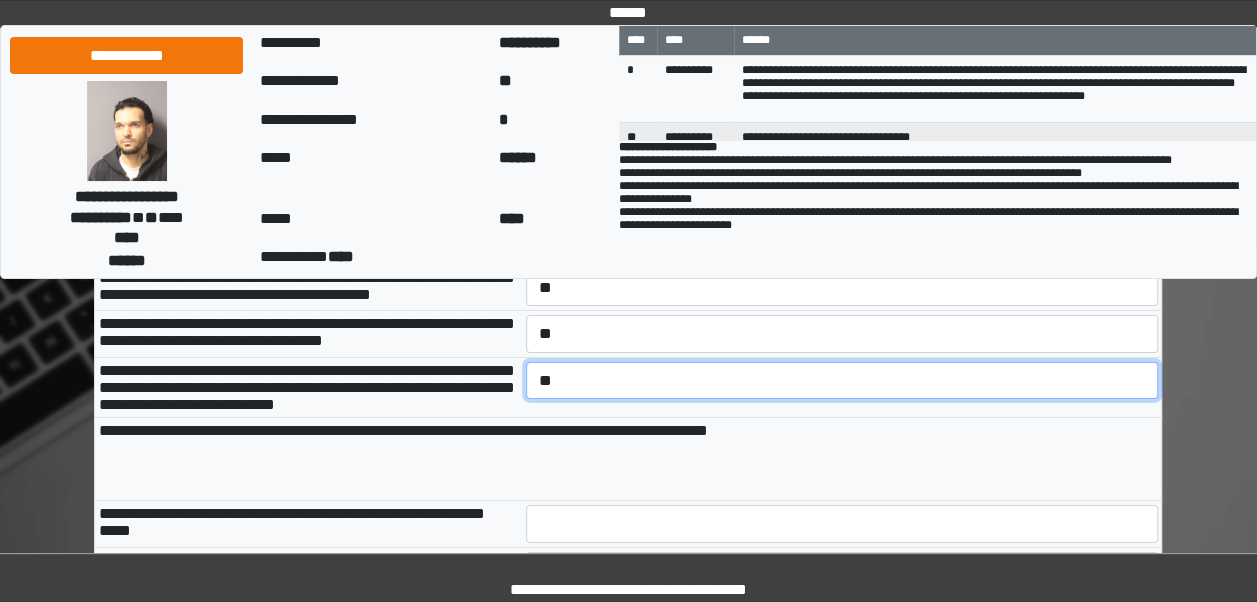 click on "**********" at bounding box center [842, 380] 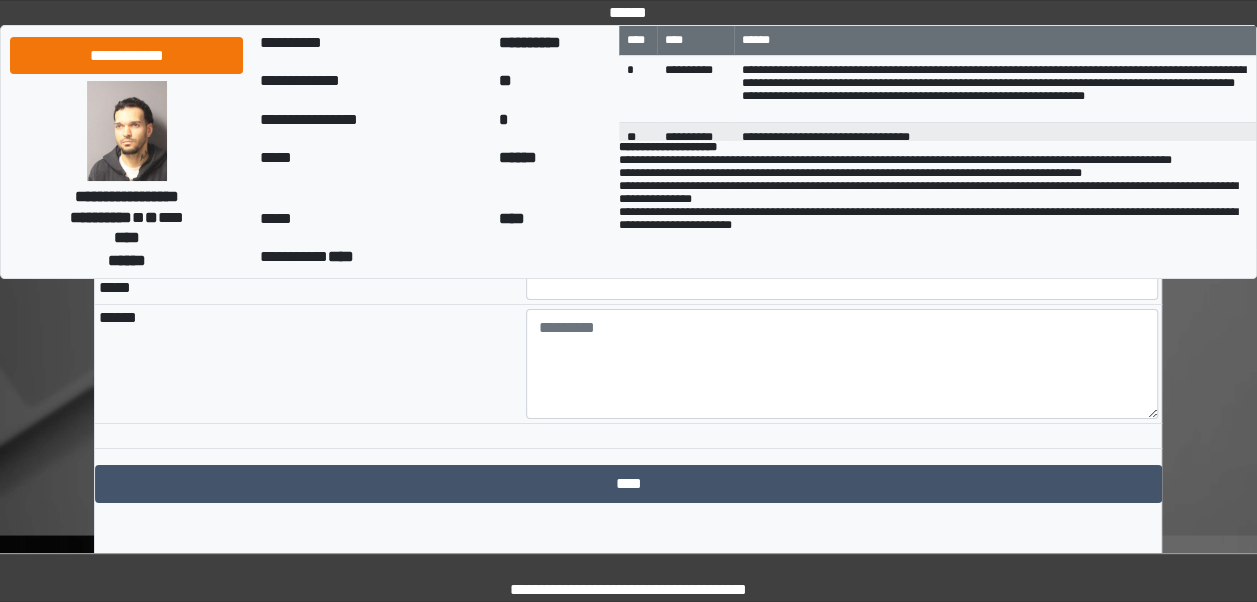 scroll, scrollTop: 3376, scrollLeft: 0, axis: vertical 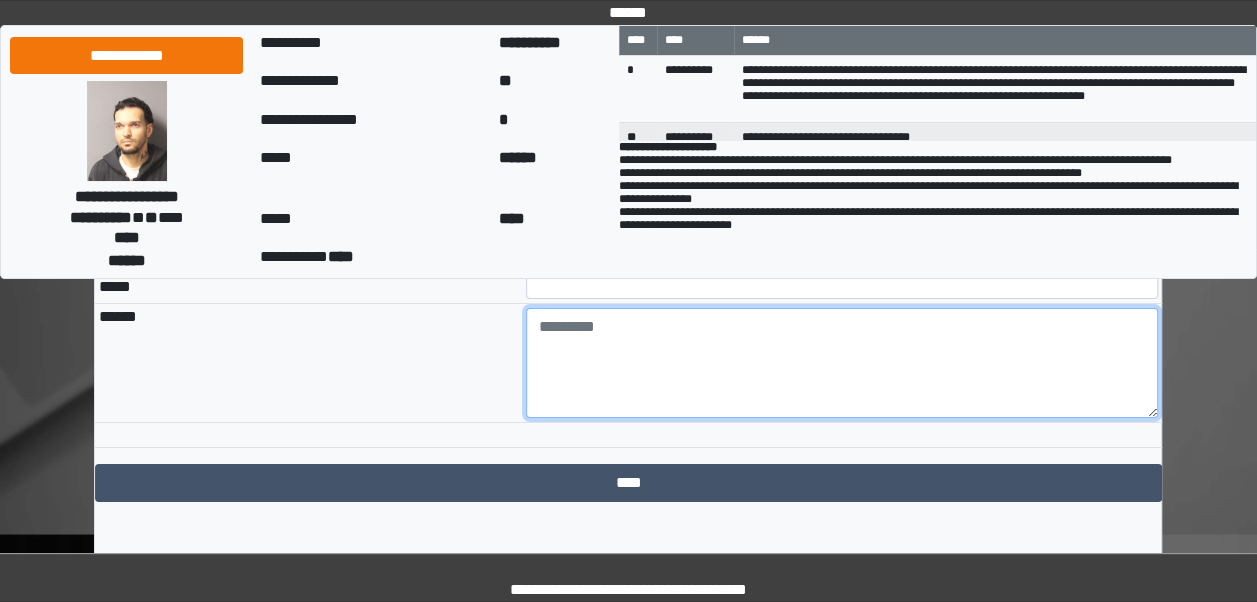 click at bounding box center [842, 363] 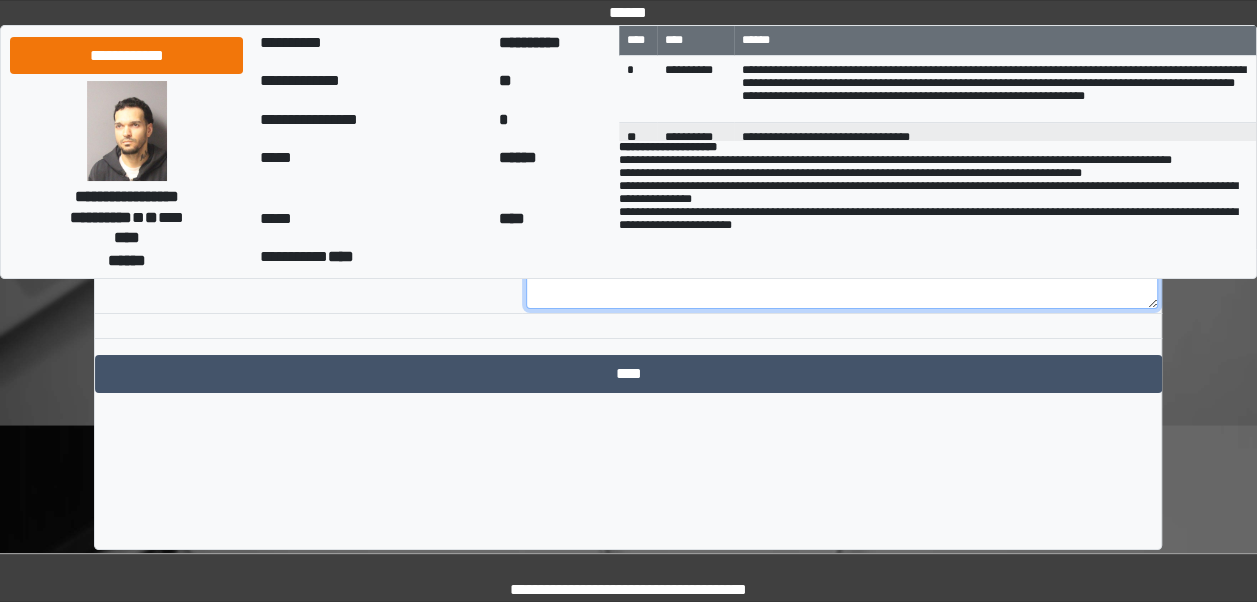 scroll, scrollTop: 3497, scrollLeft: 0, axis: vertical 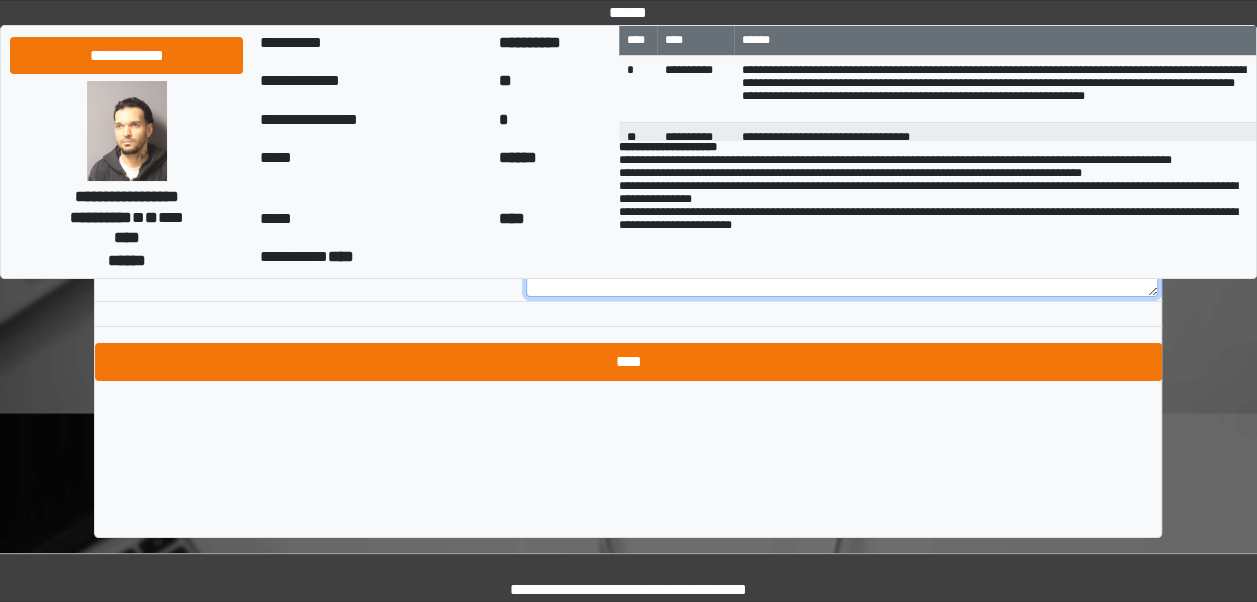 type on "**********" 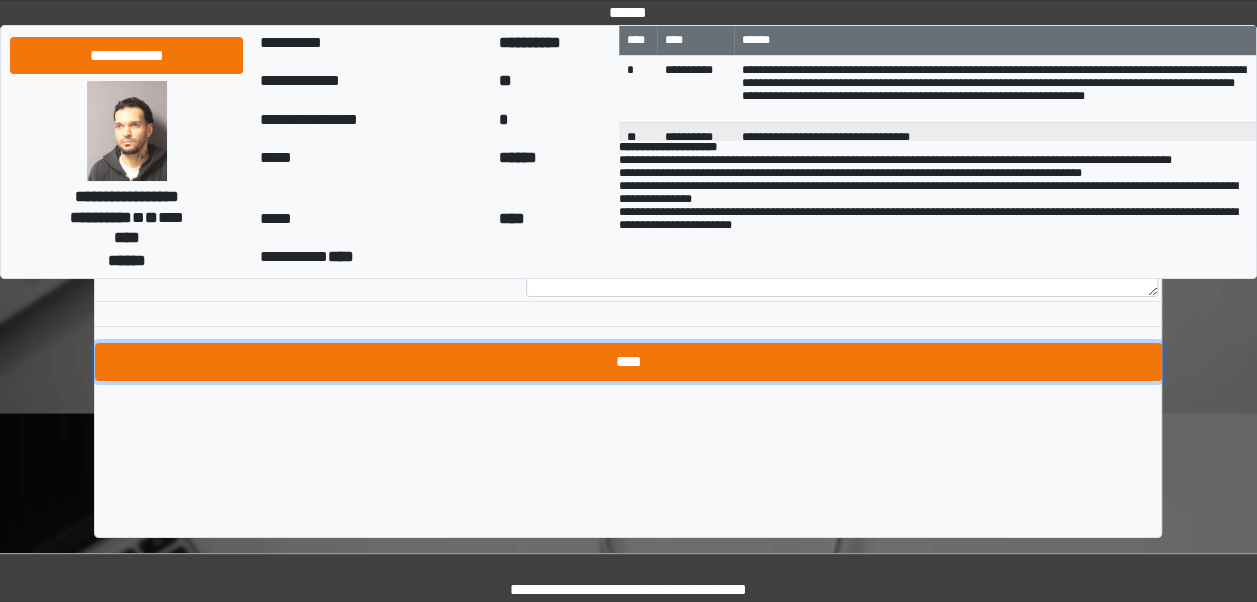 click on "****" at bounding box center [628, 362] 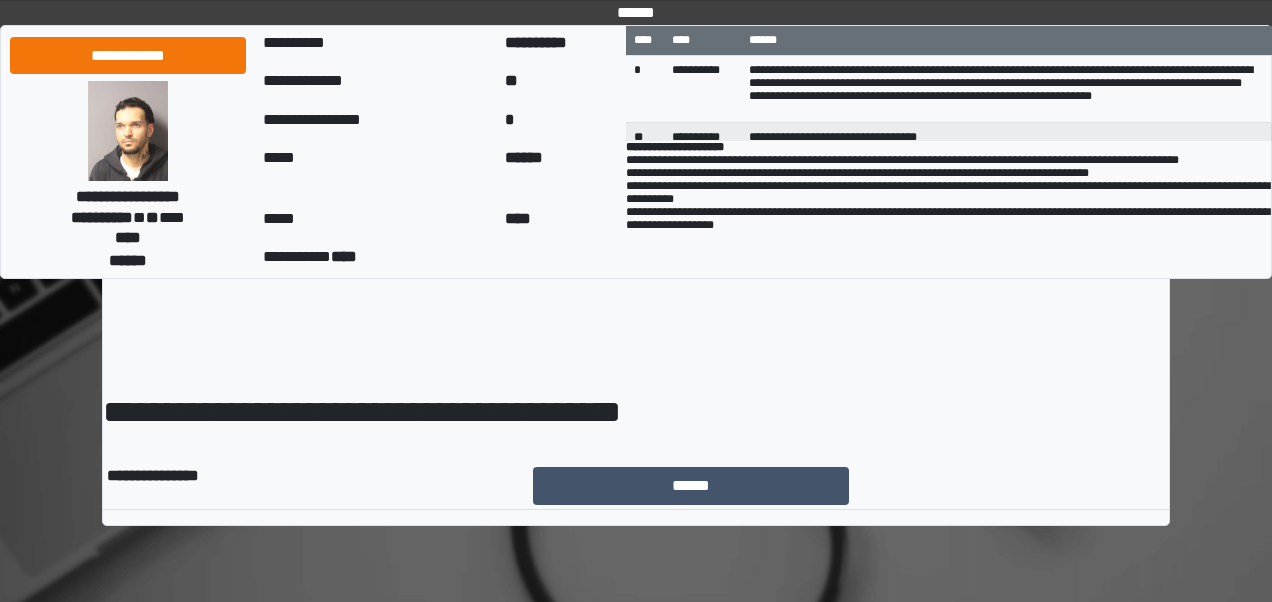scroll, scrollTop: 0, scrollLeft: 0, axis: both 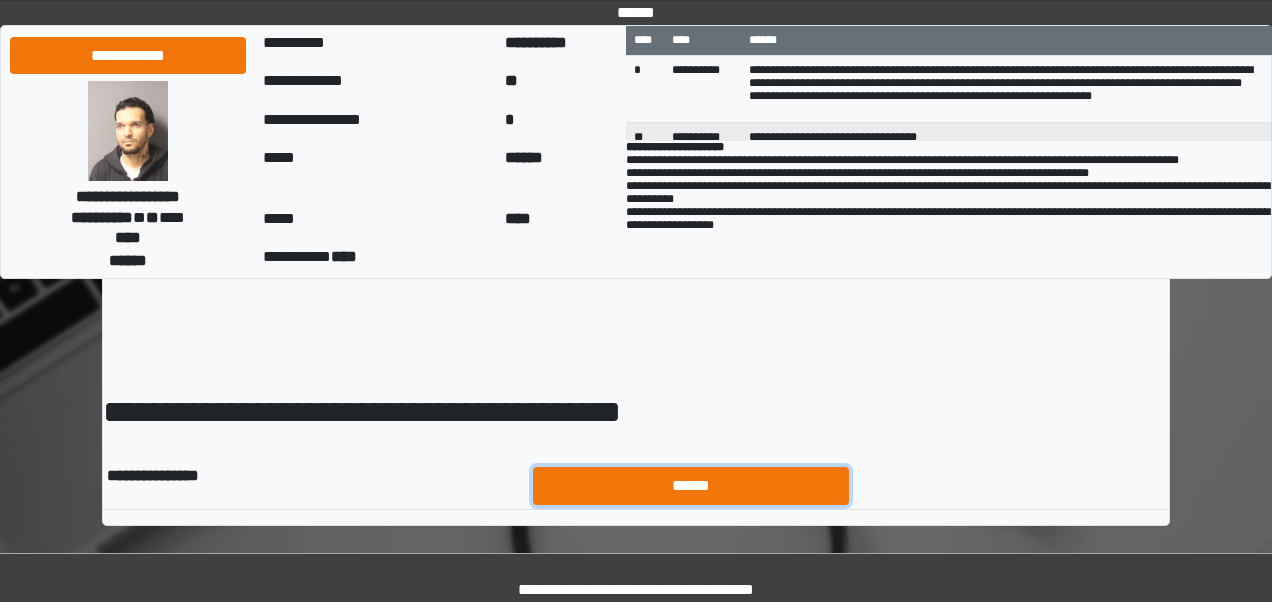 click on "******" at bounding box center (691, 485) 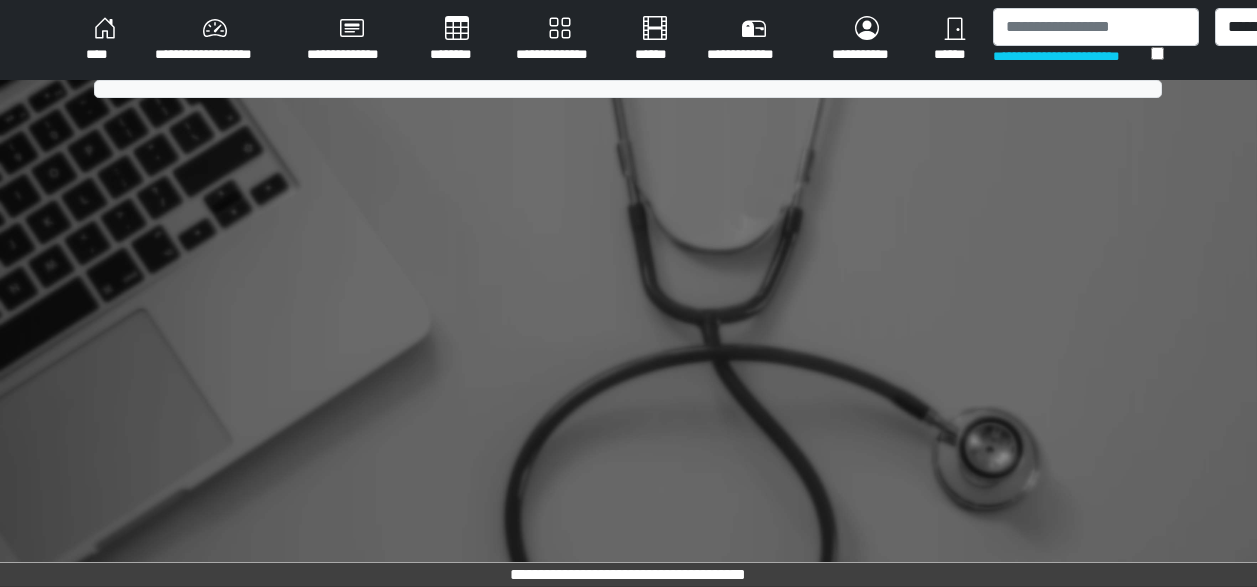 scroll, scrollTop: 0, scrollLeft: 0, axis: both 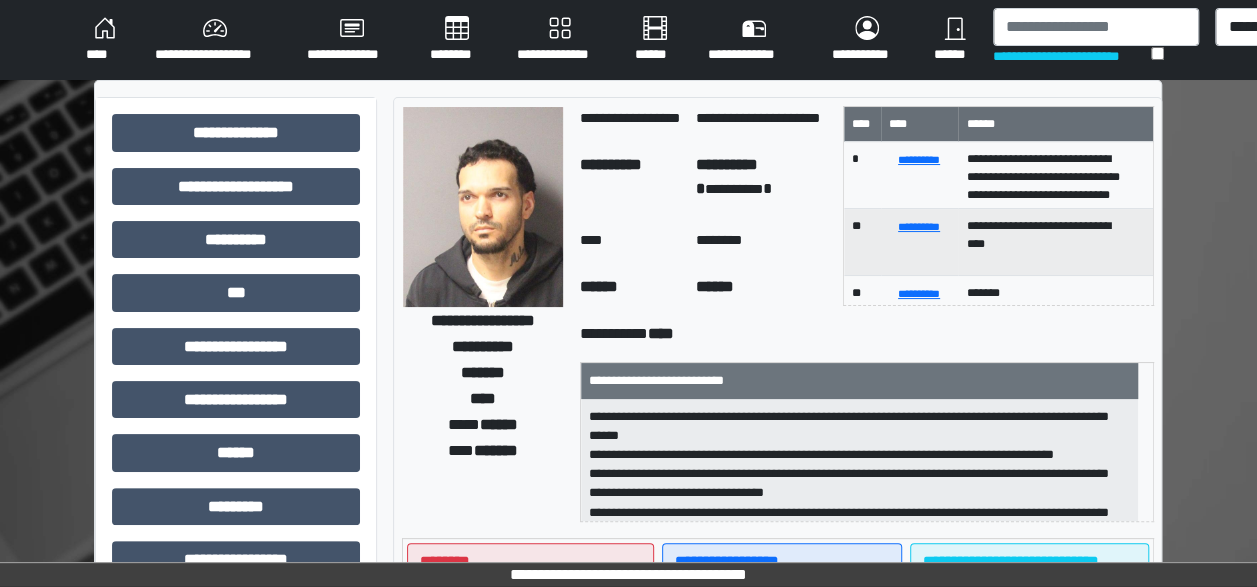 click on "****" at bounding box center [104, 40] 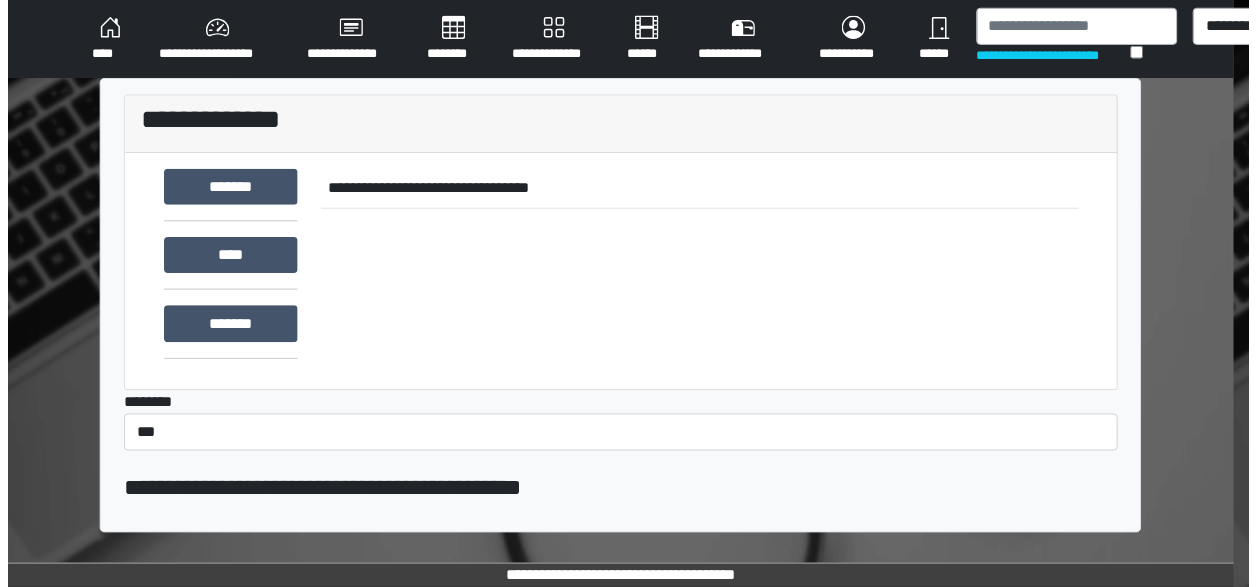 scroll, scrollTop: 0, scrollLeft: 0, axis: both 